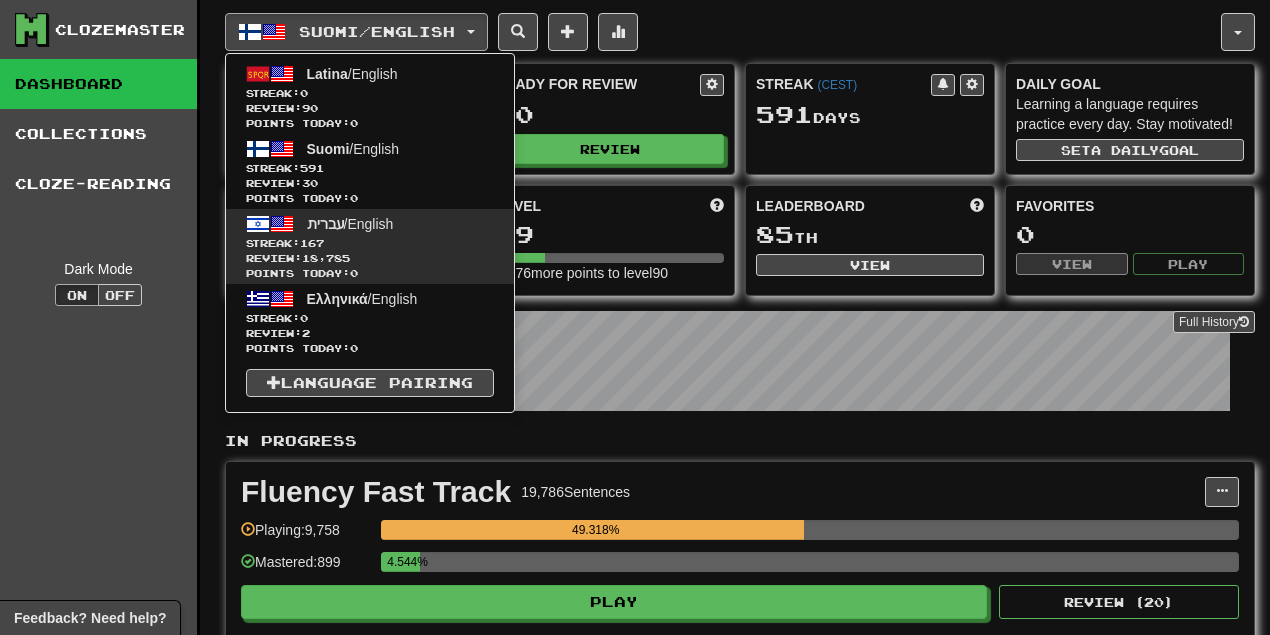 scroll, scrollTop: 0, scrollLeft: 0, axis: both 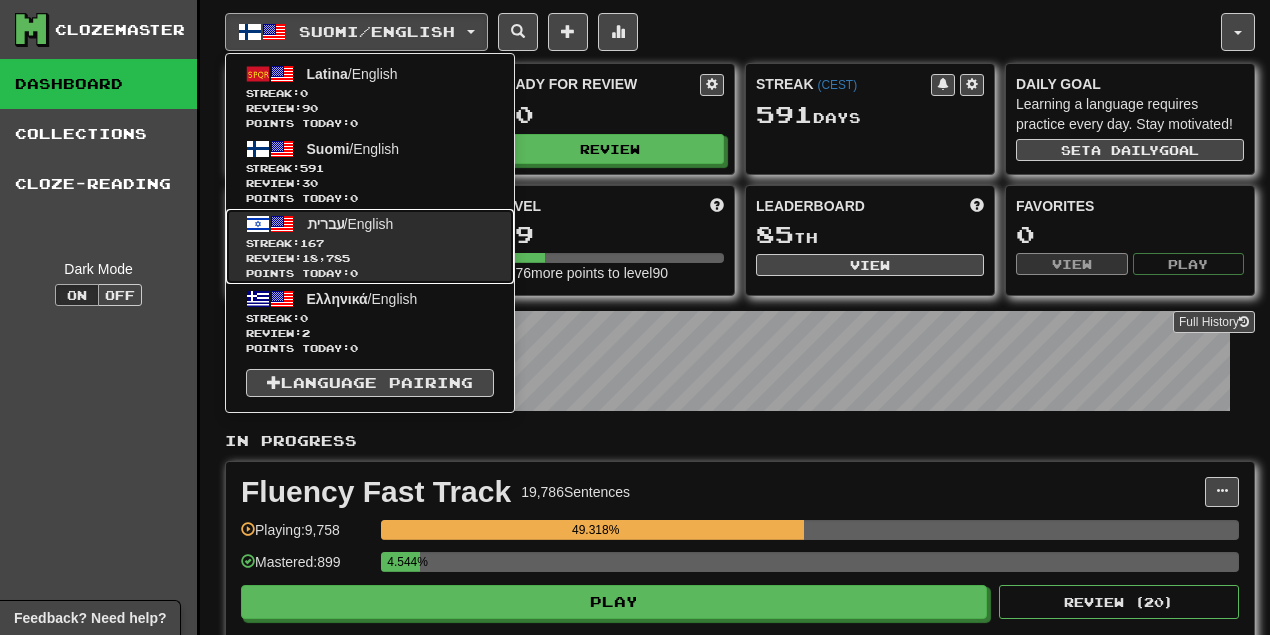 click on "עברית  /  English Streak:  167   Review:  18,785 Points today:  0" at bounding box center [370, 246] 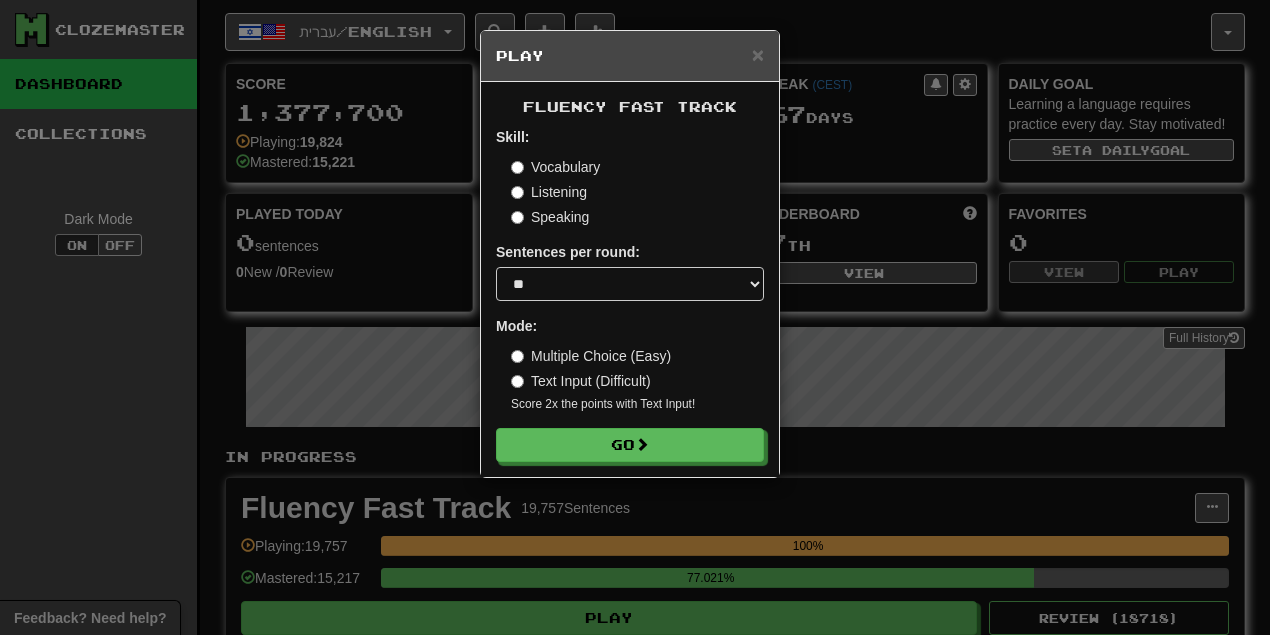 select on "**" 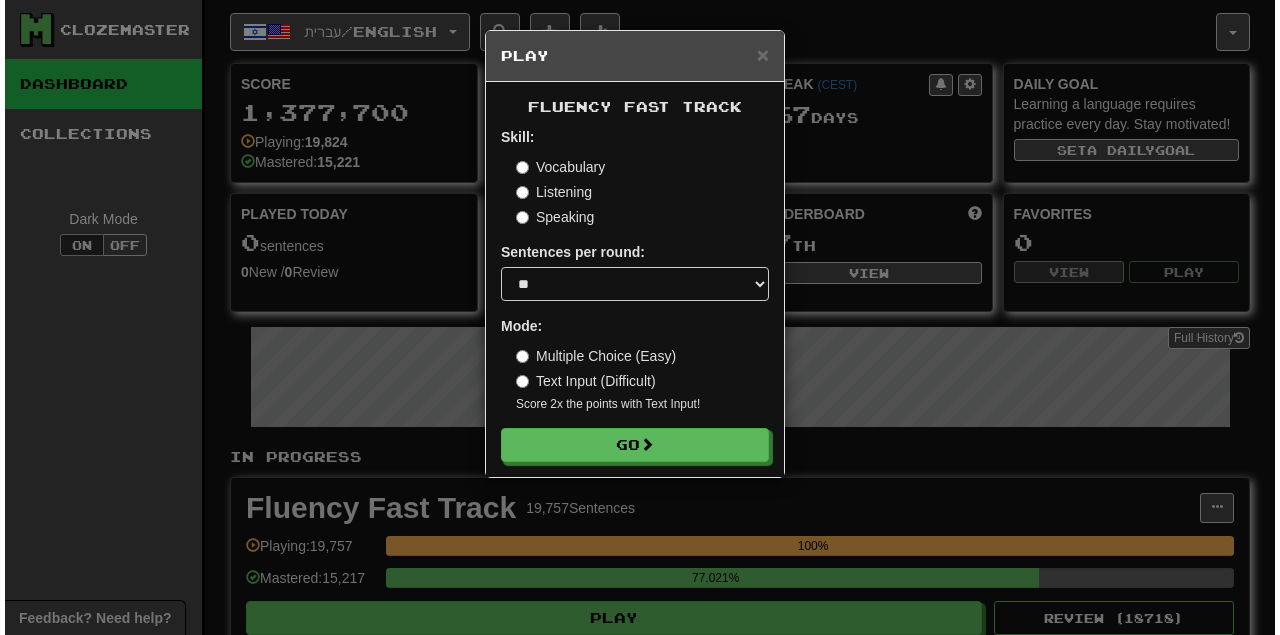 scroll, scrollTop: 0, scrollLeft: 0, axis: both 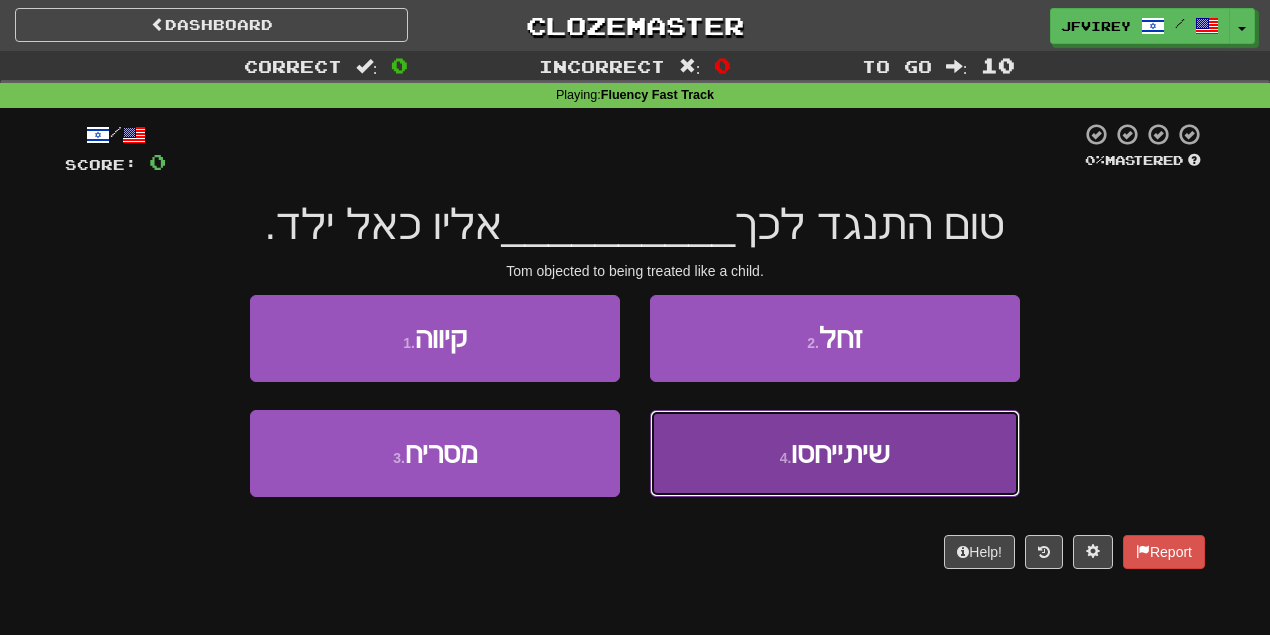 click on "4 .  שיתייחסו" at bounding box center (835, 453) 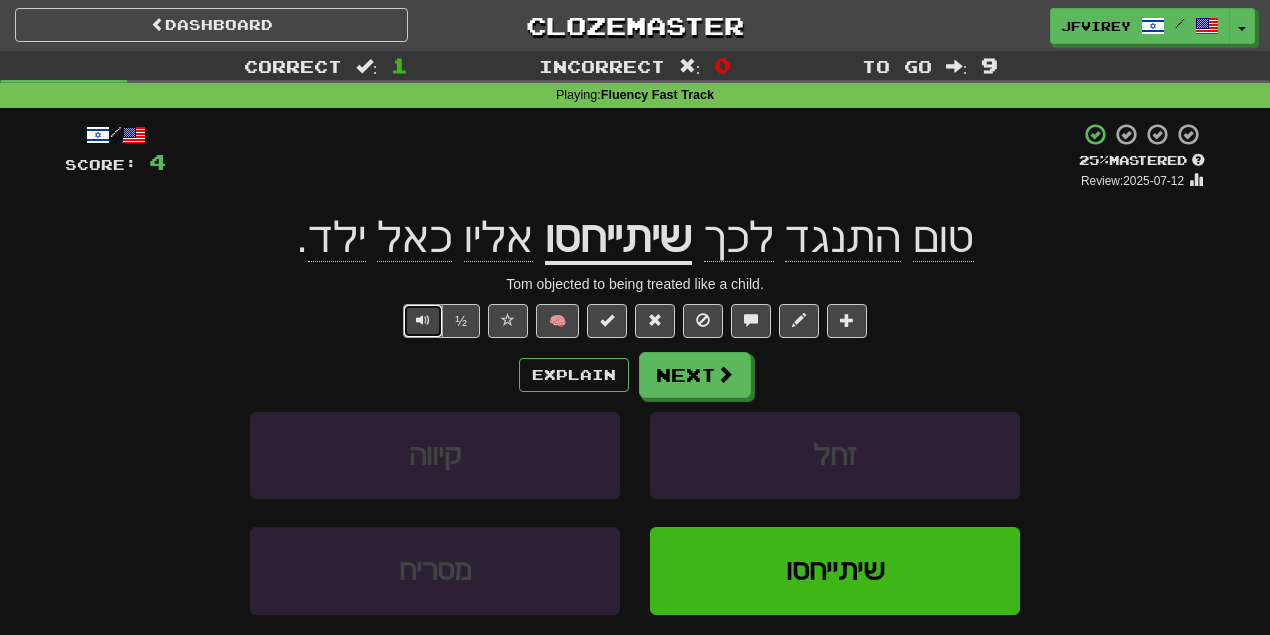 click at bounding box center (423, 320) 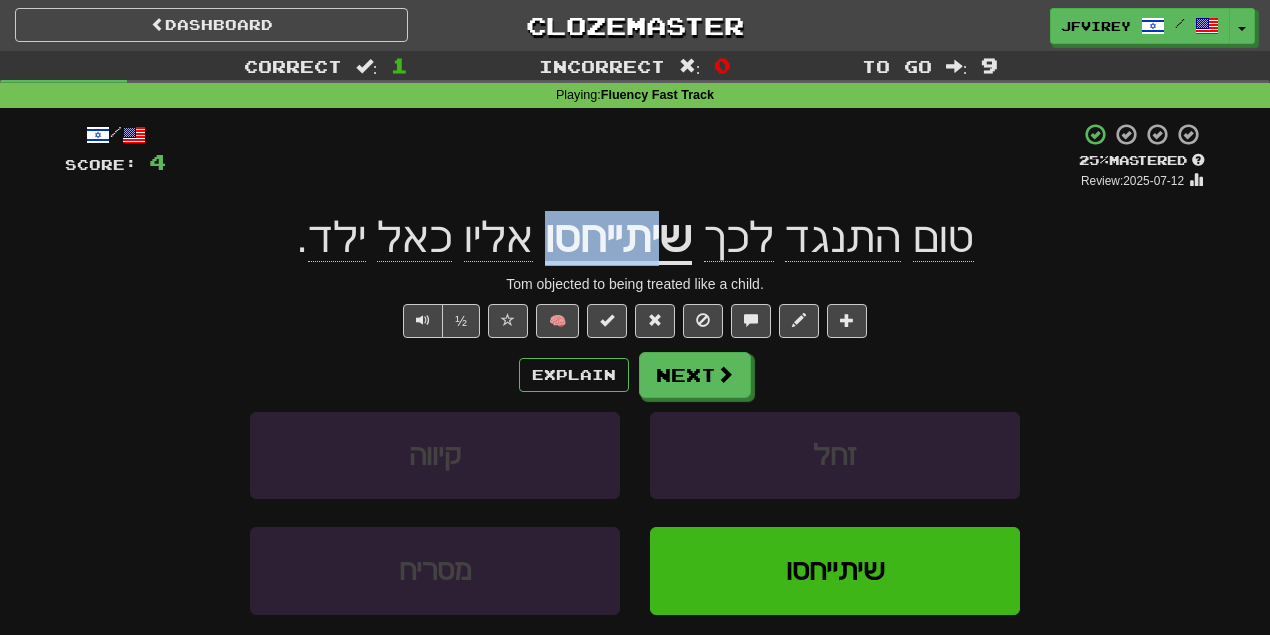 drag, startPoint x: 539, startPoint y: 248, endPoint x: 662, endPoint y: 245, distance: 123.03658 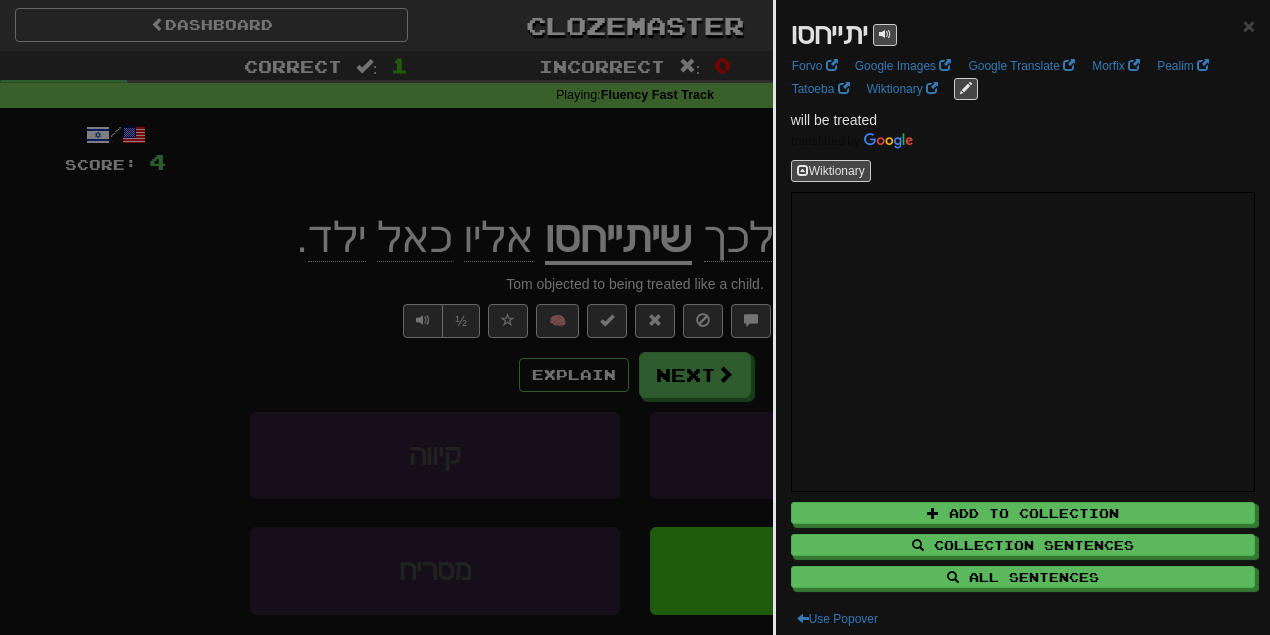 click at bounding box center [635, 317] 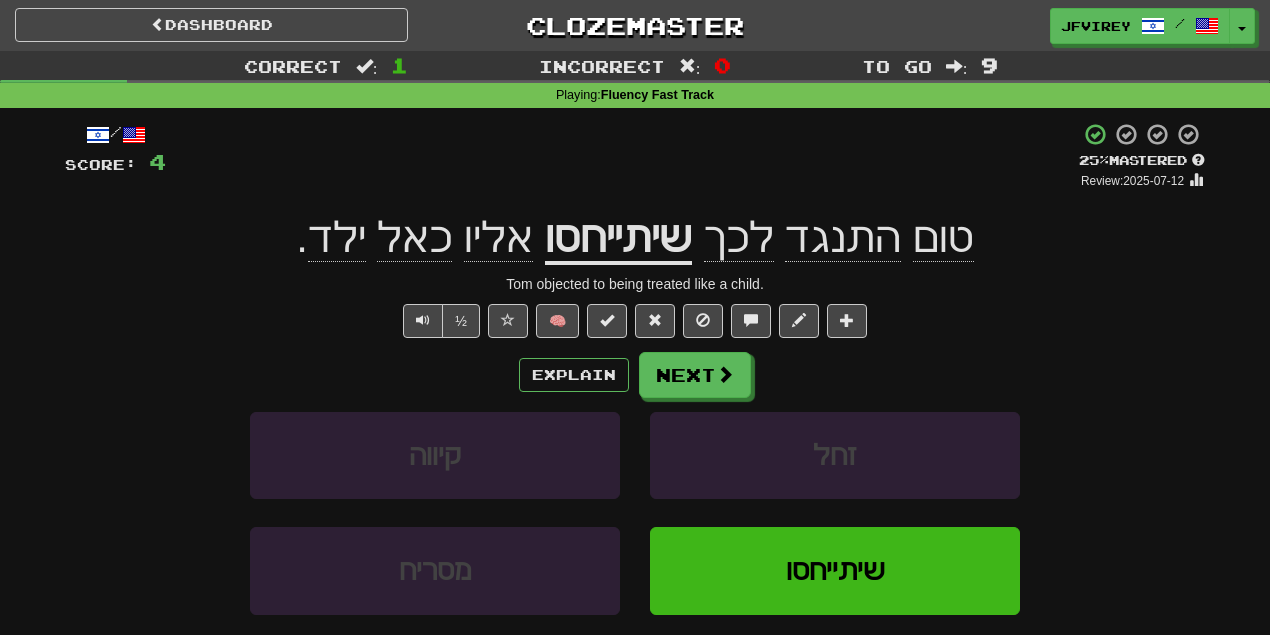 click on "כאל" at bounding box center [414, 238] 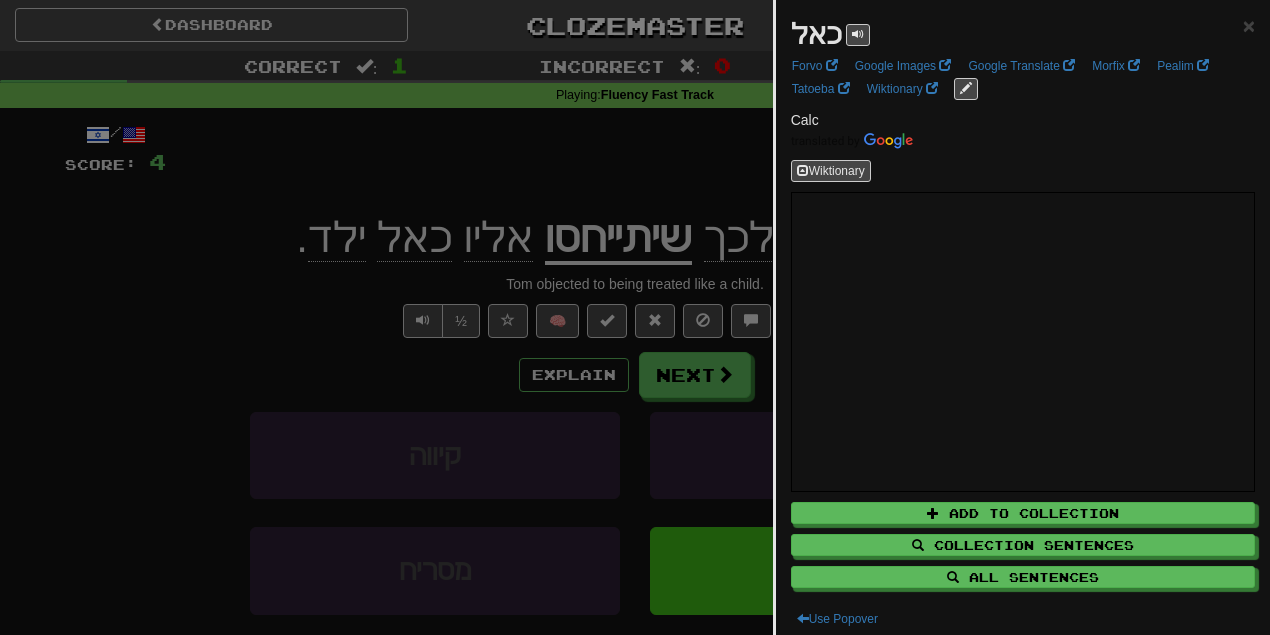 click at bounding box center (635, 317) 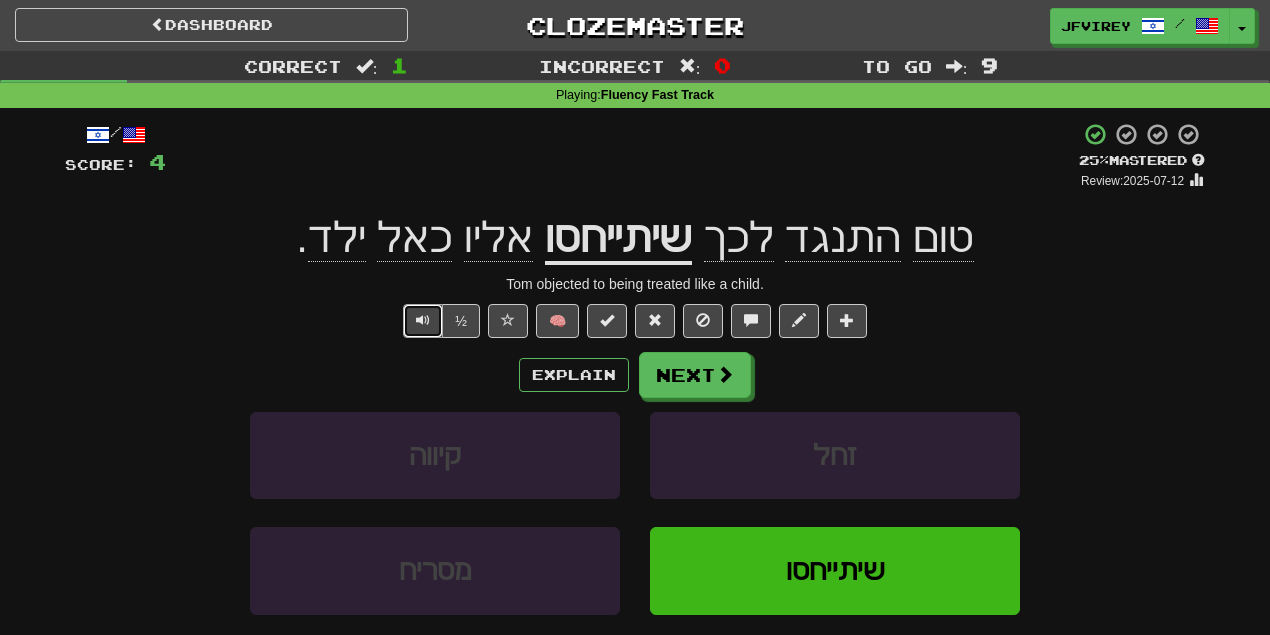 click at bounding box center (423, 320) 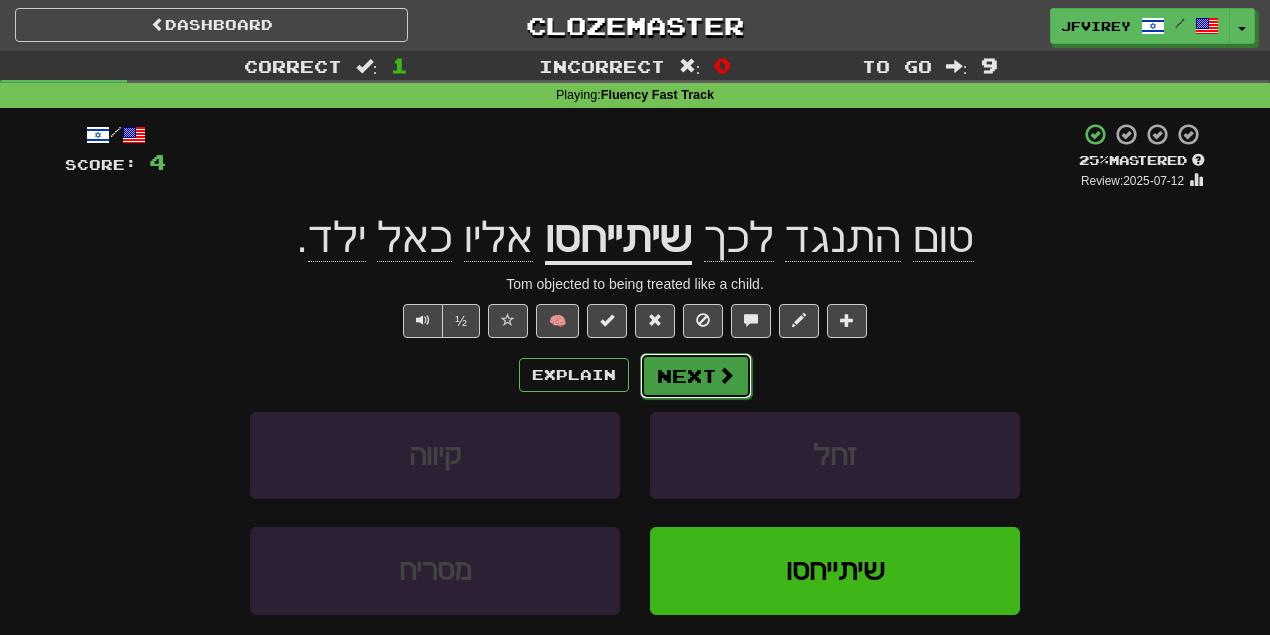 click on "Next" at bounding box center (696, 376) 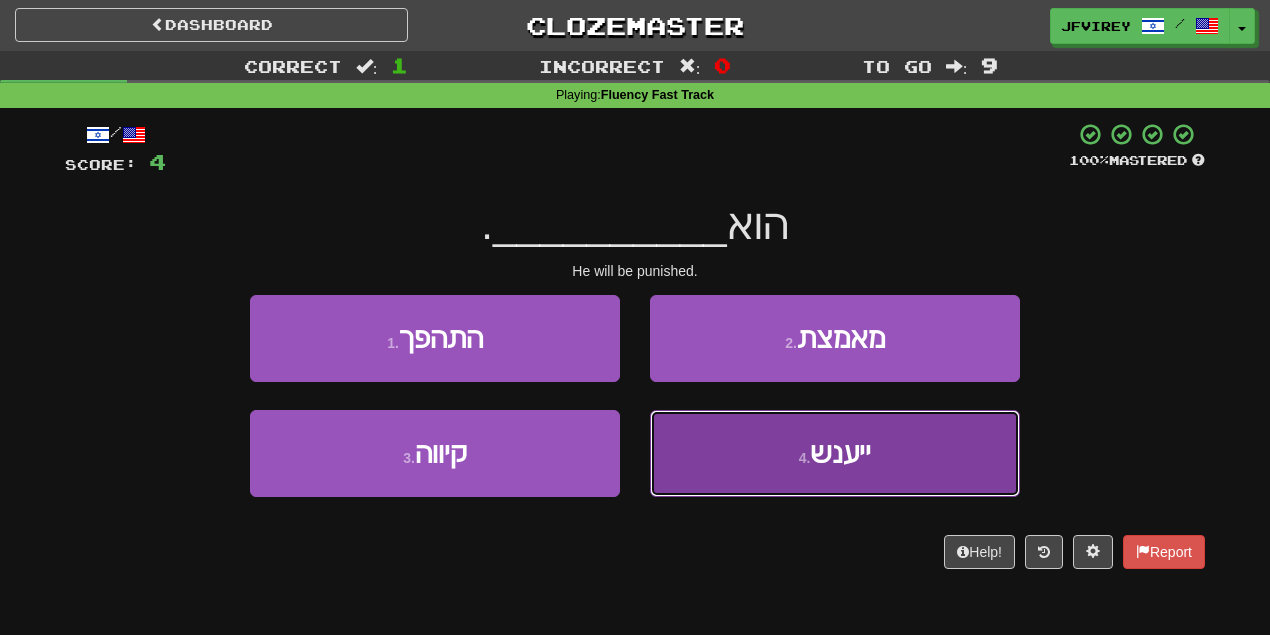 click on "4 .  ייענש" at bounding box center [835, 453] 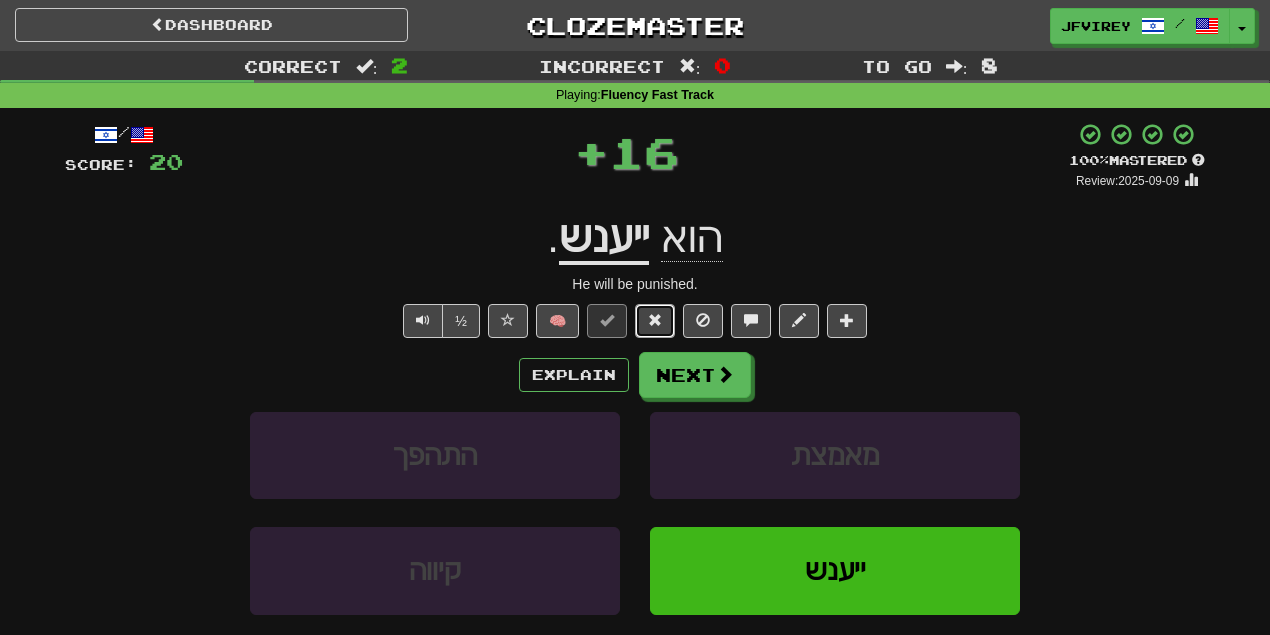 click at bounding box center [655, 320] 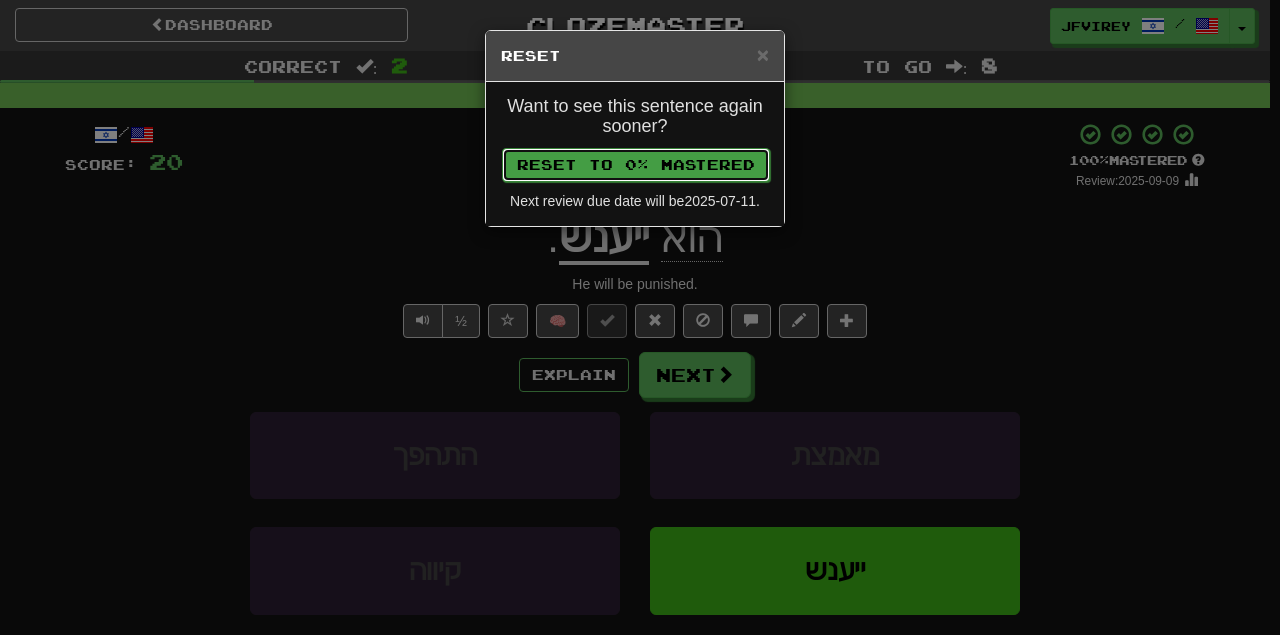 click on "Reset to 0% Mastered" at bounding box center (636, 165) 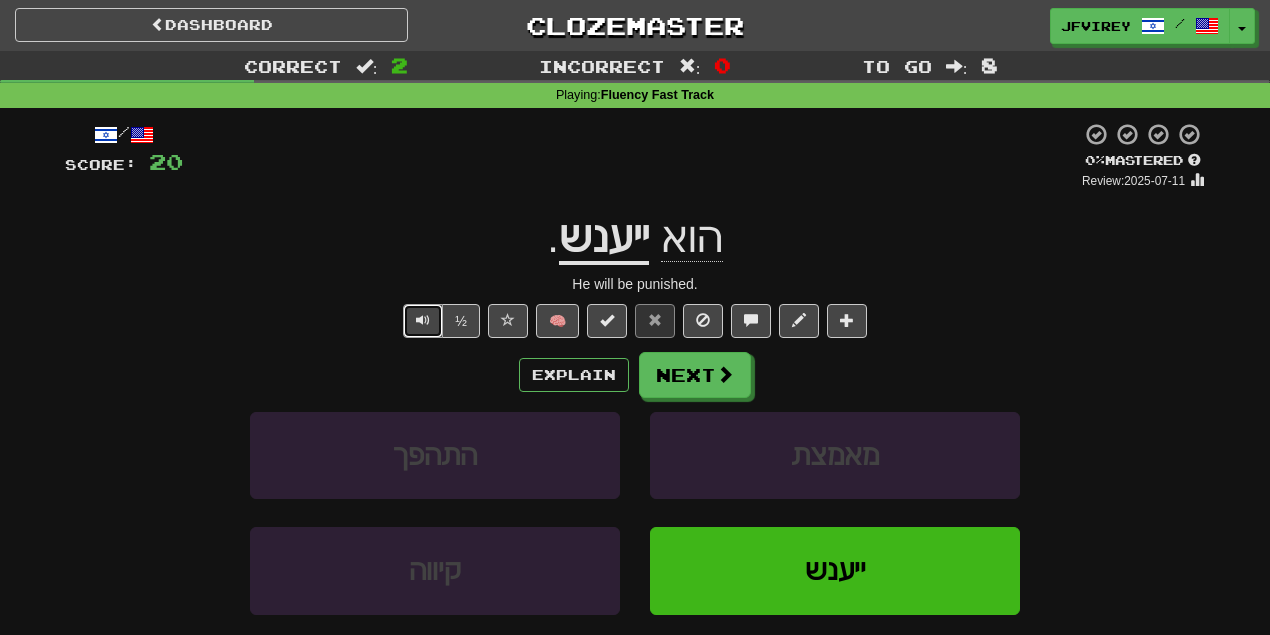 click at bounding box center [423, 320] 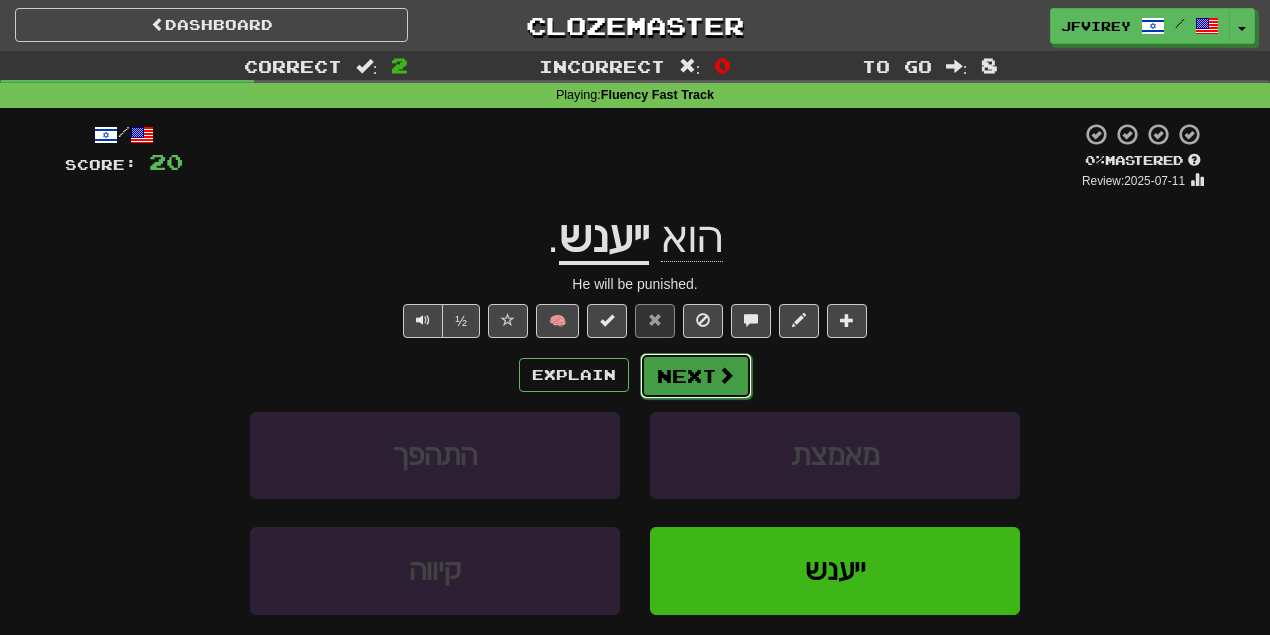 click on "Next" at bounding box center [696, 376] 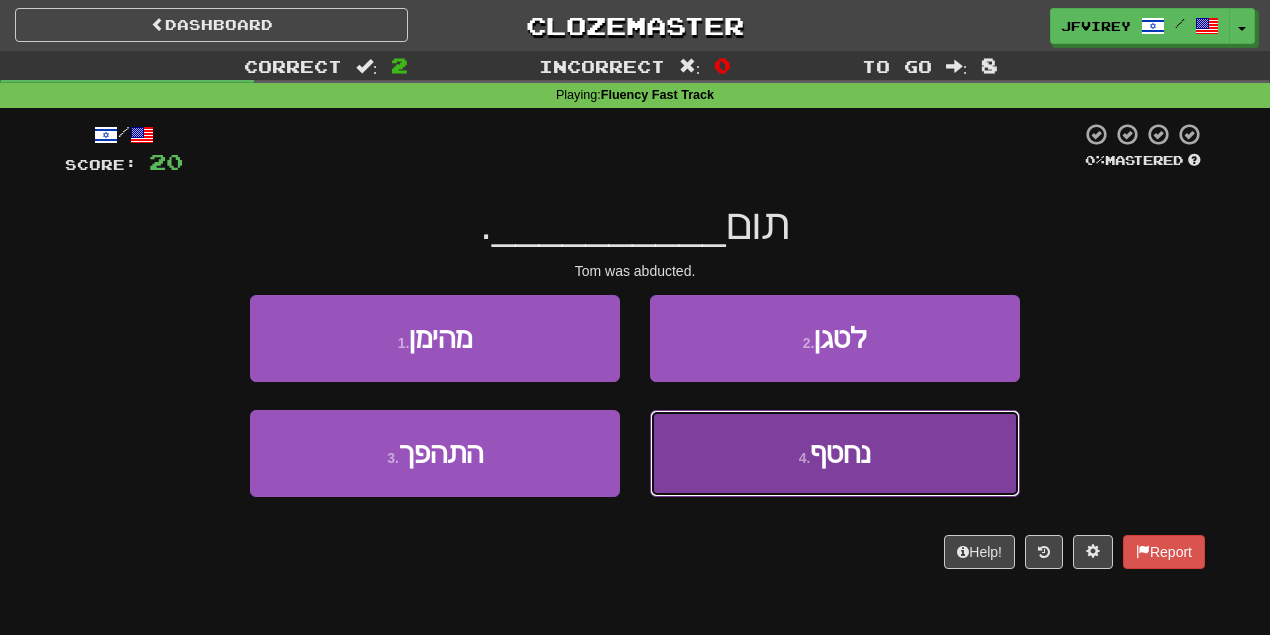click on "נחטף" at bounding box center [840, 453] 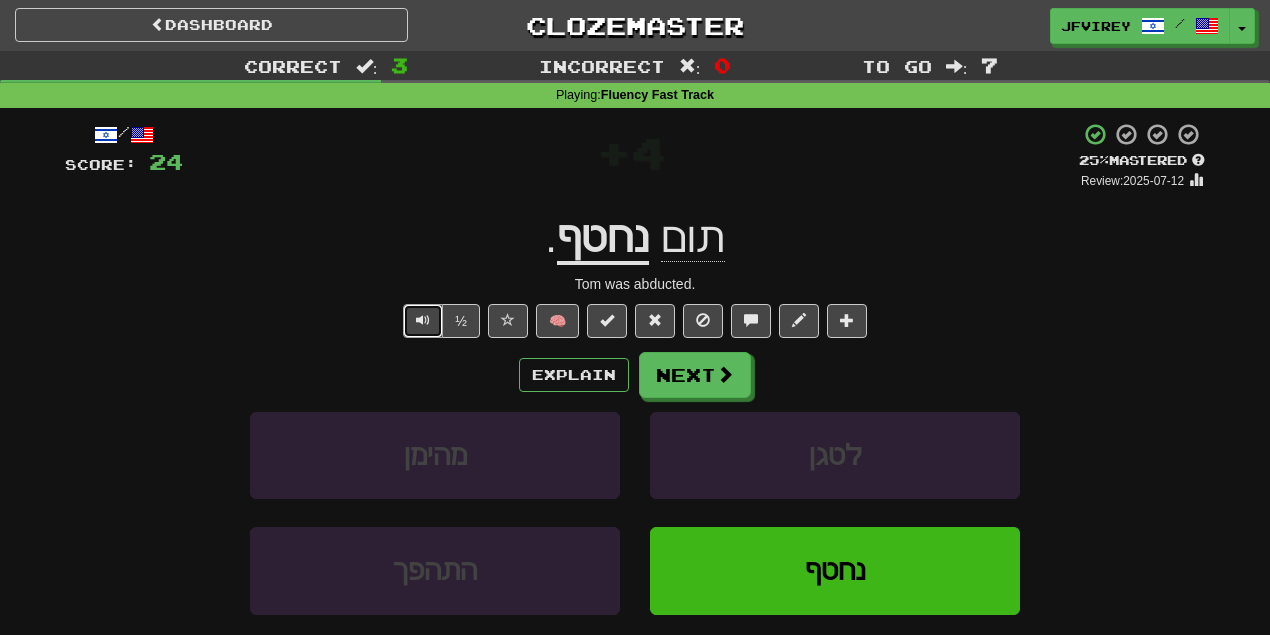 click at bounding box center [423, 321] 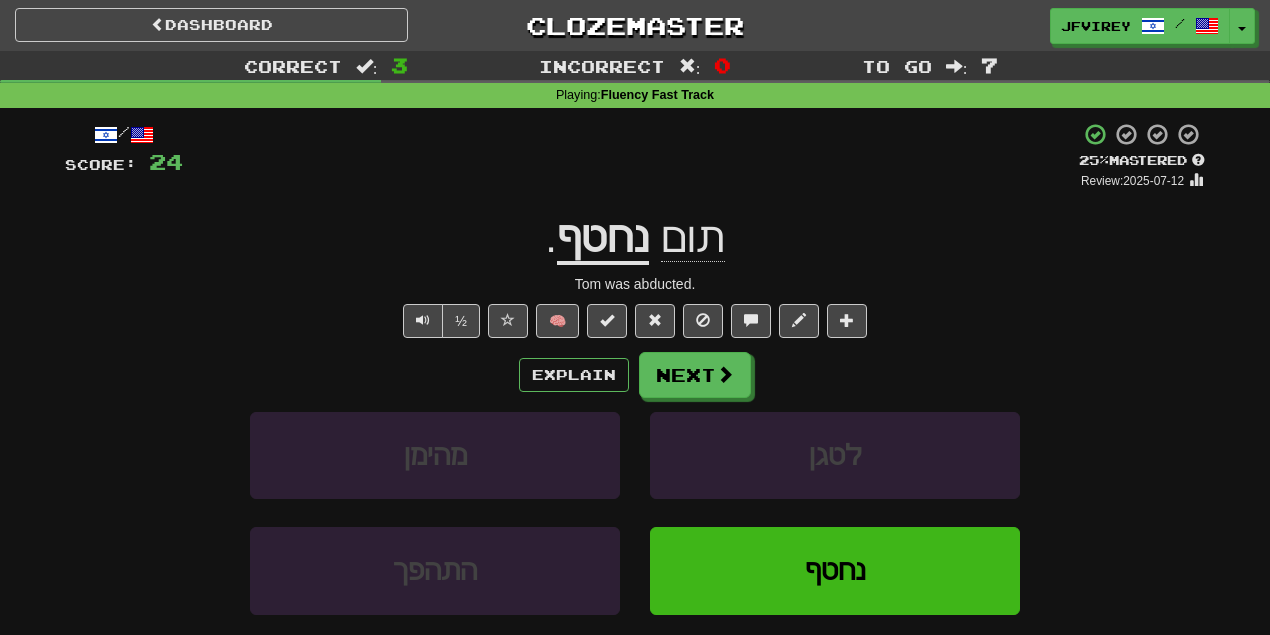 click on "נחטף" at bounding box center [603, 239] 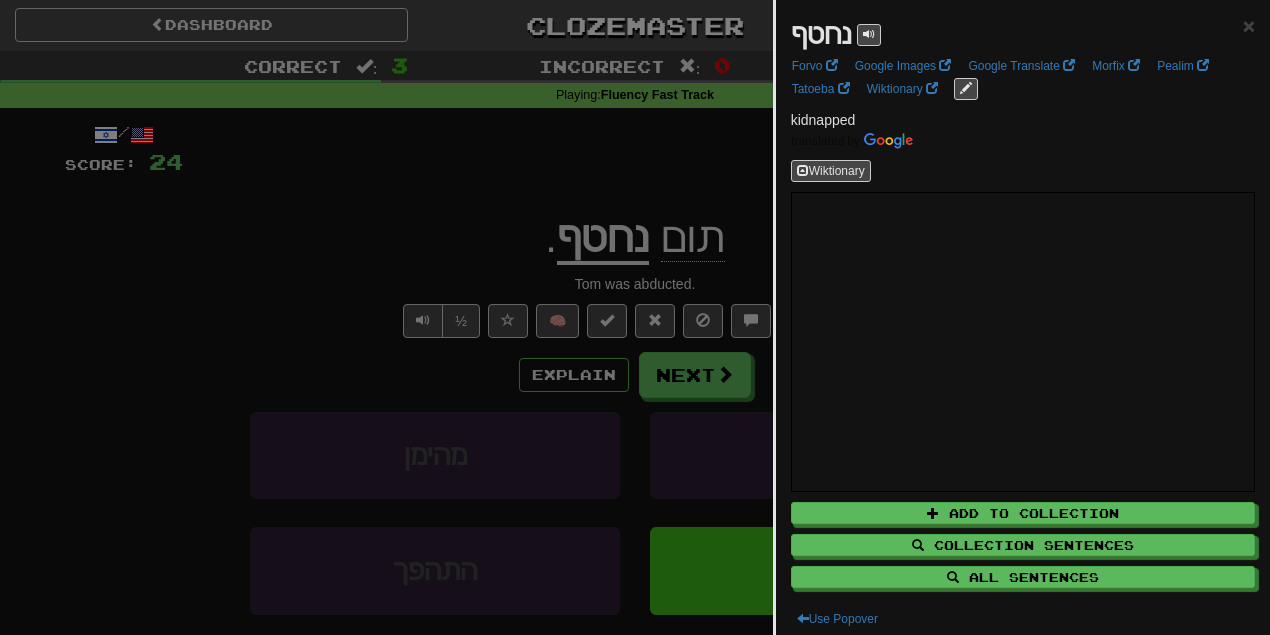click at bounding box center (635, 317) 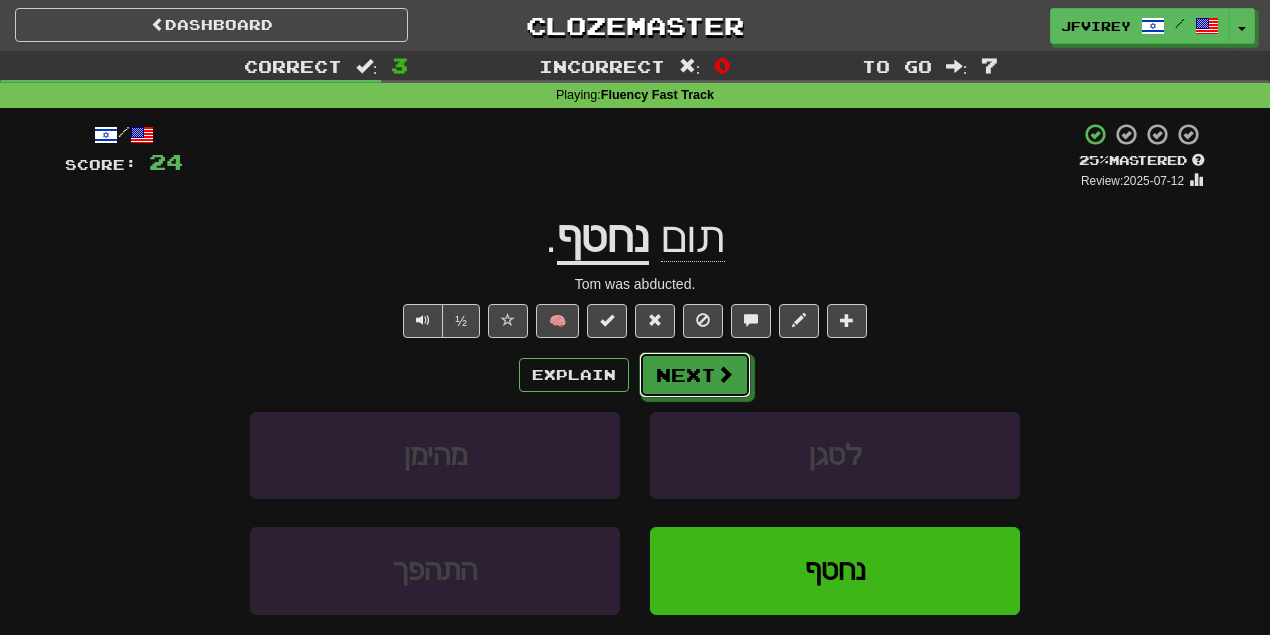 click on "Next" at bounding box center (695, 375) 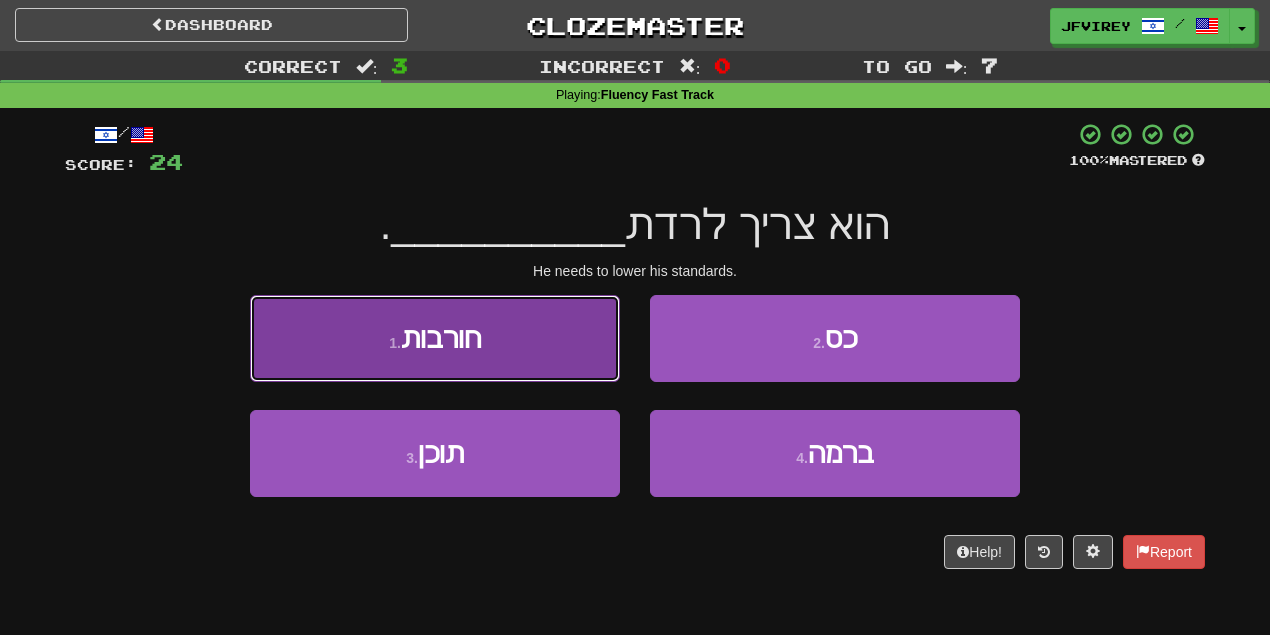 click on "1 .  חורבות" at bounding box center (435, 338) 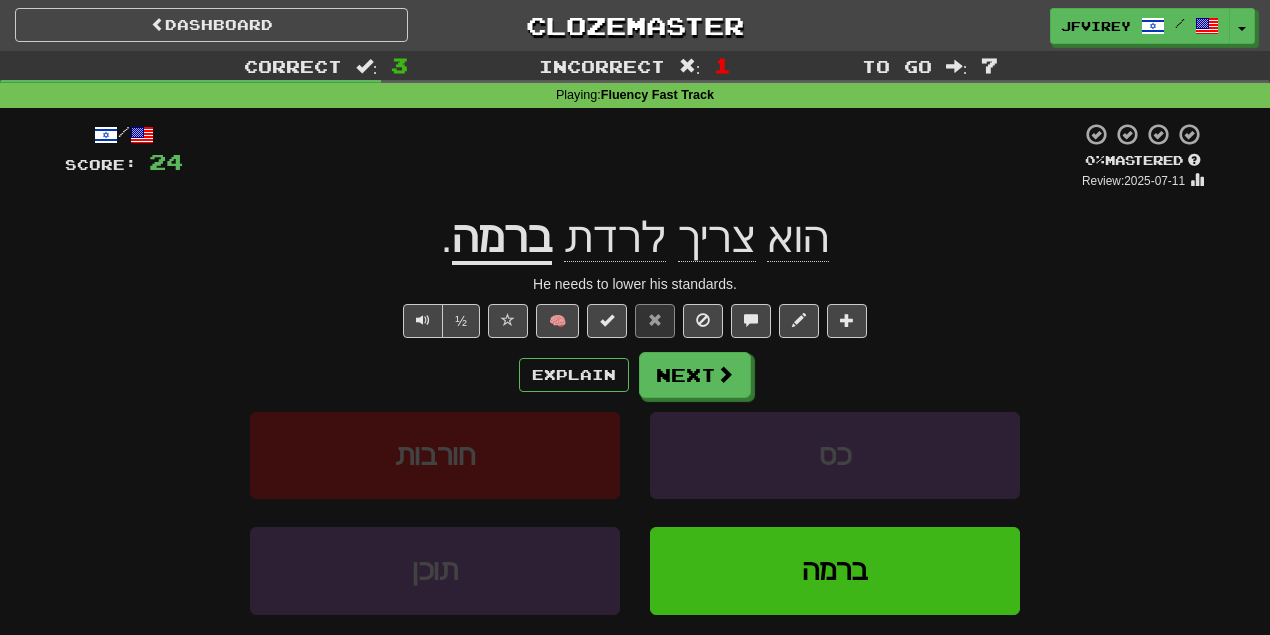 click on "ברמה" at bounding box center (502, 239) 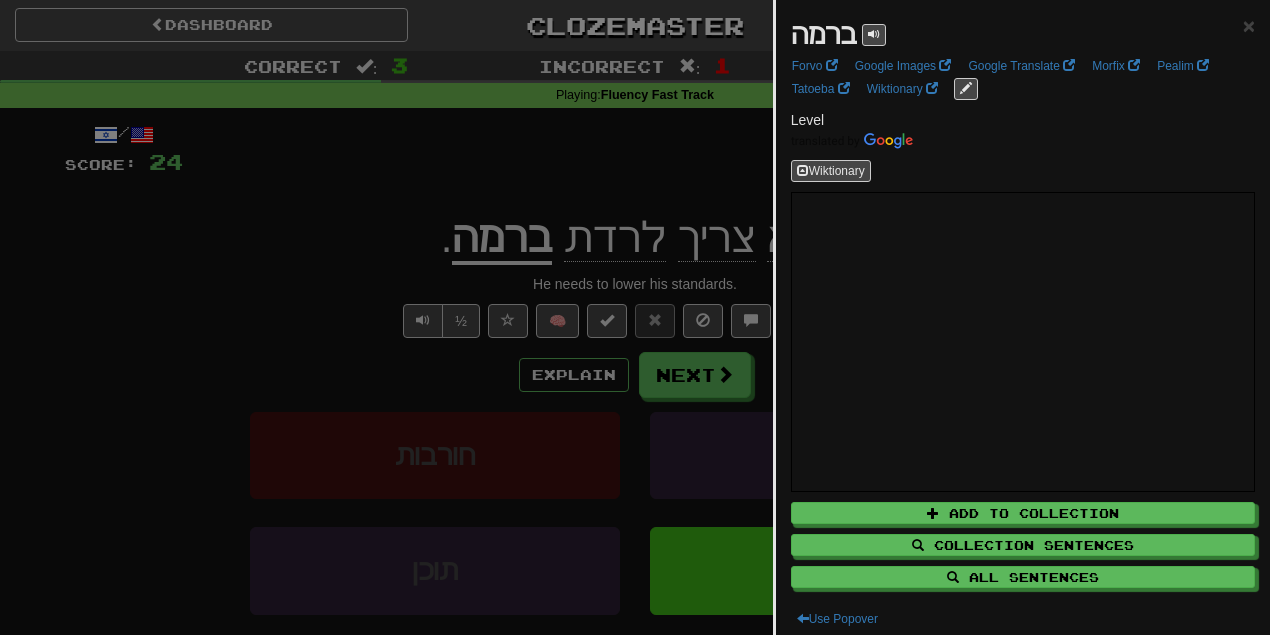 click at bounding box center (635, 317) 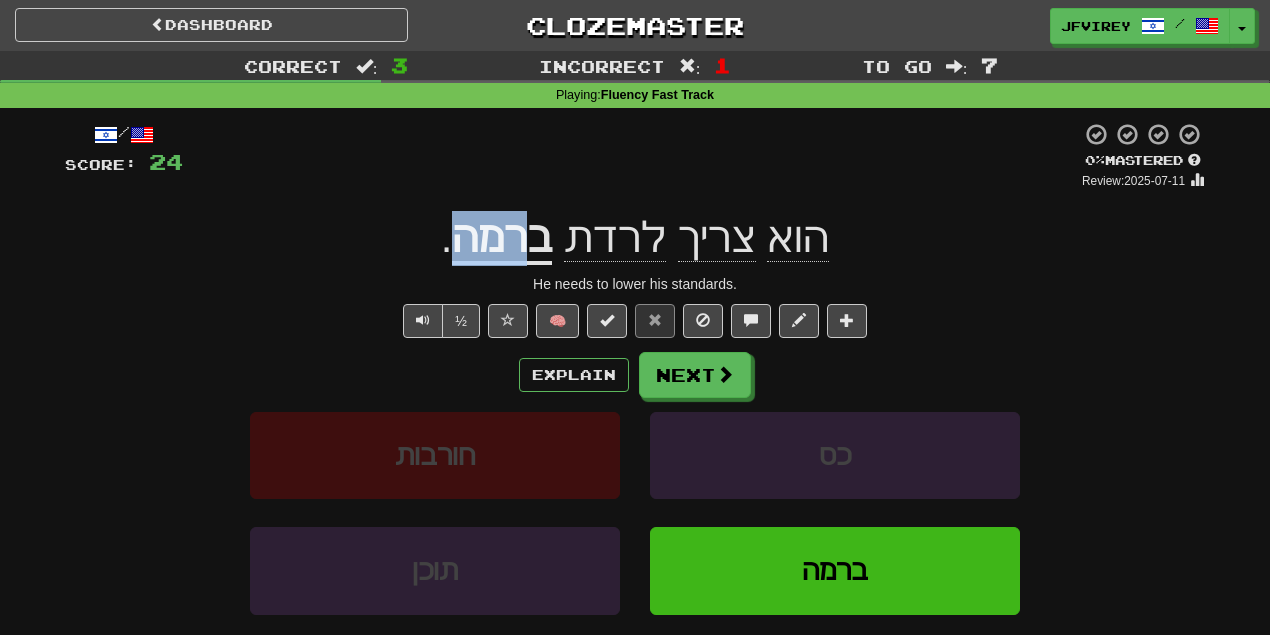 drag, startPoint x: 536, startPoint y: 252, endPoint x: 467, endPoint y: 254, distance: 69.02898 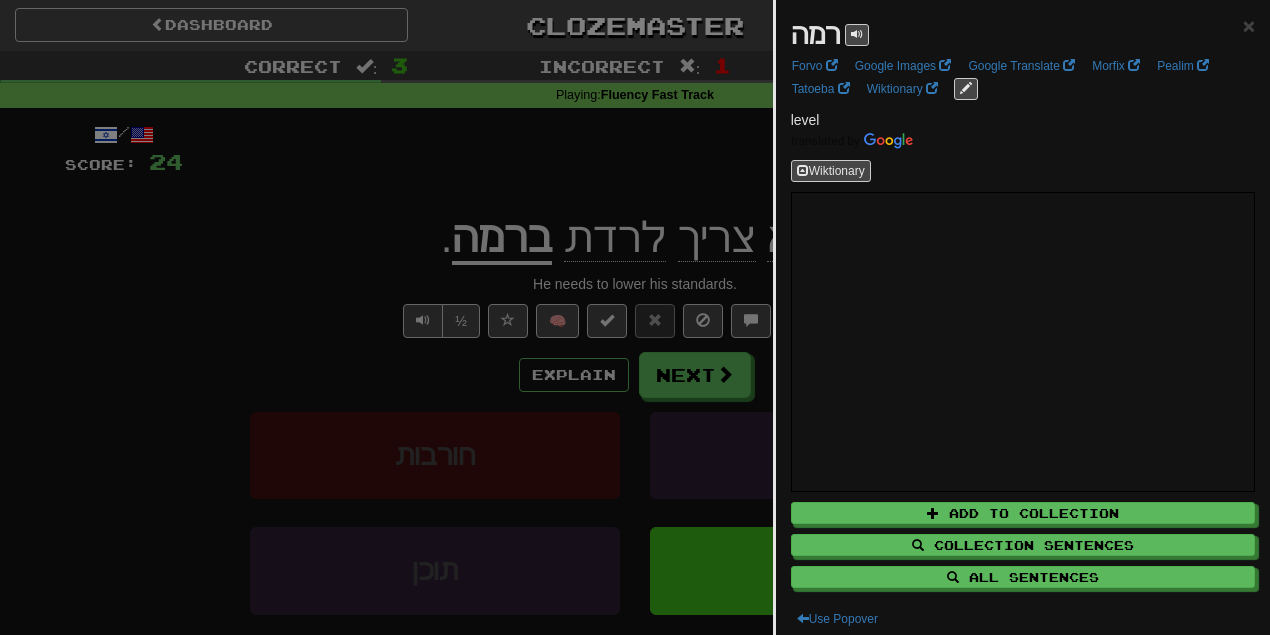 click at bounding box center (635, 317) 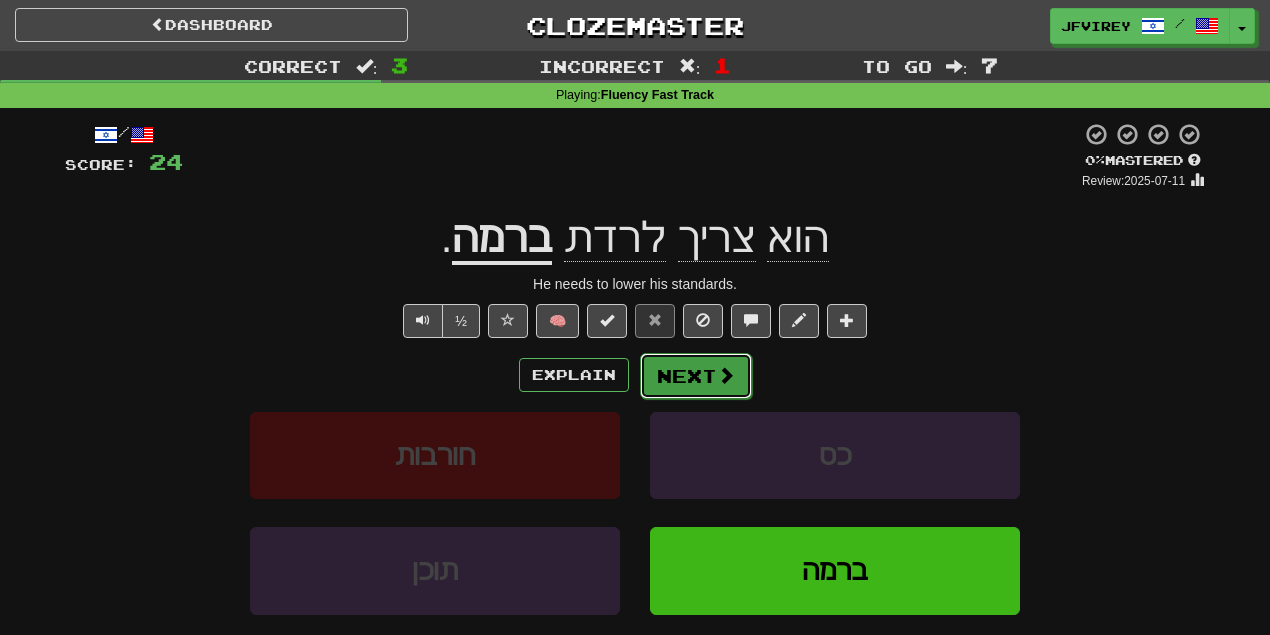 click on "Next" at bounding box center (696, 376) 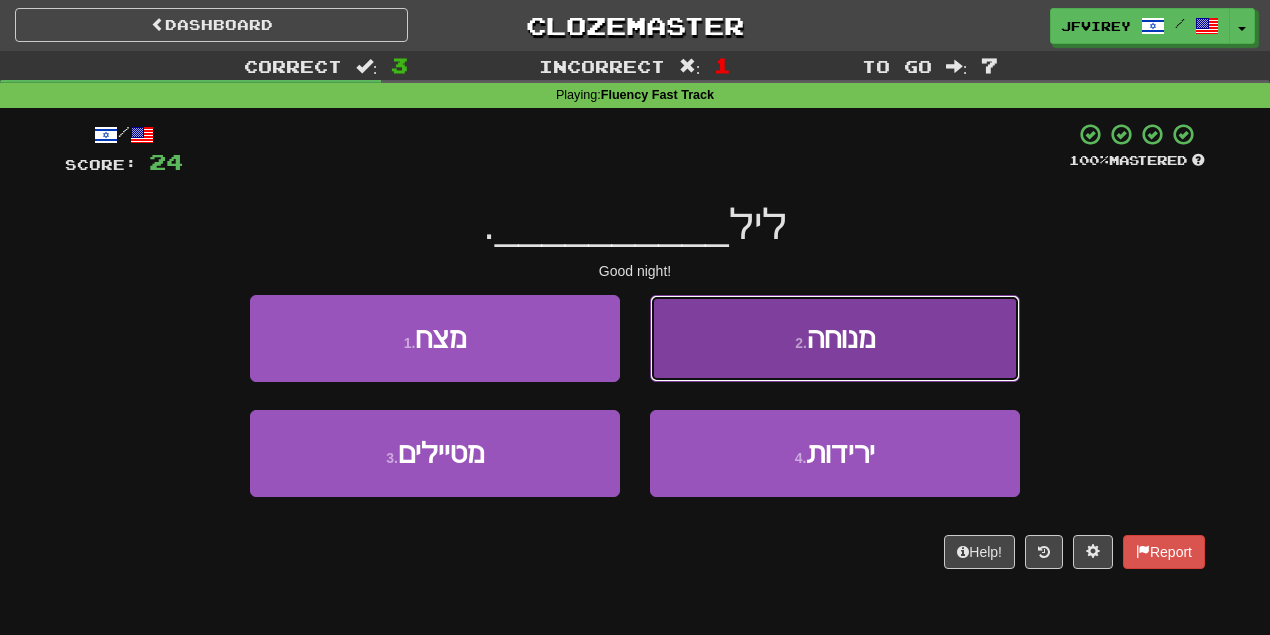 click on "2 .  מנוחה" at bounding box center (835, 338) 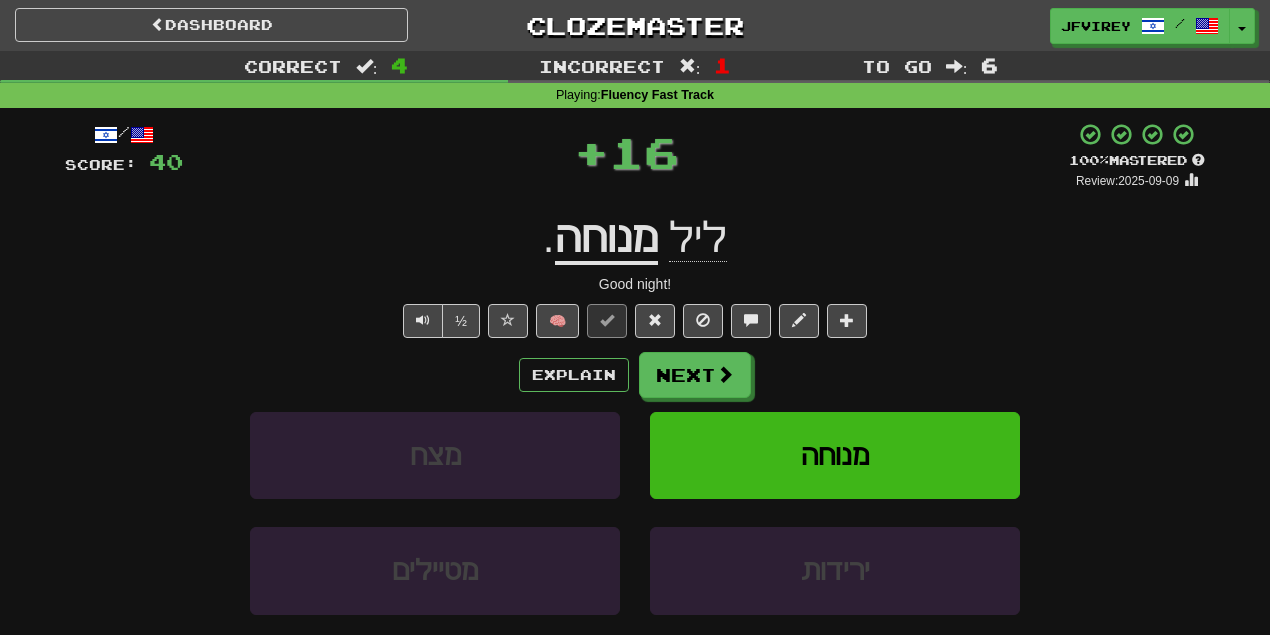 click on "מנוחה" at bounding box center [606, 239] 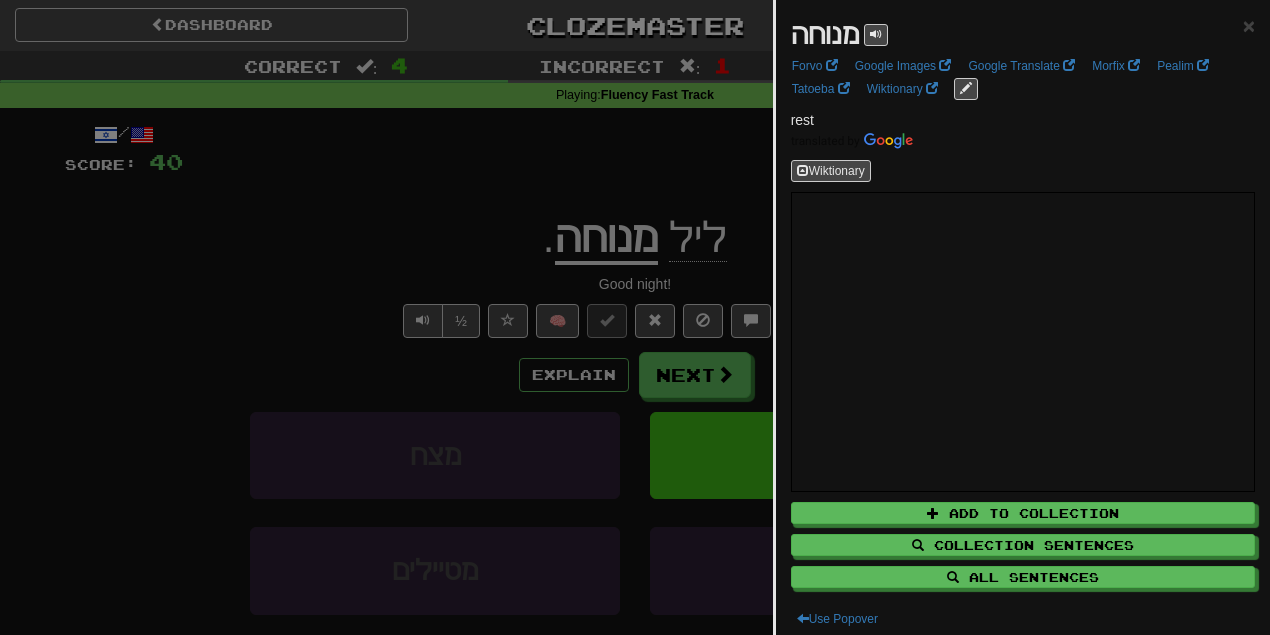 click at bounding box center (635, 317) 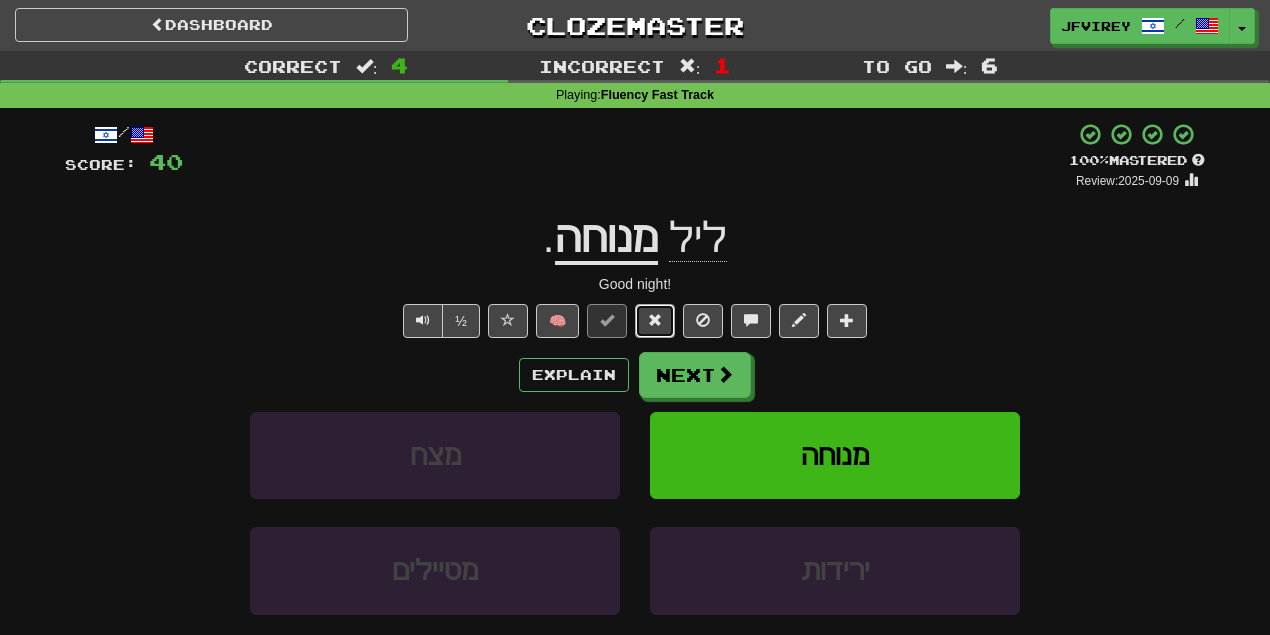 click at bounding box center [655, 321] 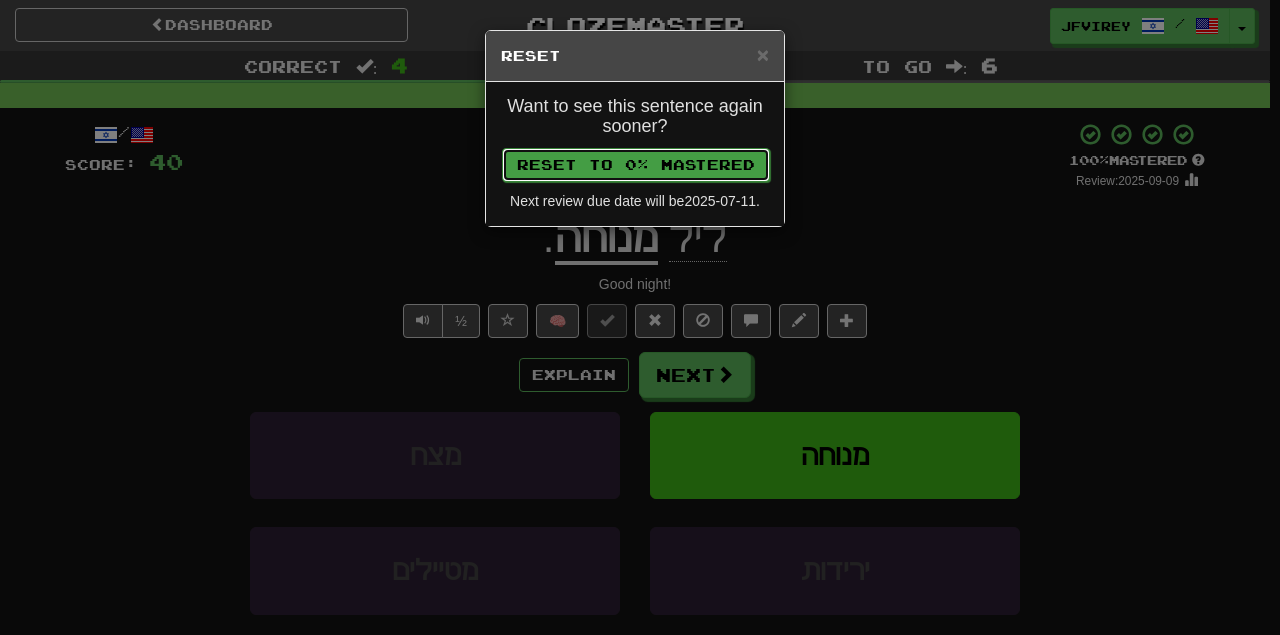 click on "Reset to 0% Mastered" at bounding box center [636, 165] 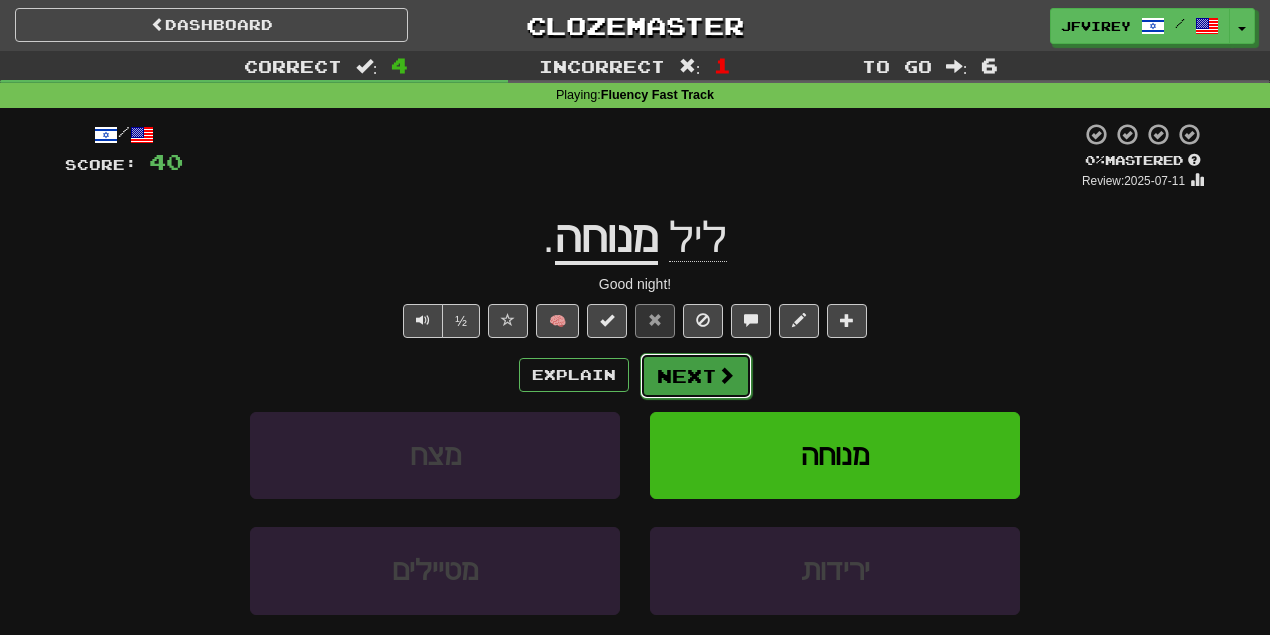 click on "Next" at bounding box center (696, 376) 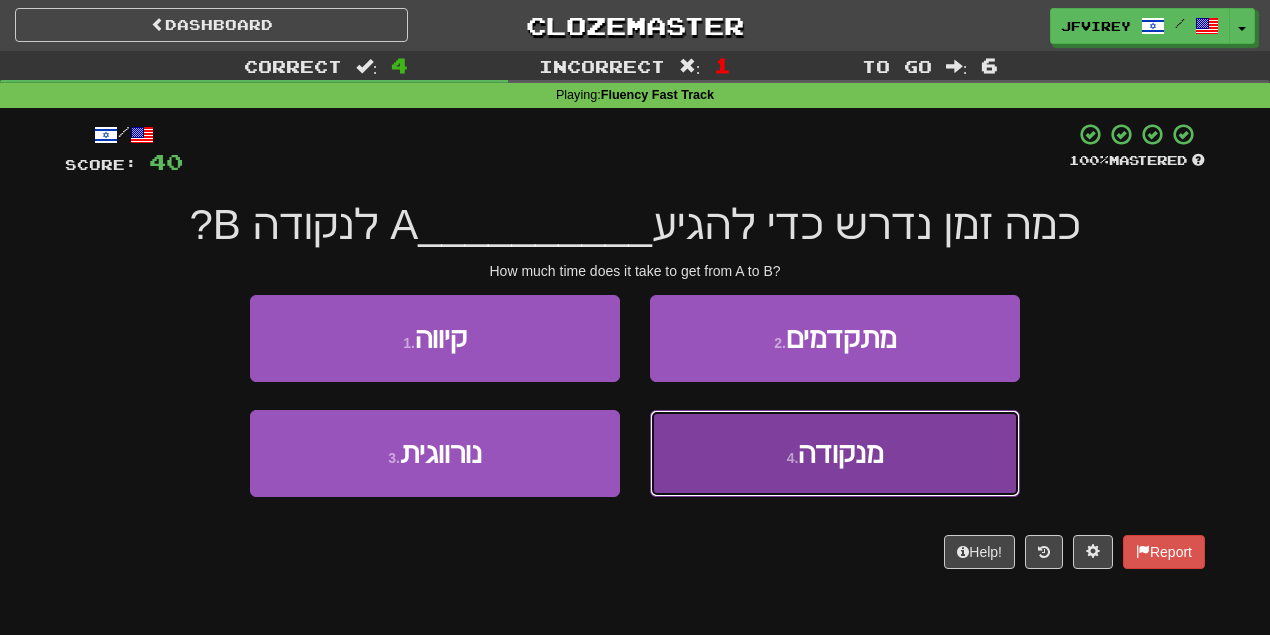 click on "מנקודה" at bounding box center (840, 453) 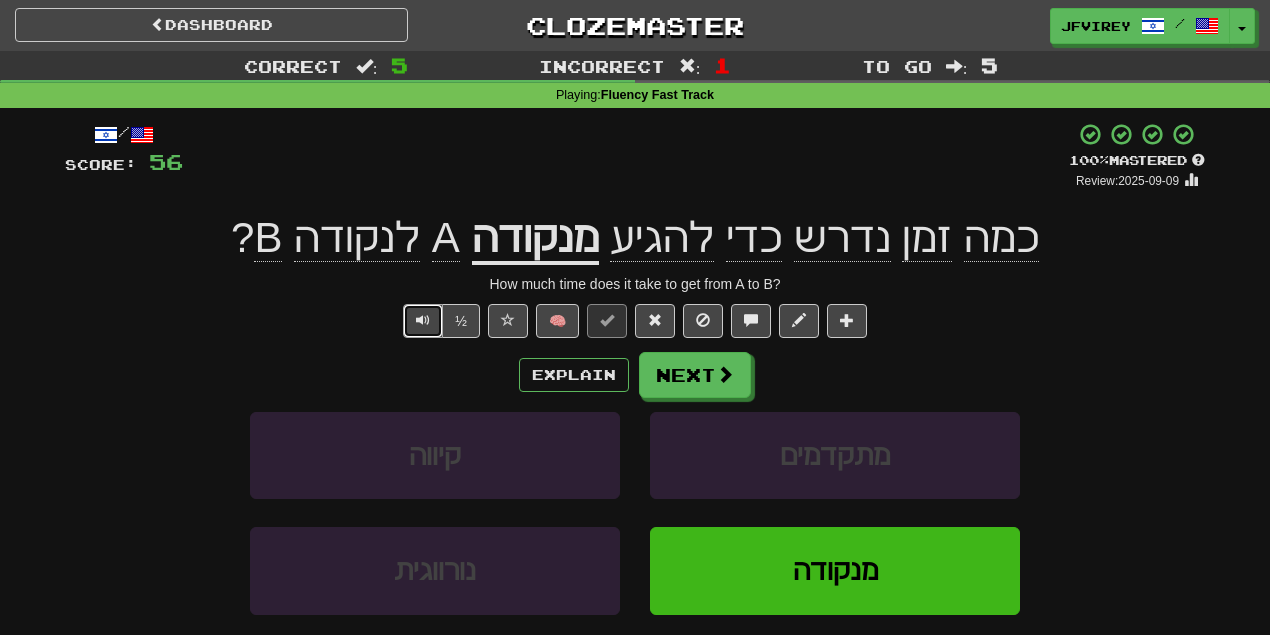 click at bounding box center (423, 321) 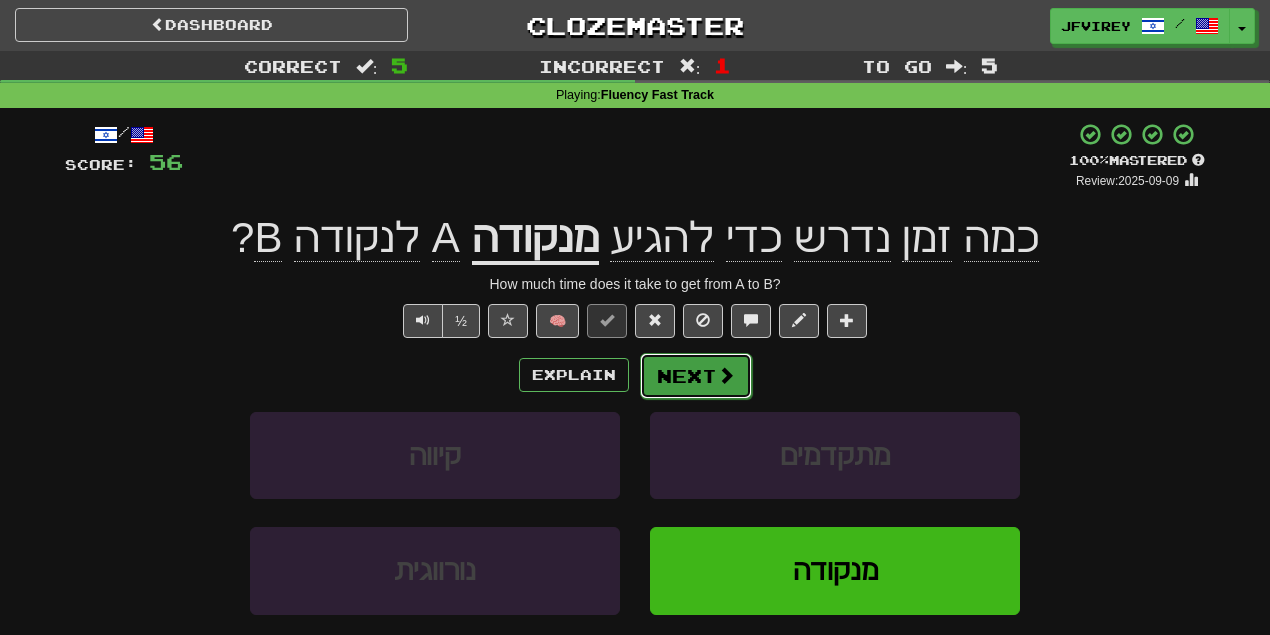 click on "Next" at bounding box center (696, 376) 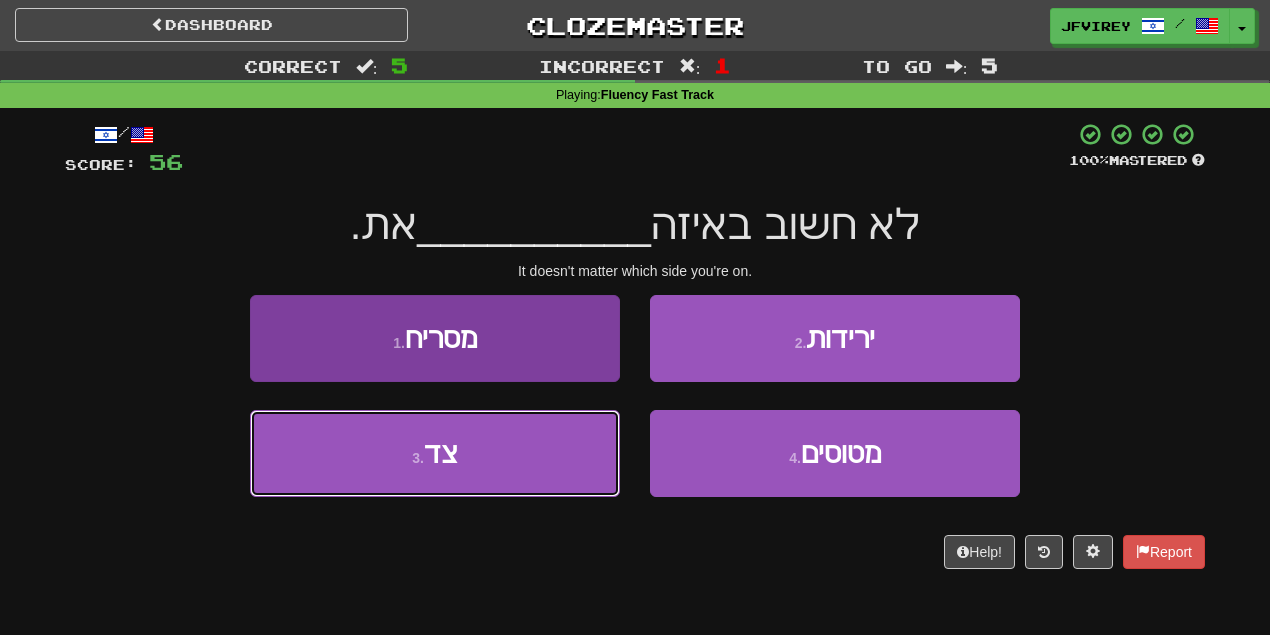 click on "3 .  צד" at bounding box center (435, 453) 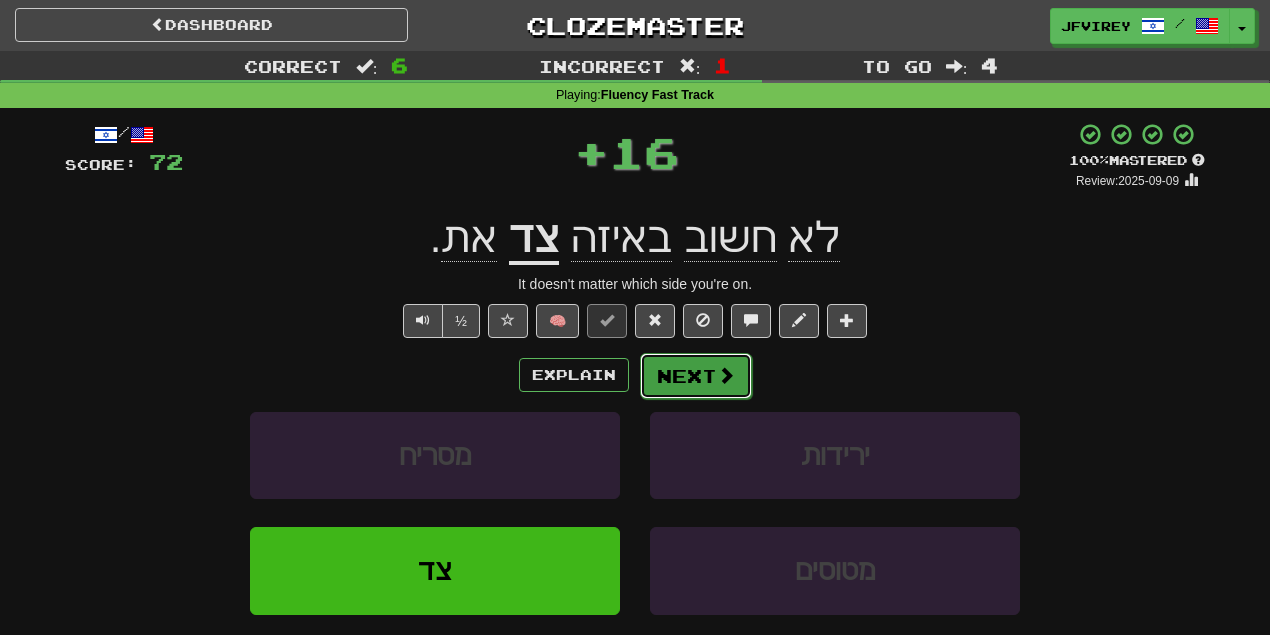 click on "Next" at bounding box center (696, 376) 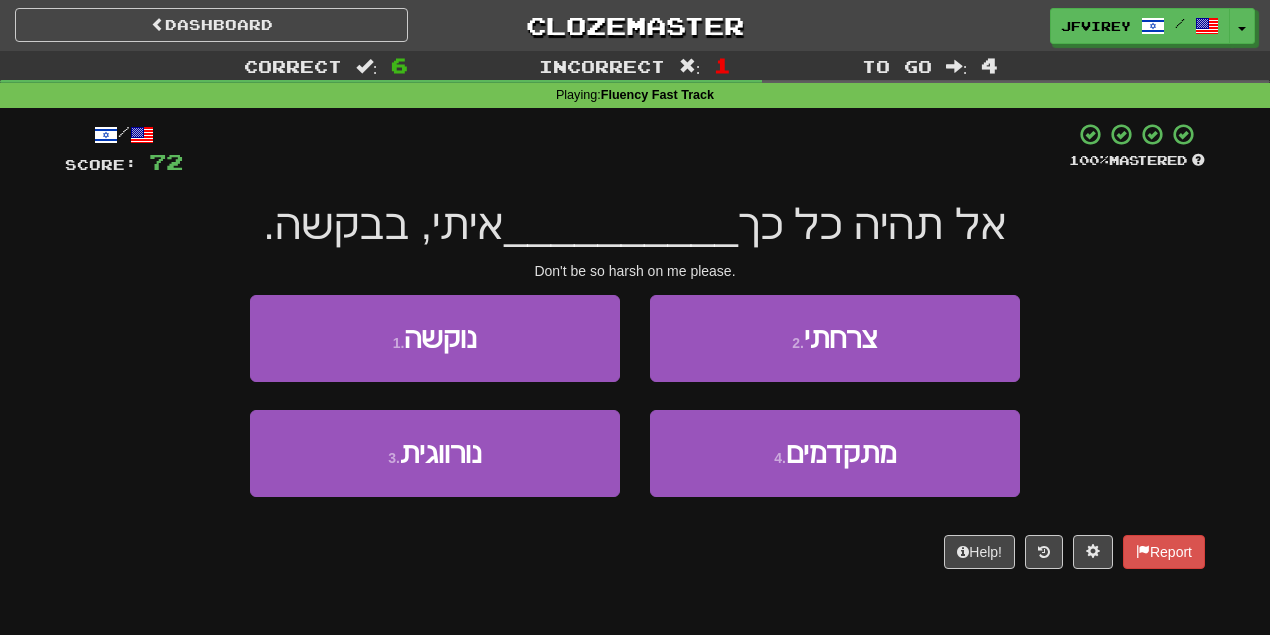 click on "3 .  נורווגית" at bounding box center (435, 467) 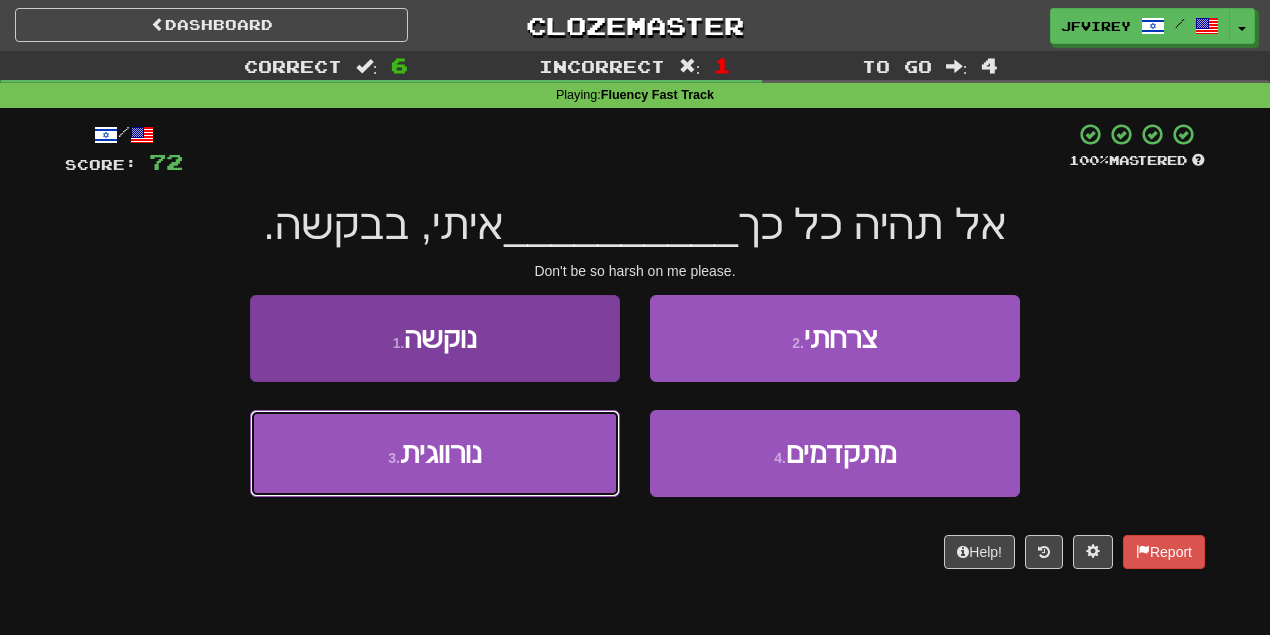 click on "3 .  נורווגית" at bounding box center (435, 453) 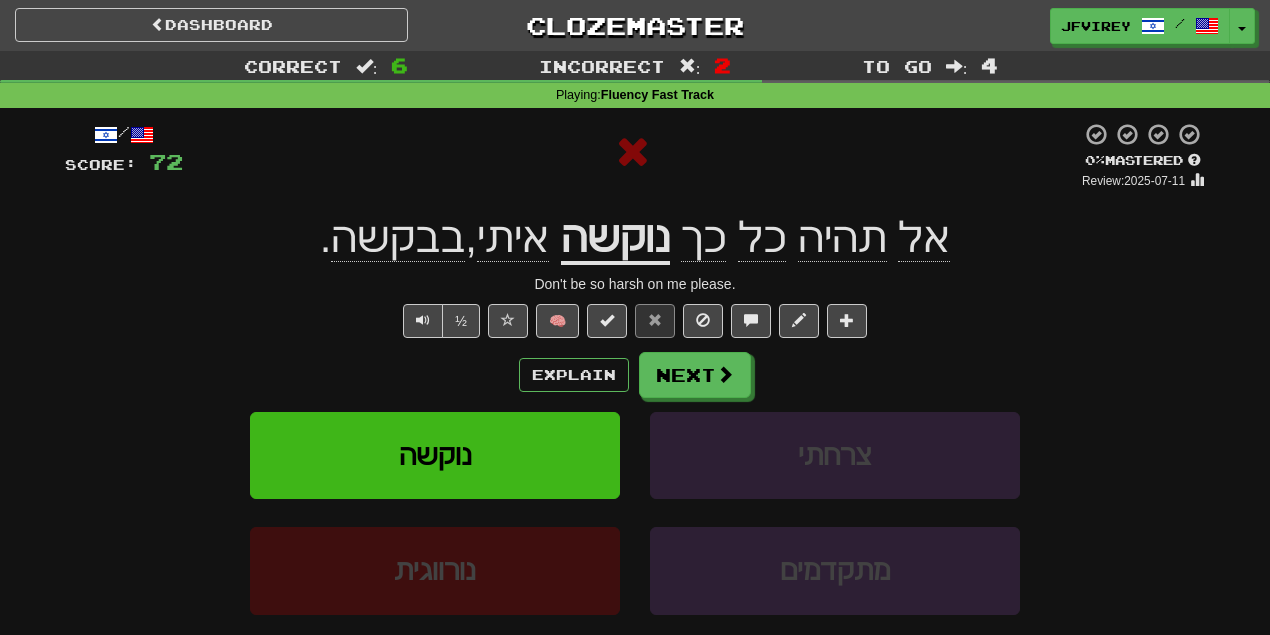 click on "נוקשה" at bounding box center [615, 239] 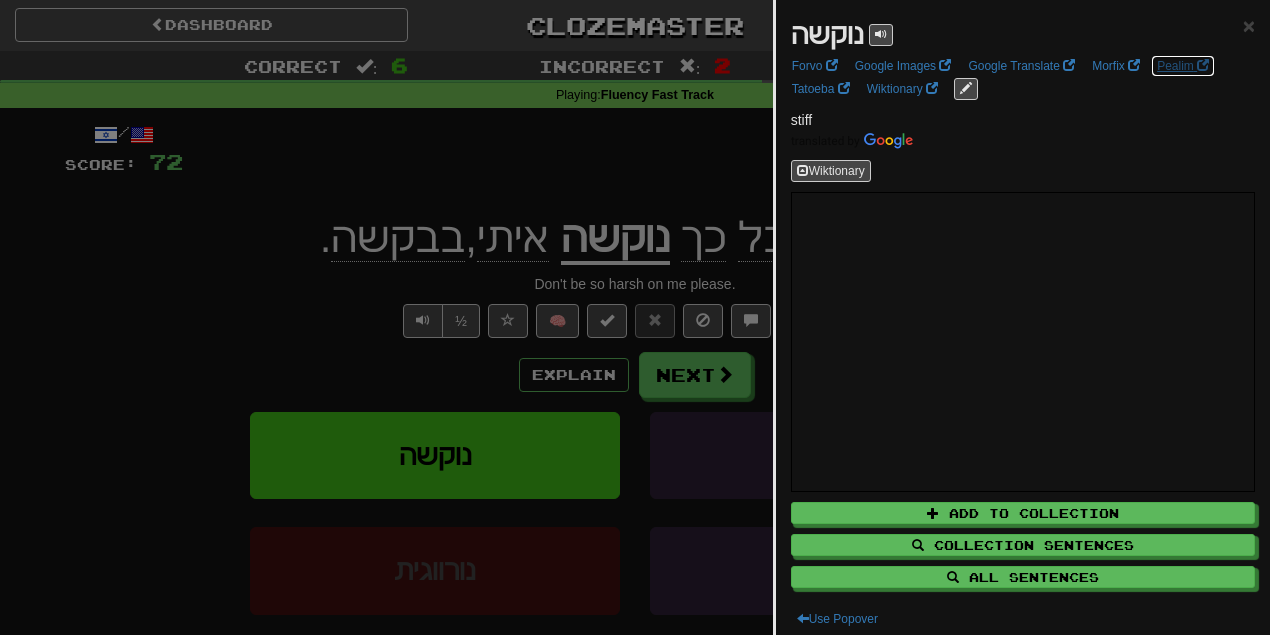 click on "Pealim" at bounding box center (1183, 66) 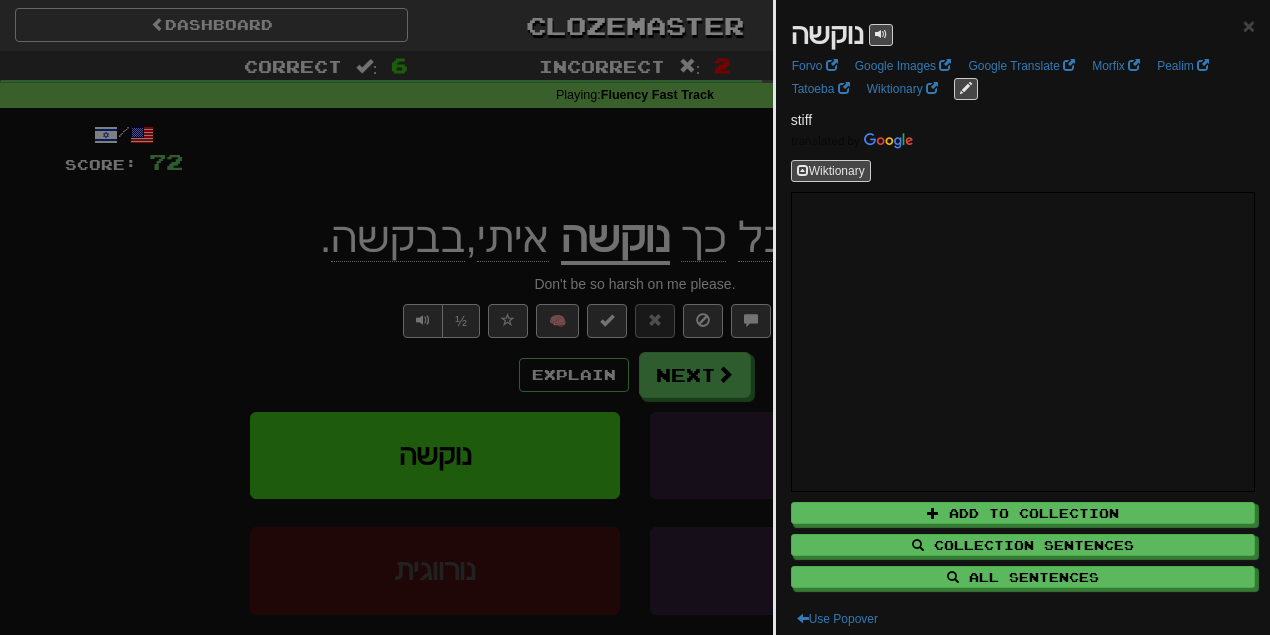 click at bounding box center [635, 317] 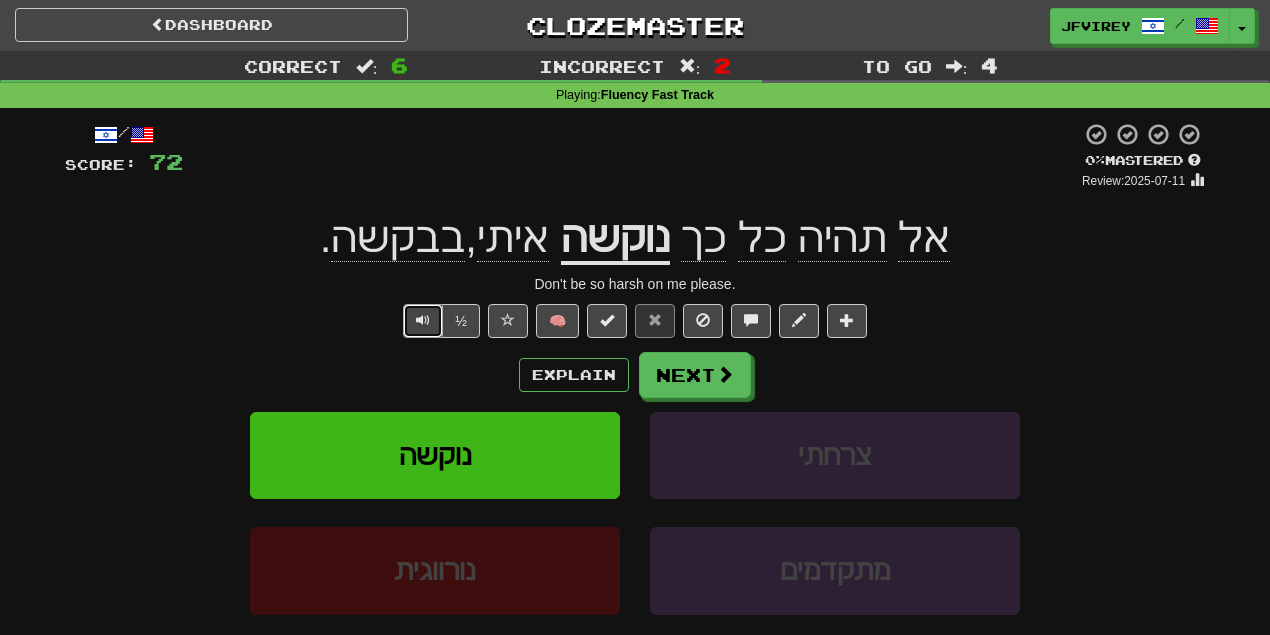 click at bounding box center [423, 320] 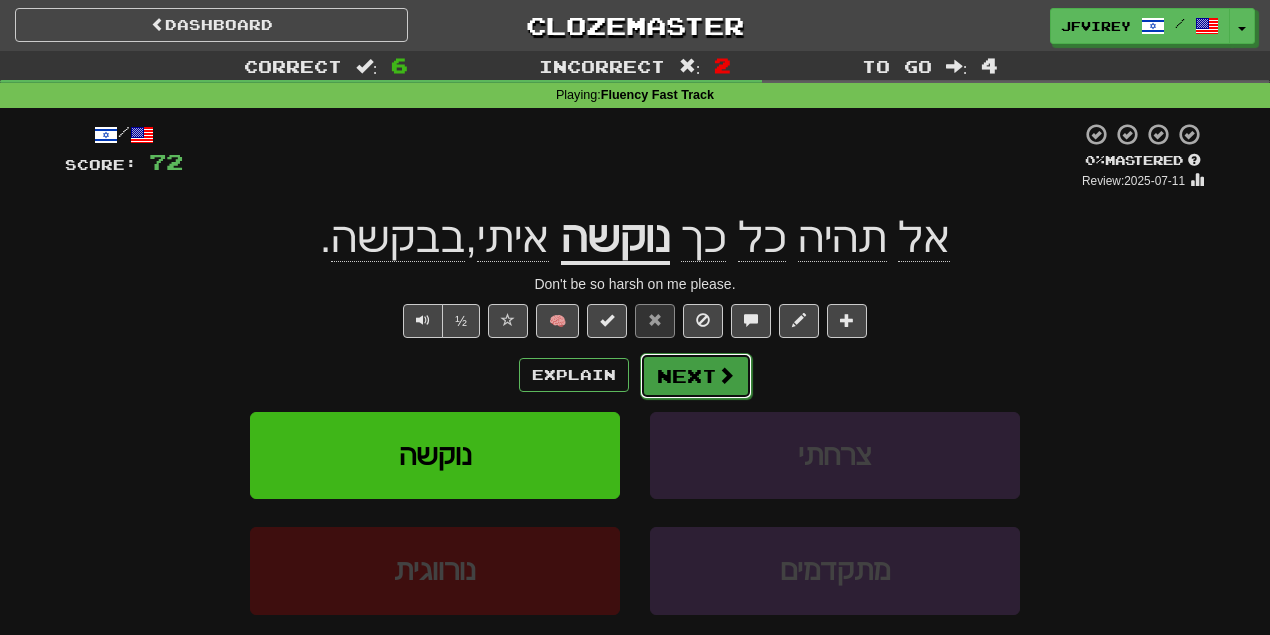 click on "Next" at bounding box center [696, 376] 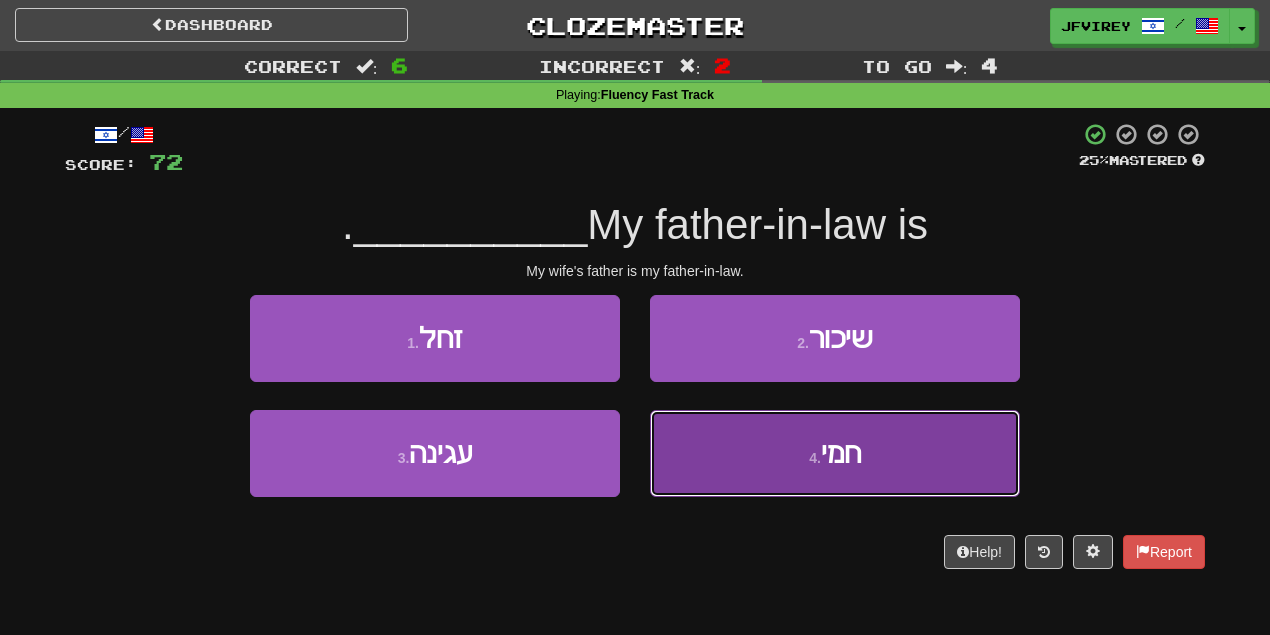 click on "4 .  חמי" at bounding box center (835, 453) 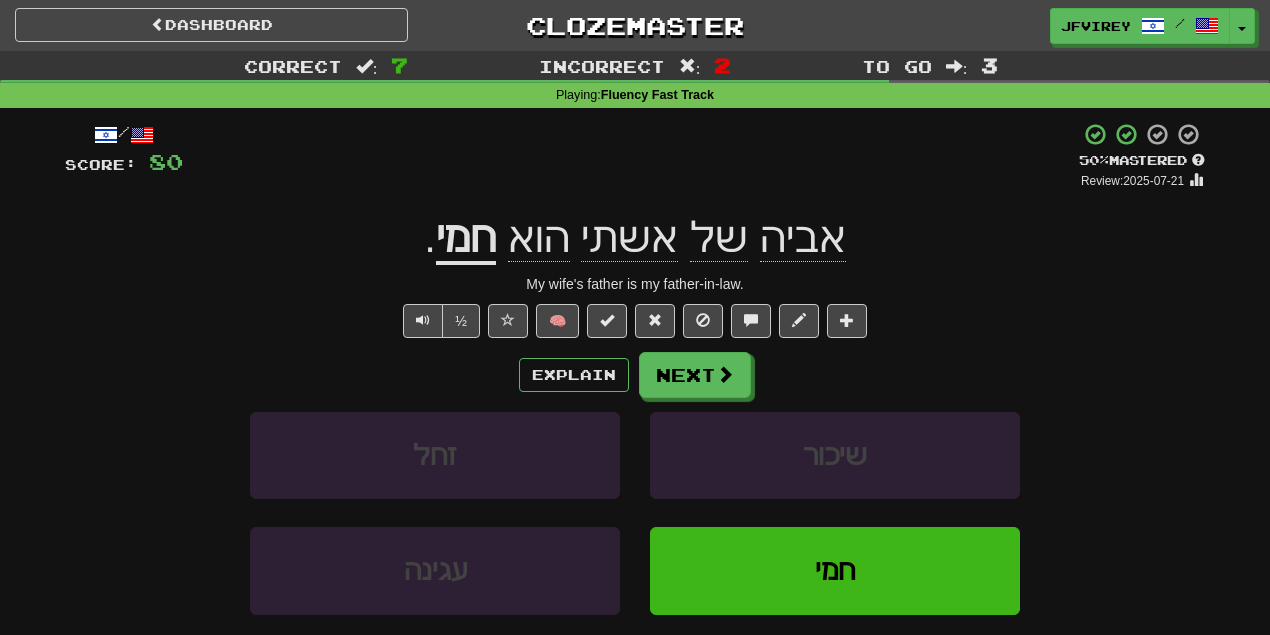 click on "חמי" at bounding box center [466, 239] 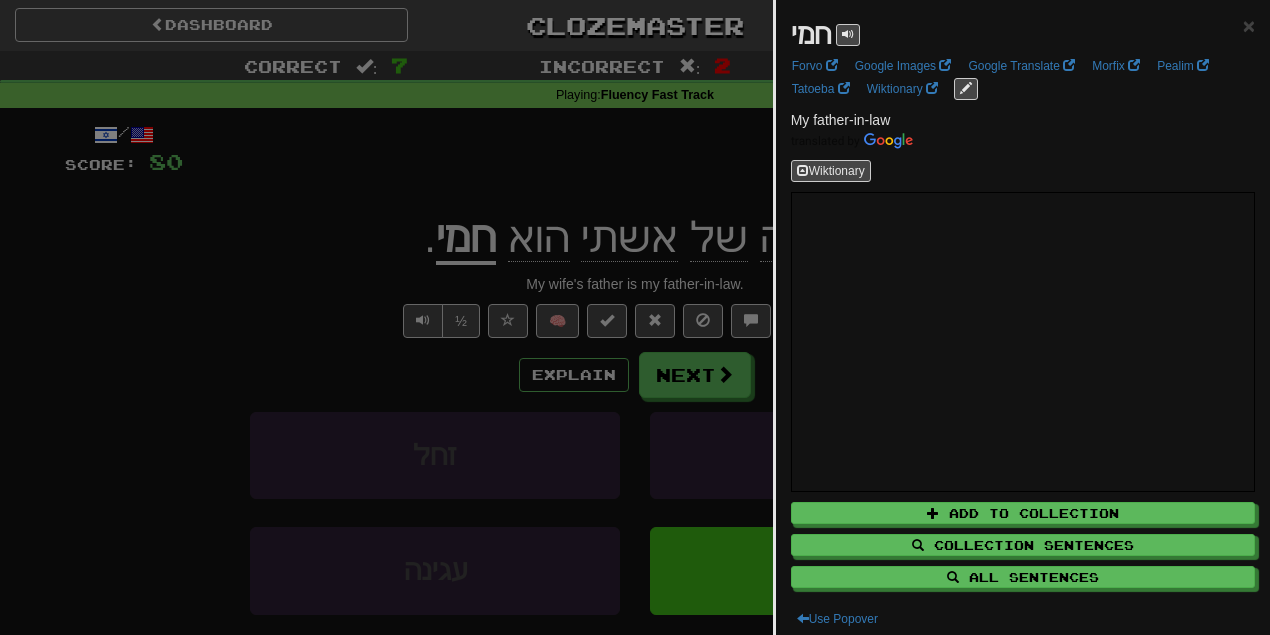 click at bounding box center (635, 317) 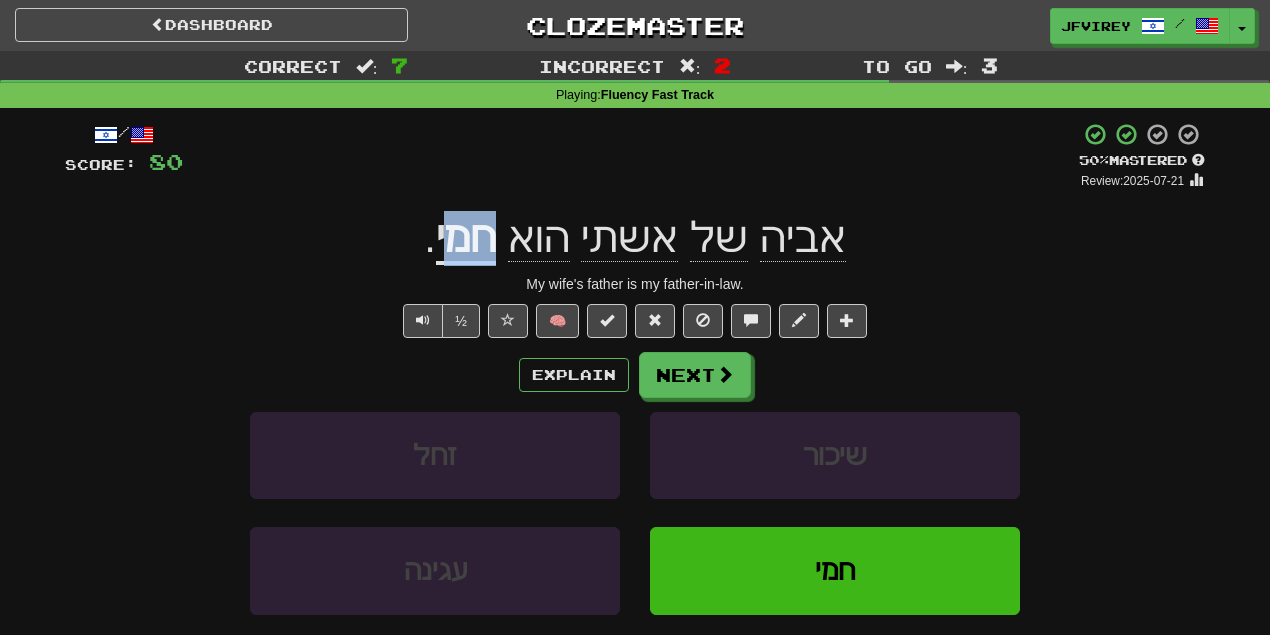 drag, startPoint x: 468, startPoint y: 248, endPoint x: 504, endPoint y: 256, distance: 36.878178 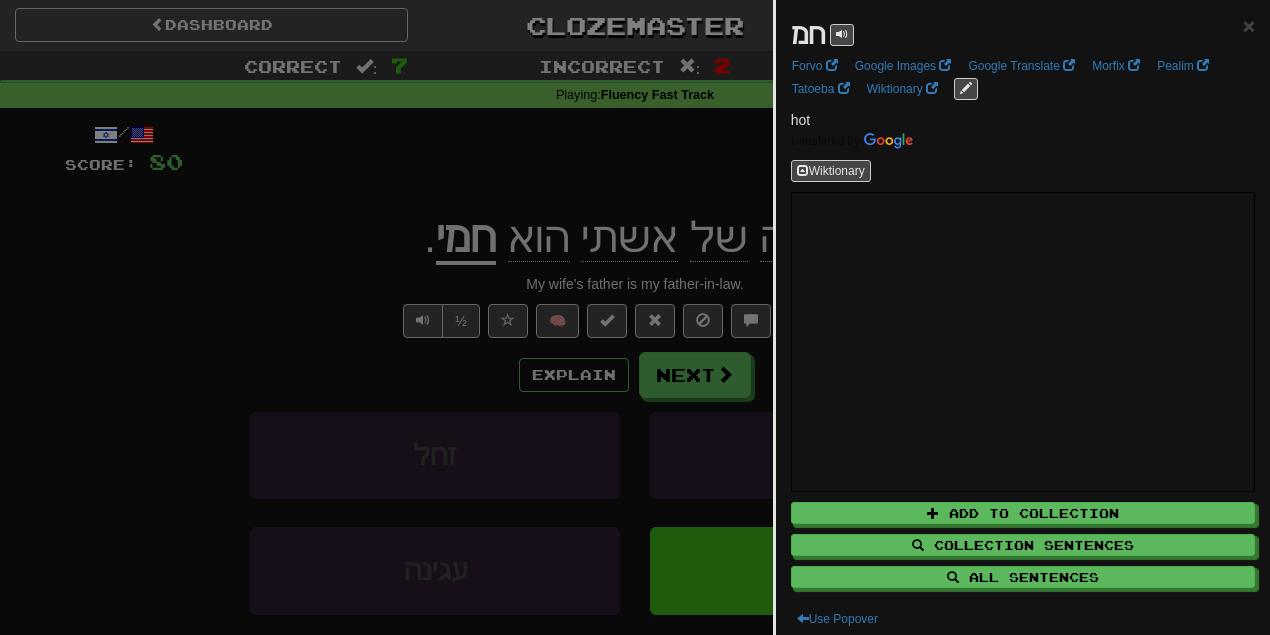 click at bounding box center (635, 317) 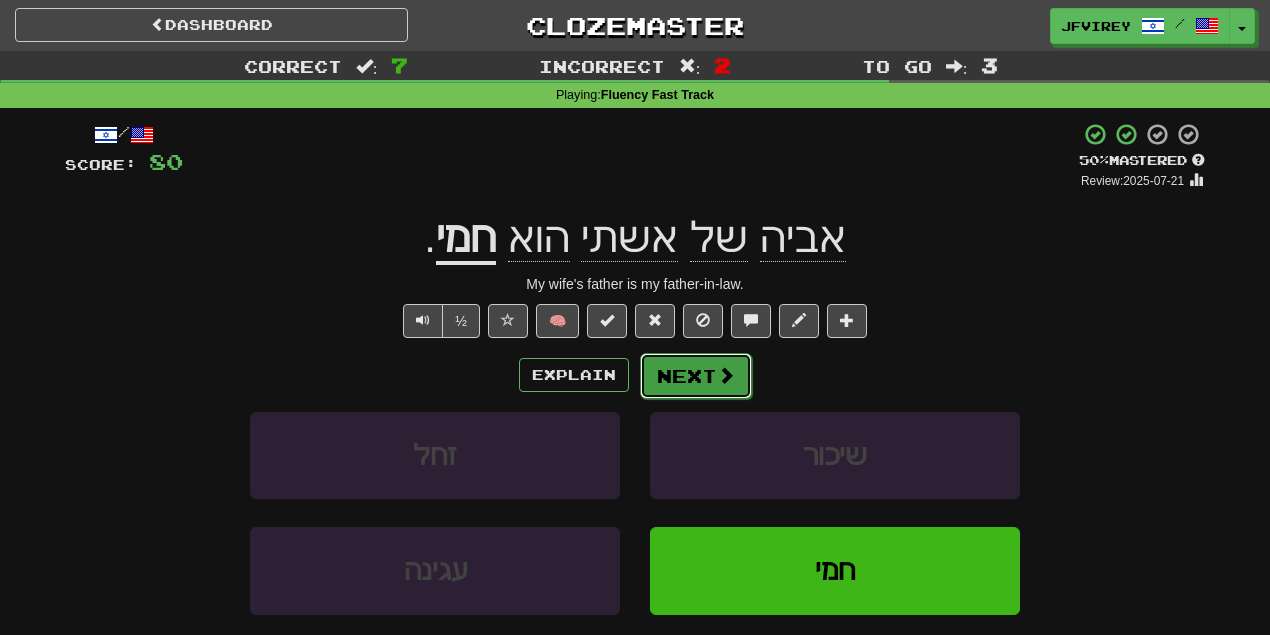 click on "Next" at bounding box center (696, 376) 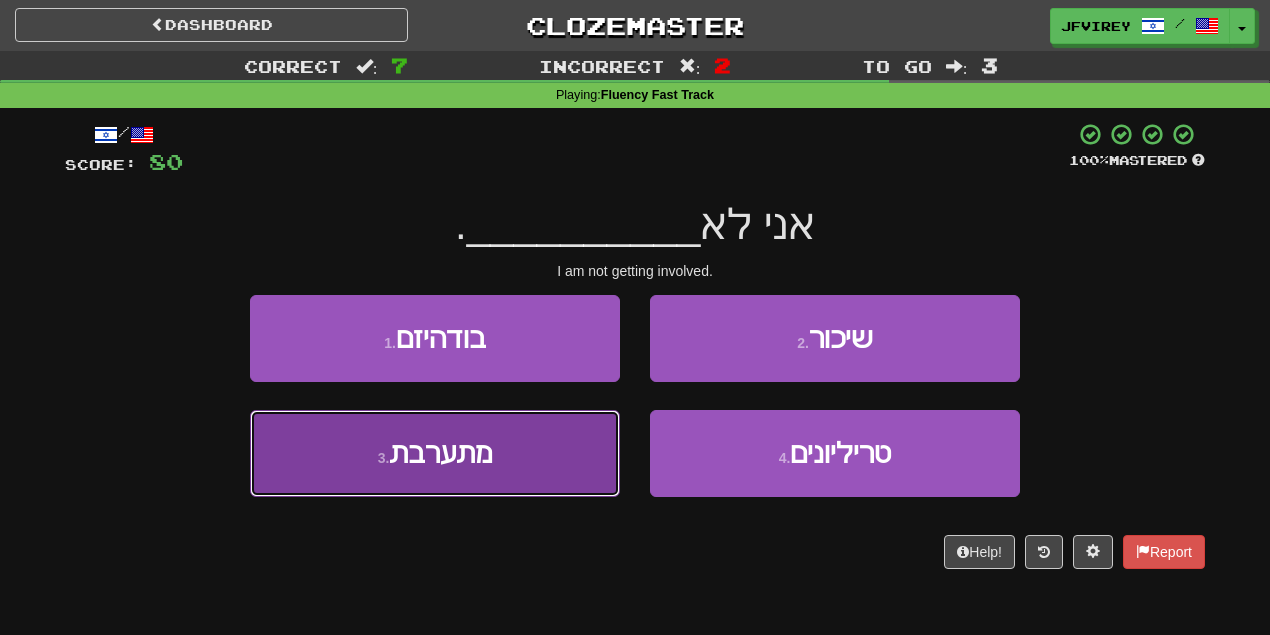 click on "3 .  מתערבת" at bounding box center [435, 453] 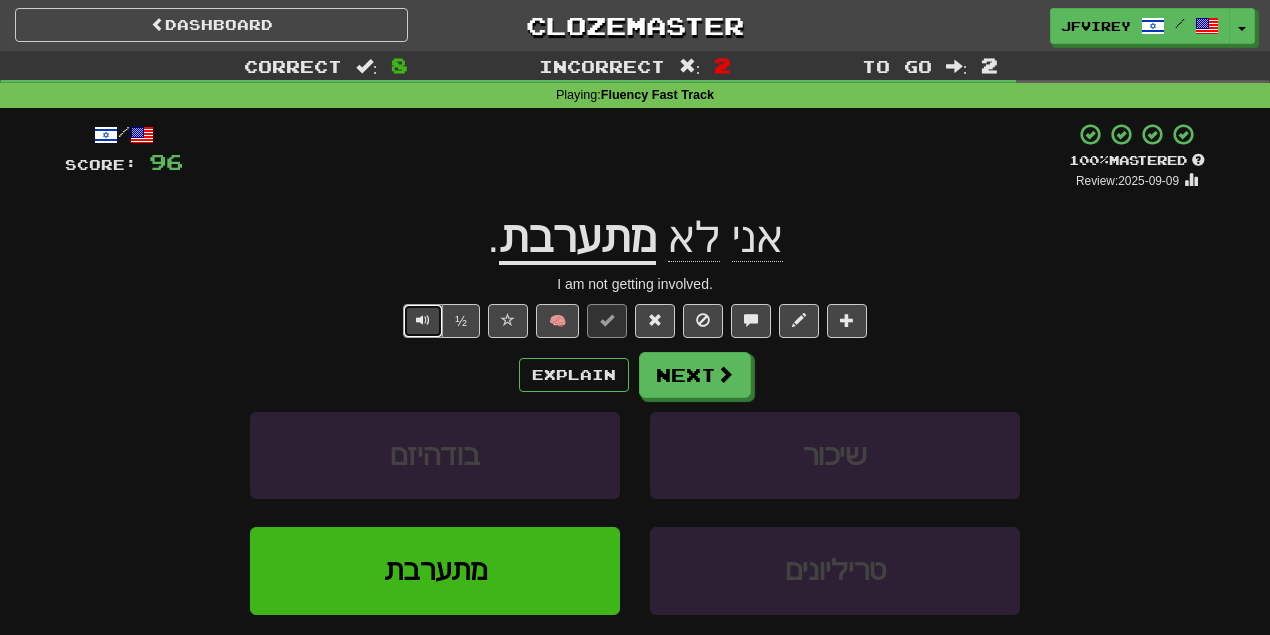 click at bounding box center [423, 320] 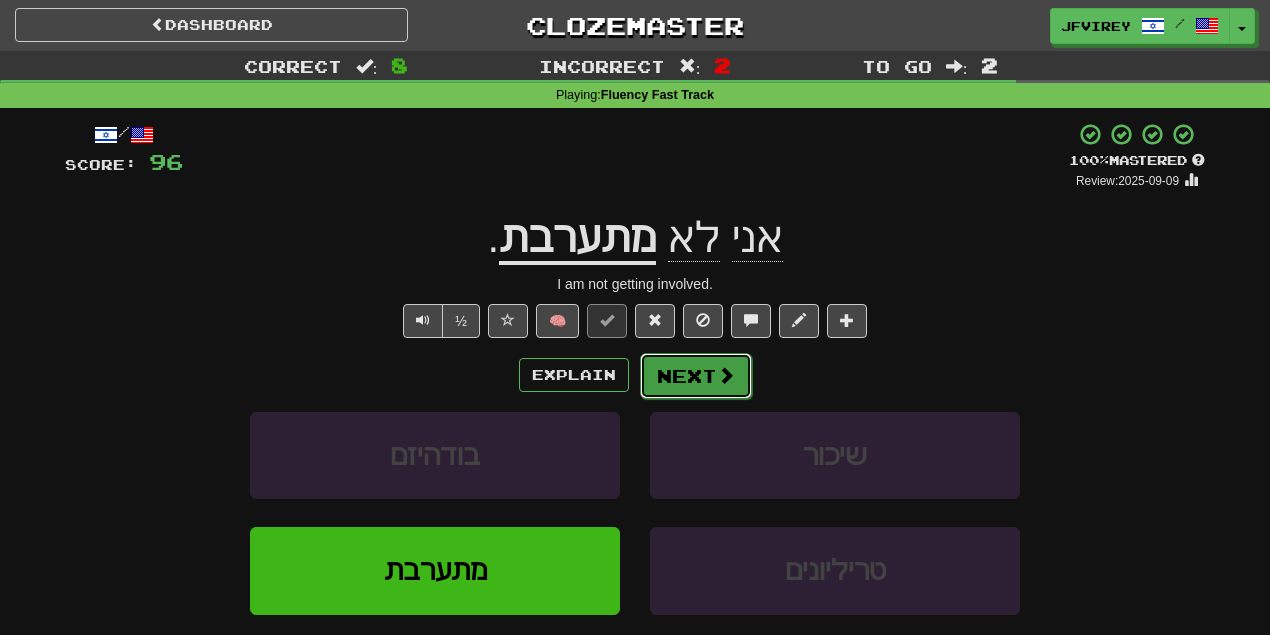 click on "Next" at bounding box center [696, 376] 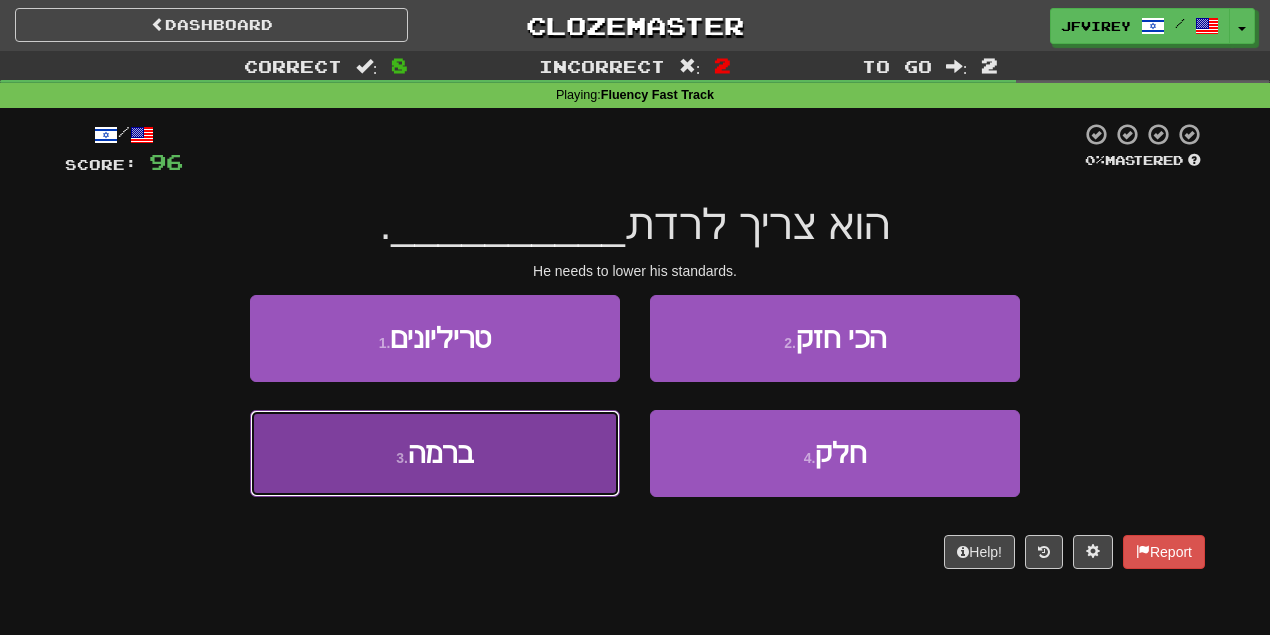 click on "3 .  ברמה" at bounding box center (435, 453) 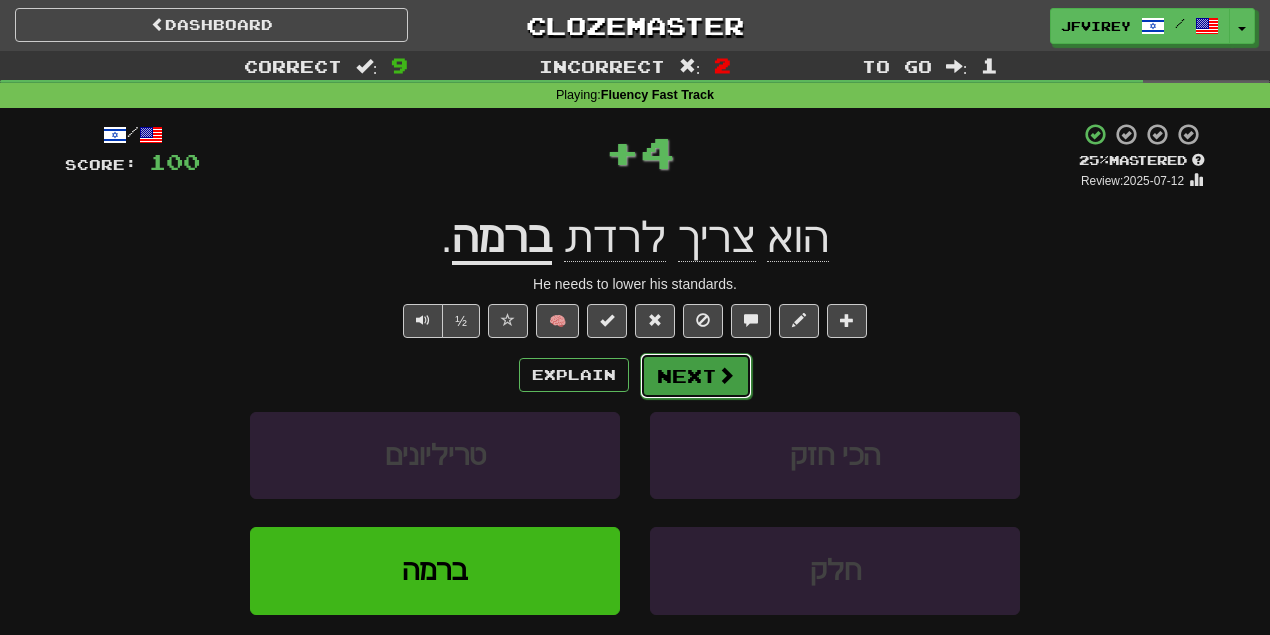 click on "Next" at bounding box center [696, 376] 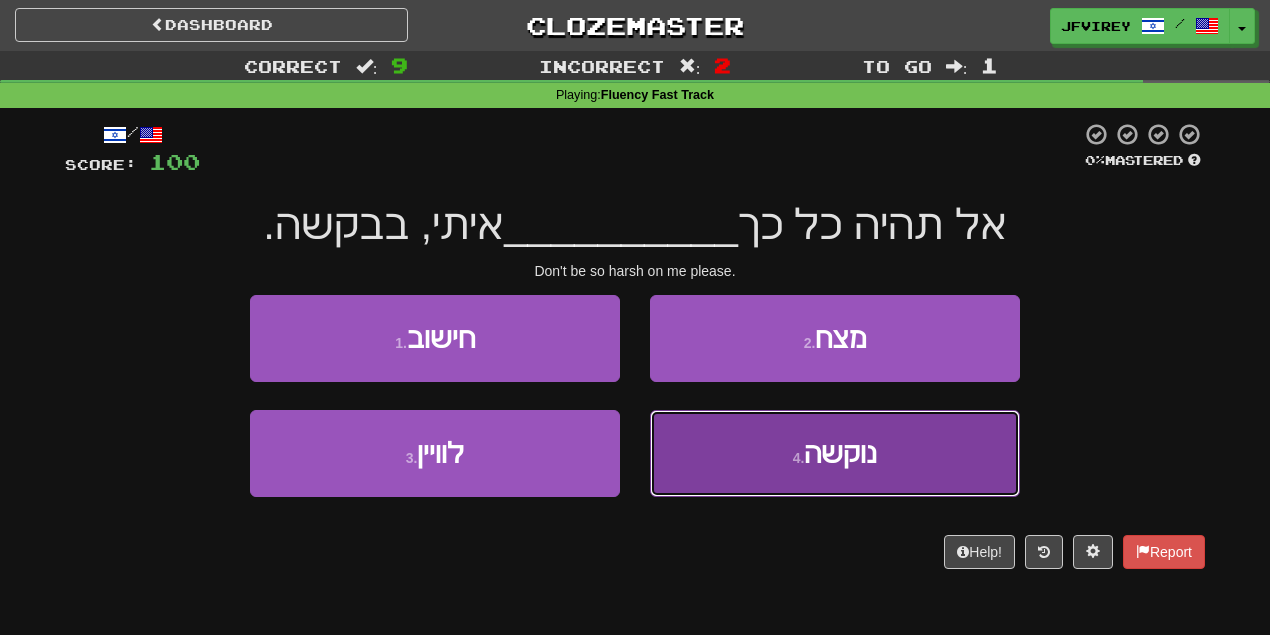 click on "4 .  נוקשה" at bounding box center (835, 453) 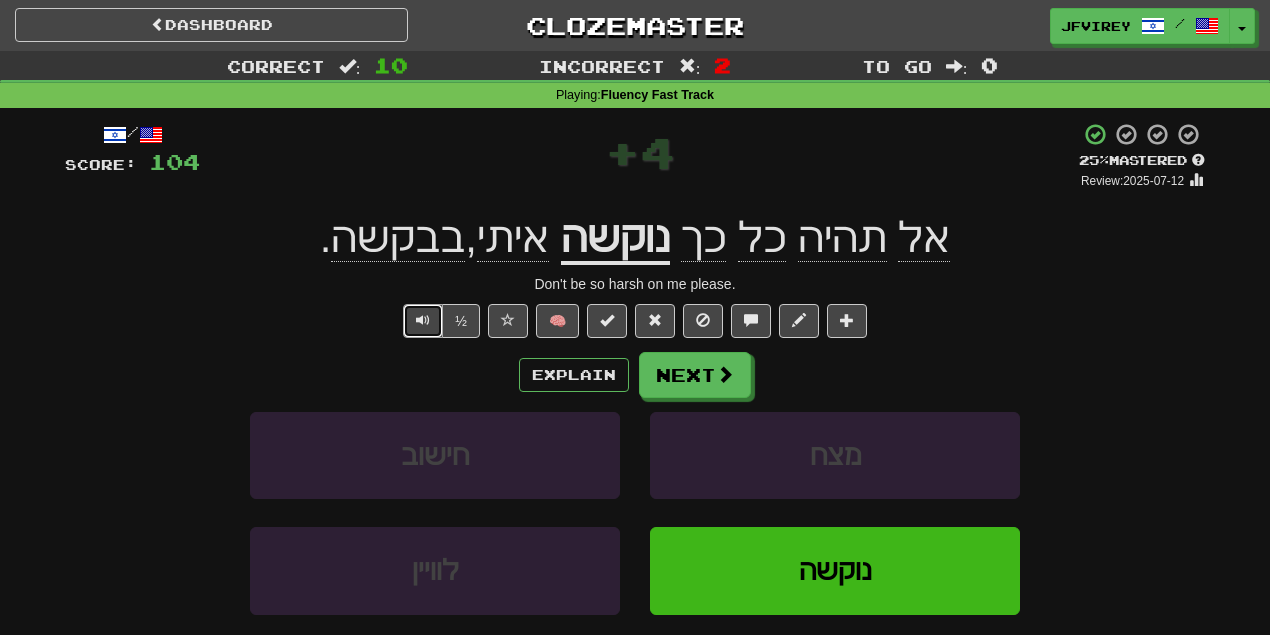 click at bounding box center [423, 320] 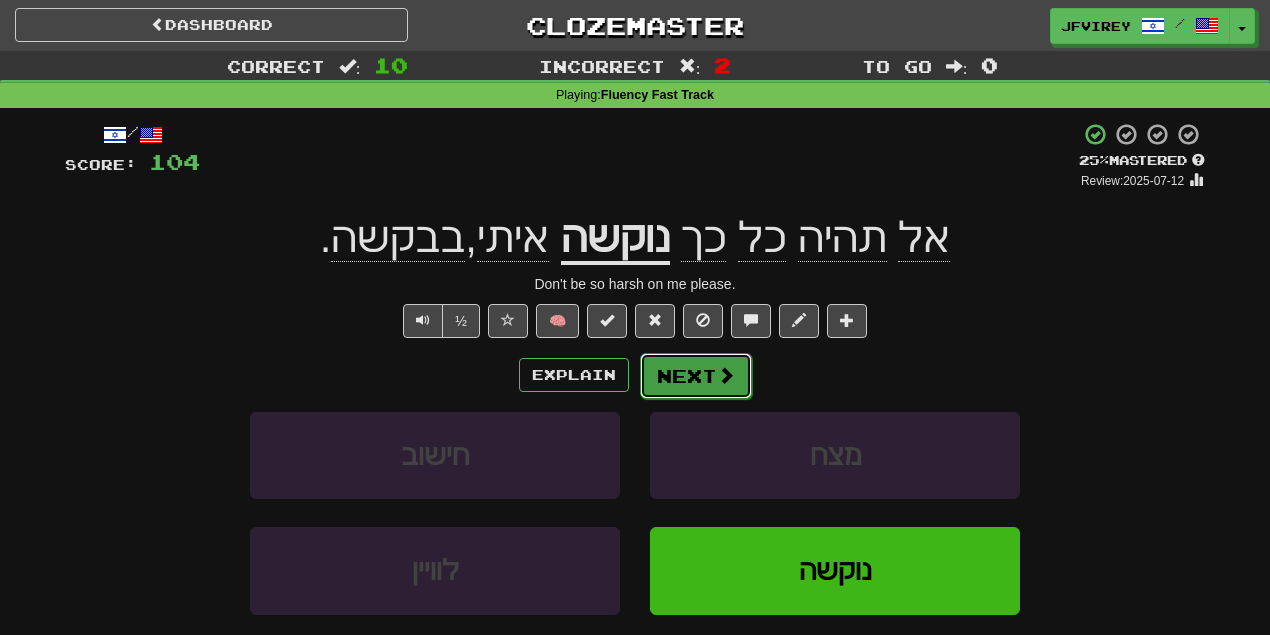 click on "Next" at bounding box center (696, 376) 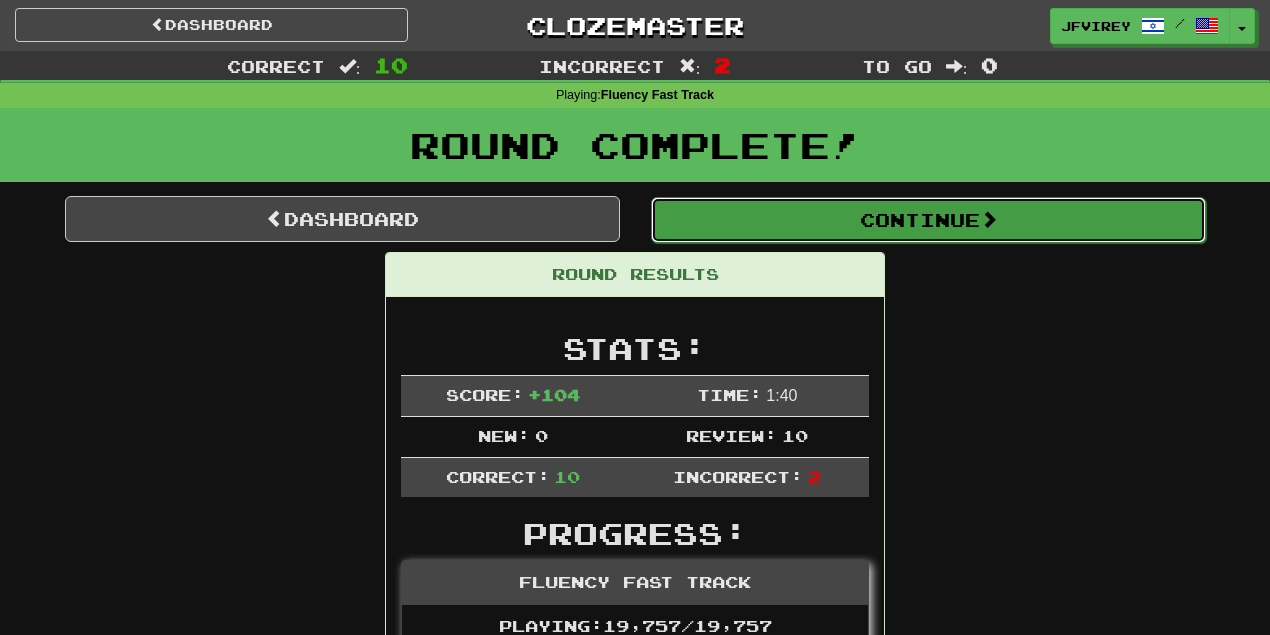 click on "Continue" at bounding box center [928, 220] 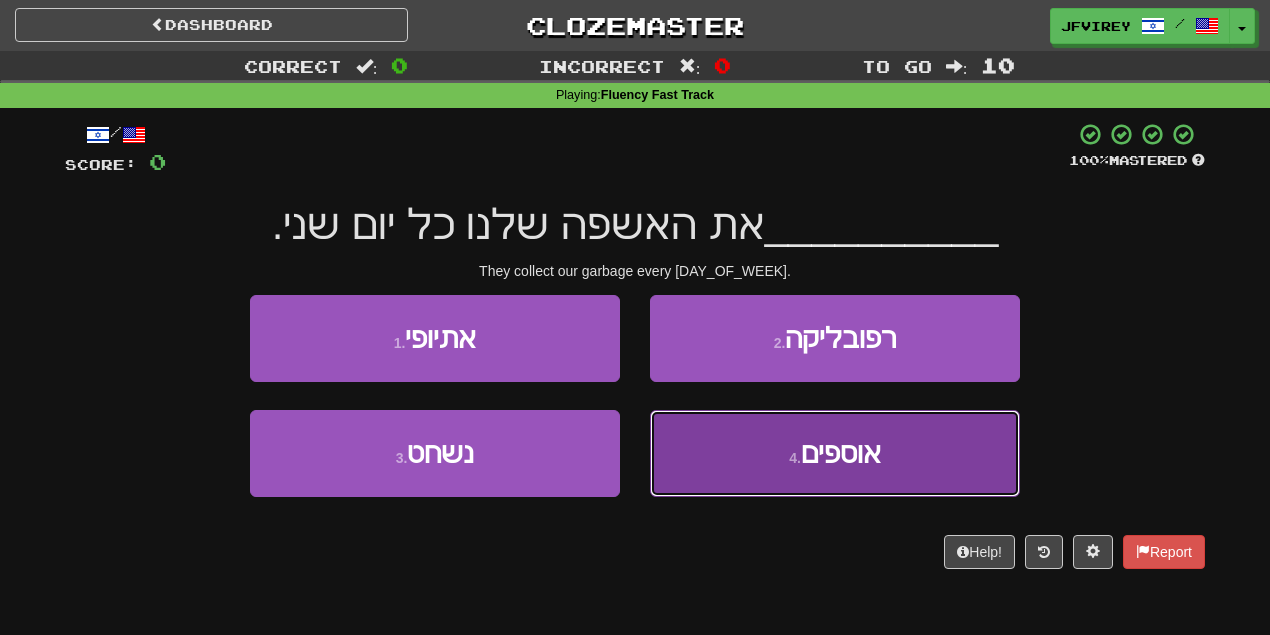 click on "4 .  אוספים" at bounding box center (835, 453) 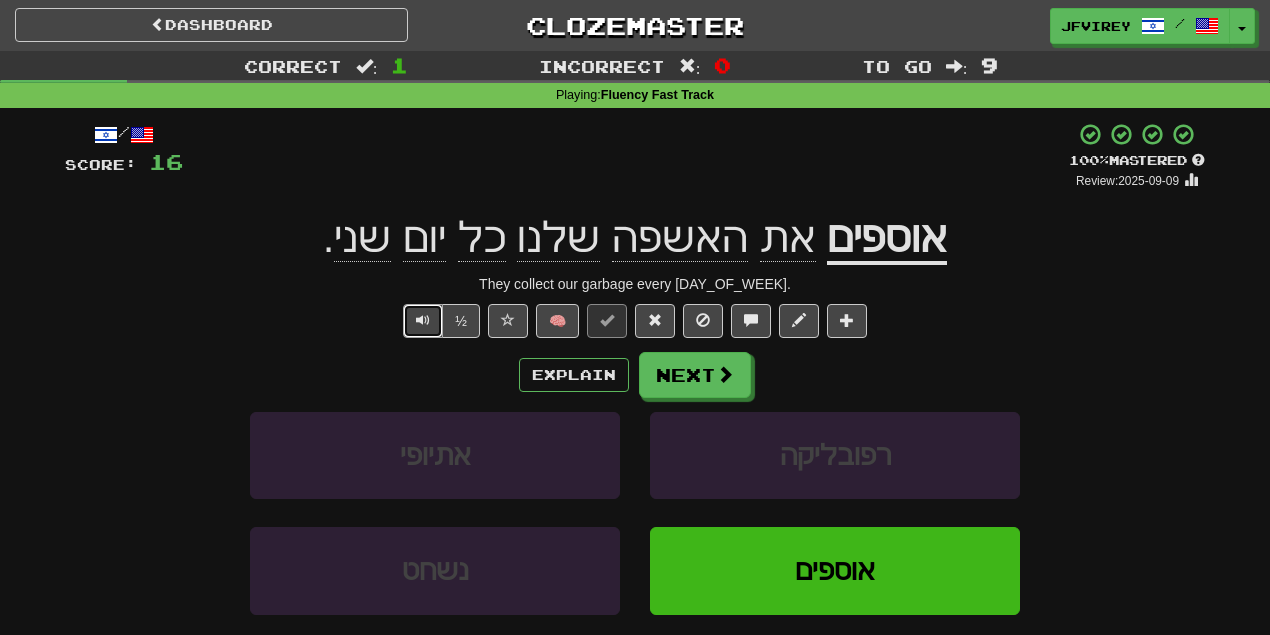 click at bounding box center [423, 320] 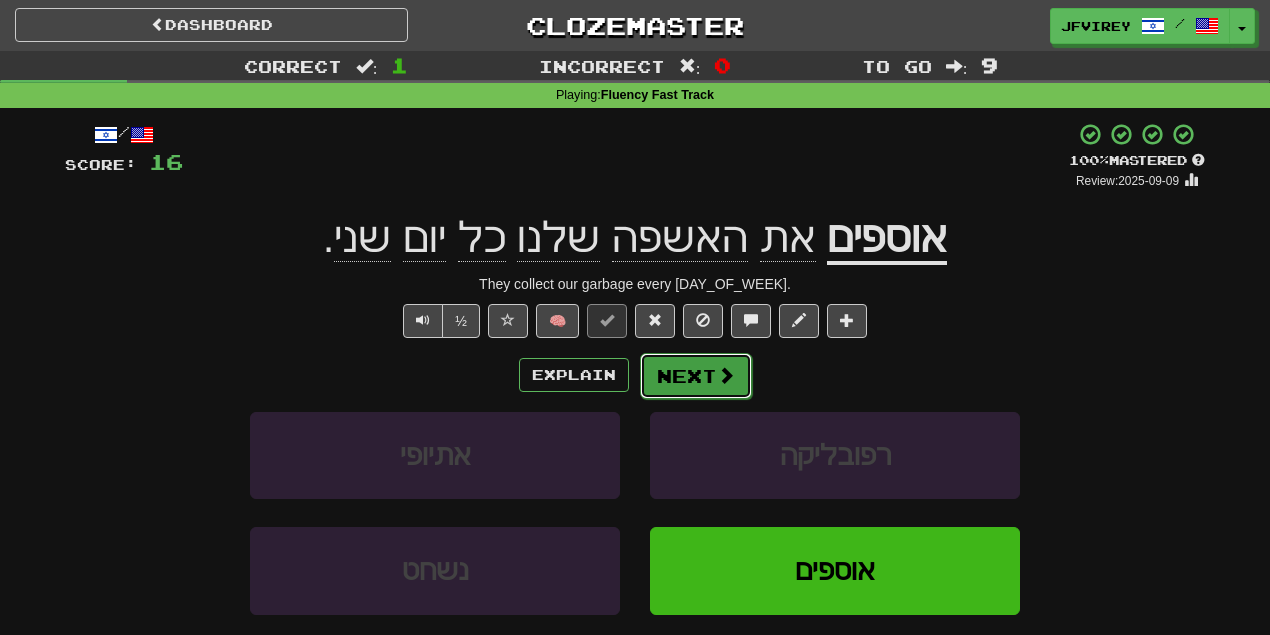 click on "Next" at bounding box center (696, 376) 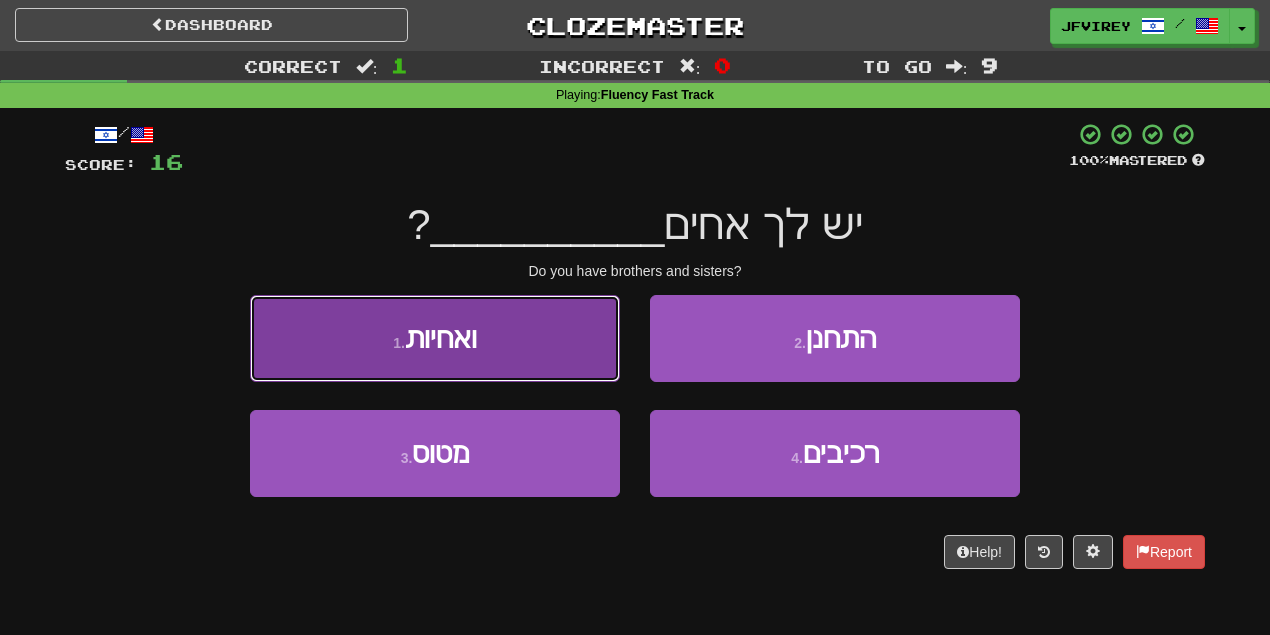 click on "1 .  ואחיות" at bounding box center [435, 338] 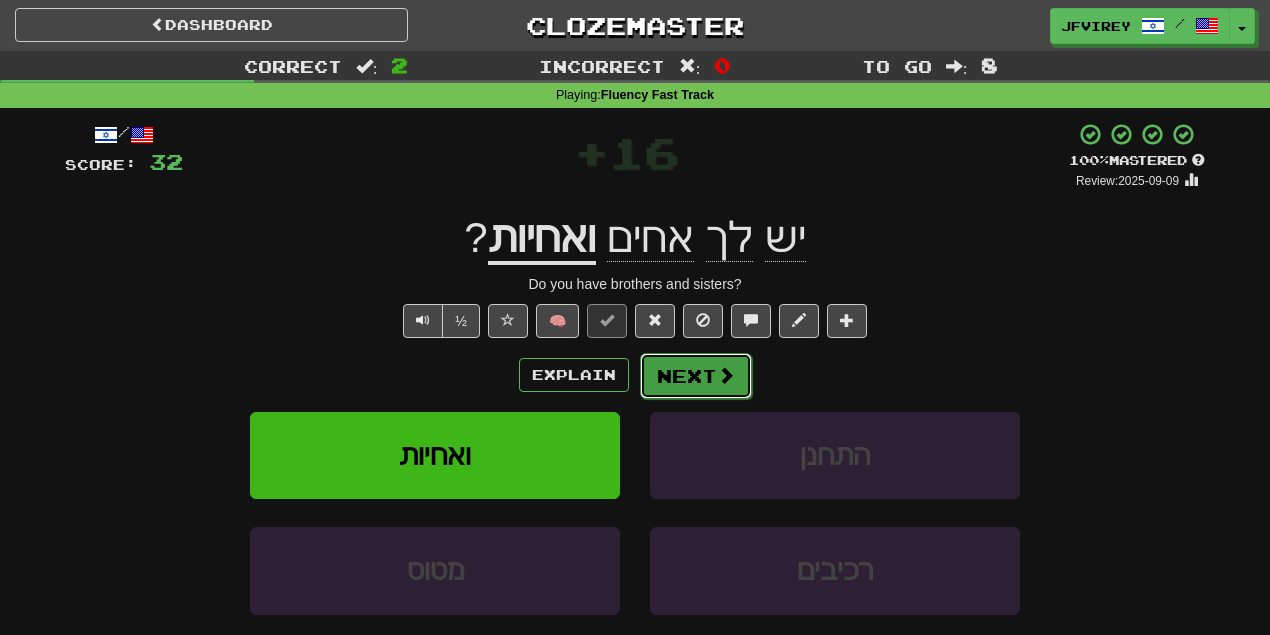 click on "Next" at bounding box center (696, 376) 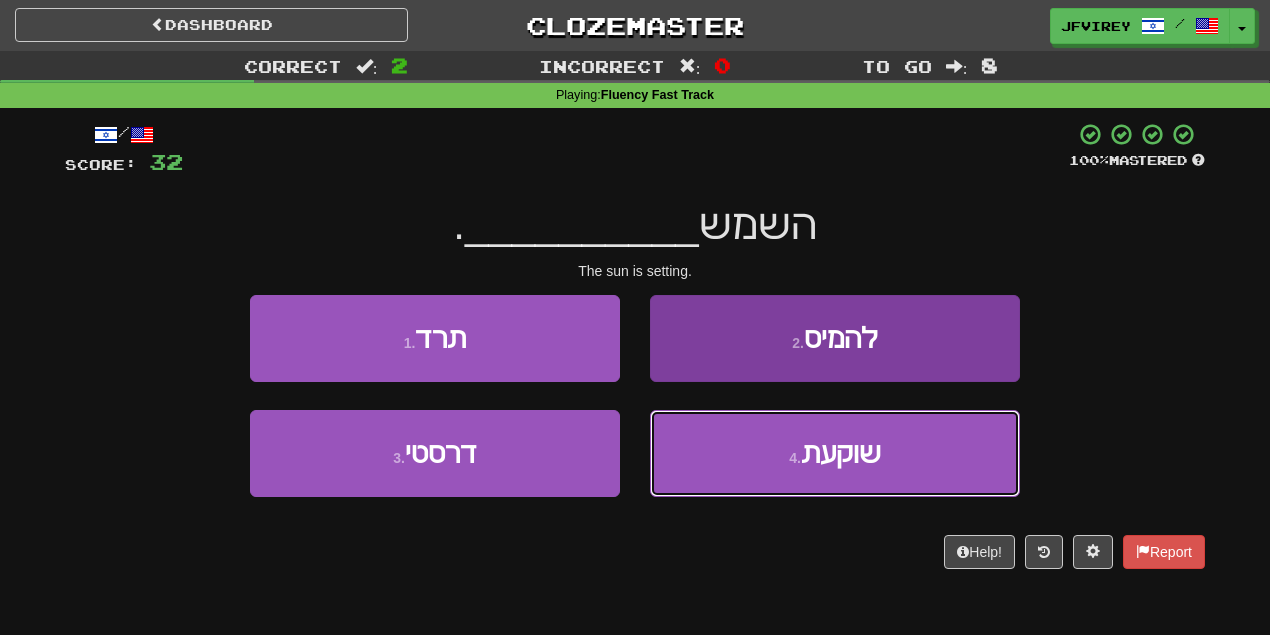 click on "4 .  שוקעת" at bounding box center [835, 453] 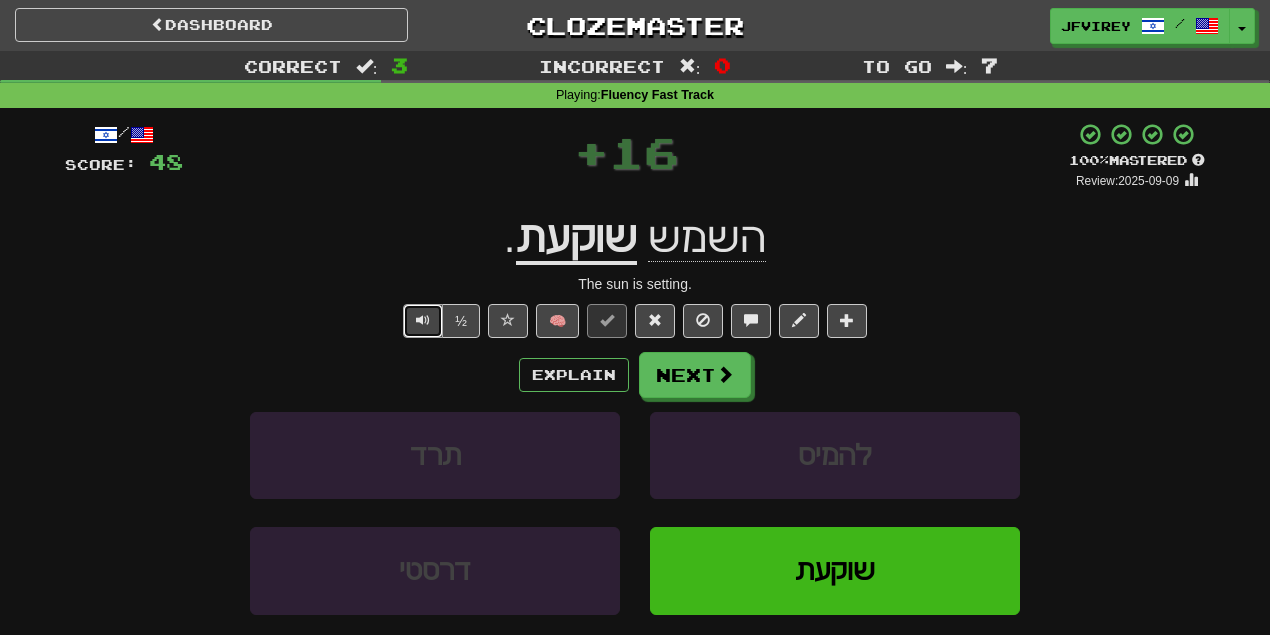 click at bounding box center [423, 320] 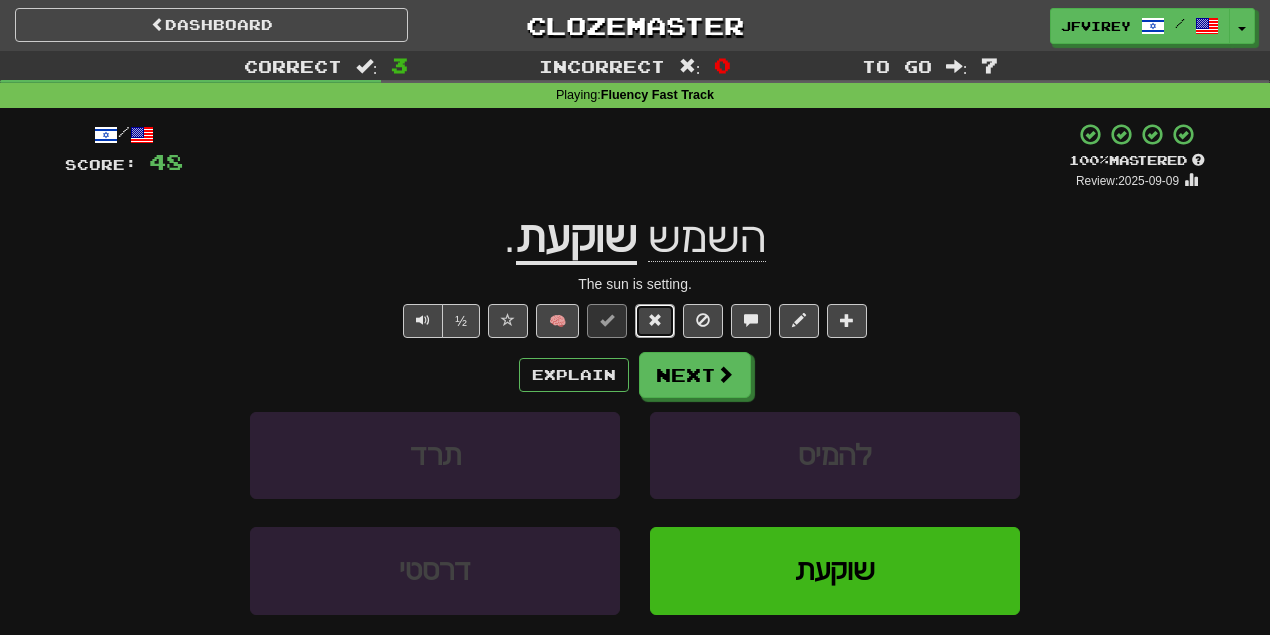 click at bounding box center (655, 320) 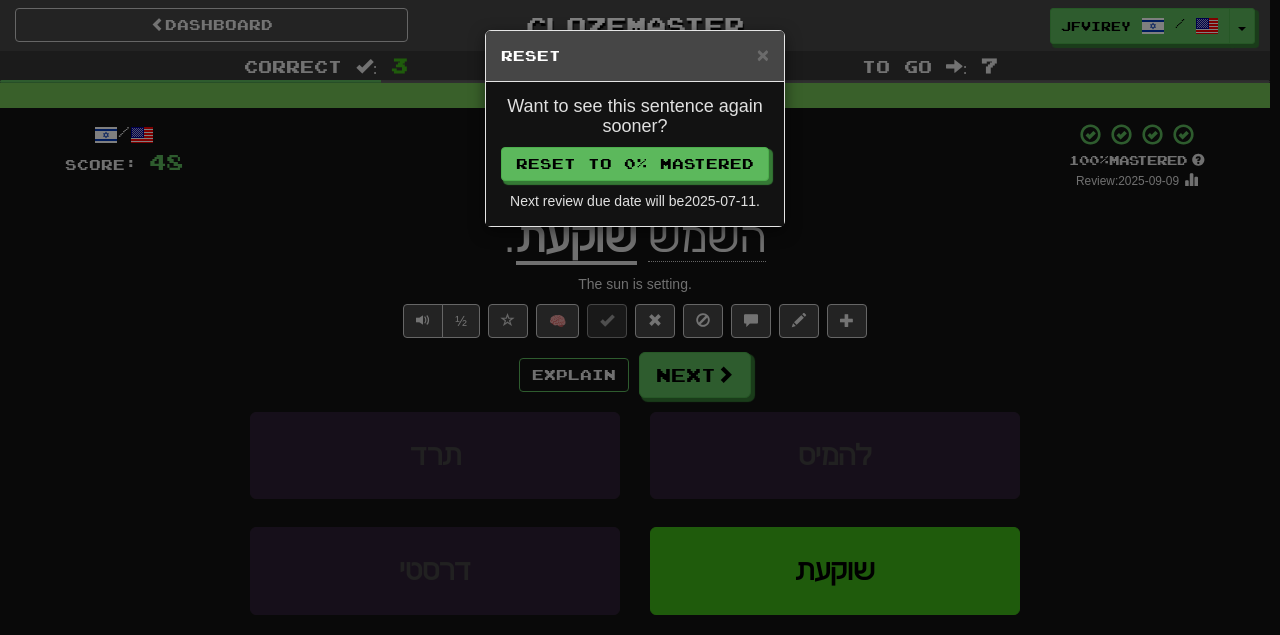 click on "Next review due date will be  2025-07-11 ." at bounding box center (635, 201) 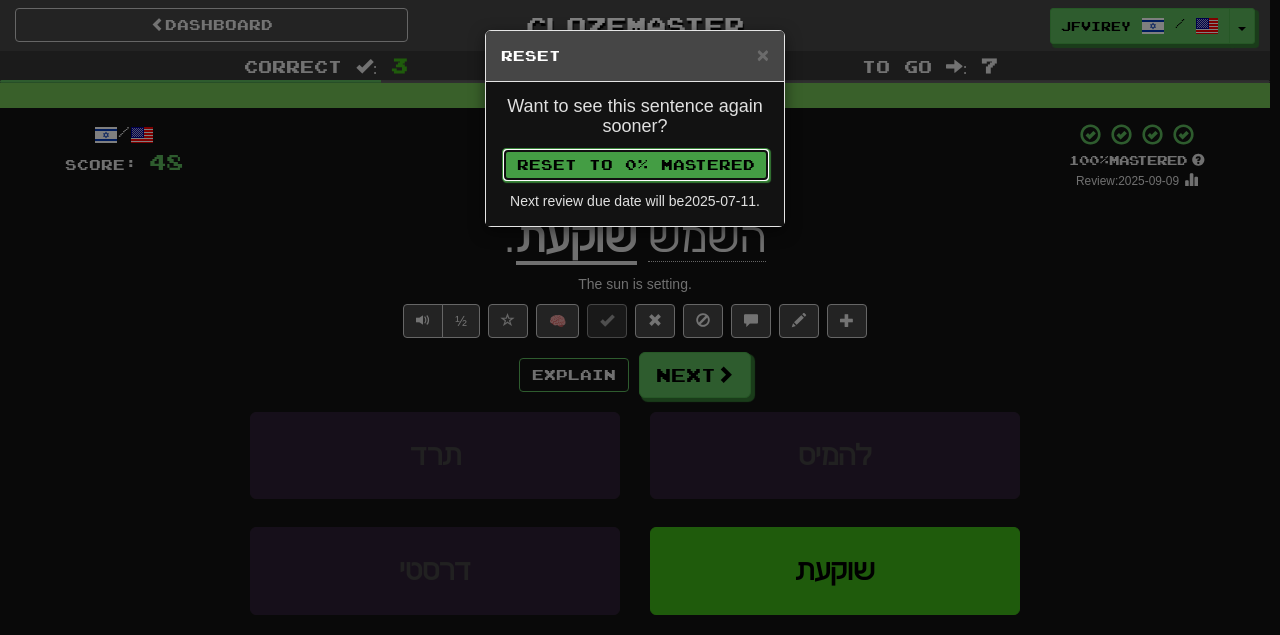 click on "Reset to 0% Mastered" at bounding box center [636, 165] 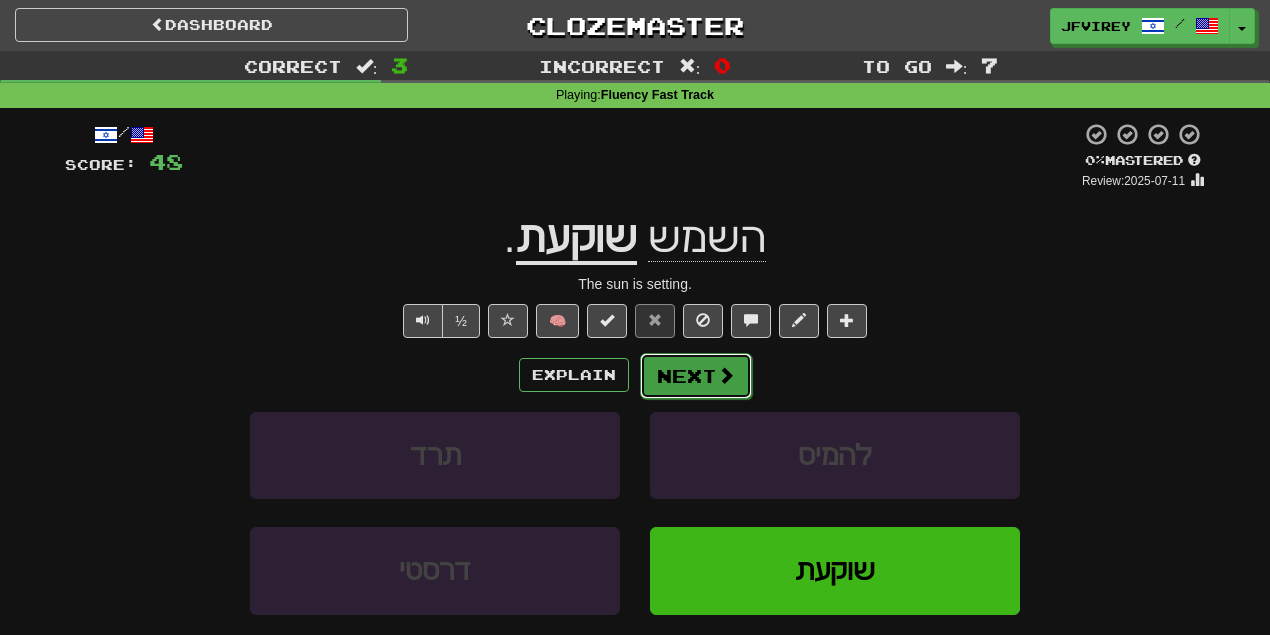 click on "Next" at bounding box center (696, 376) 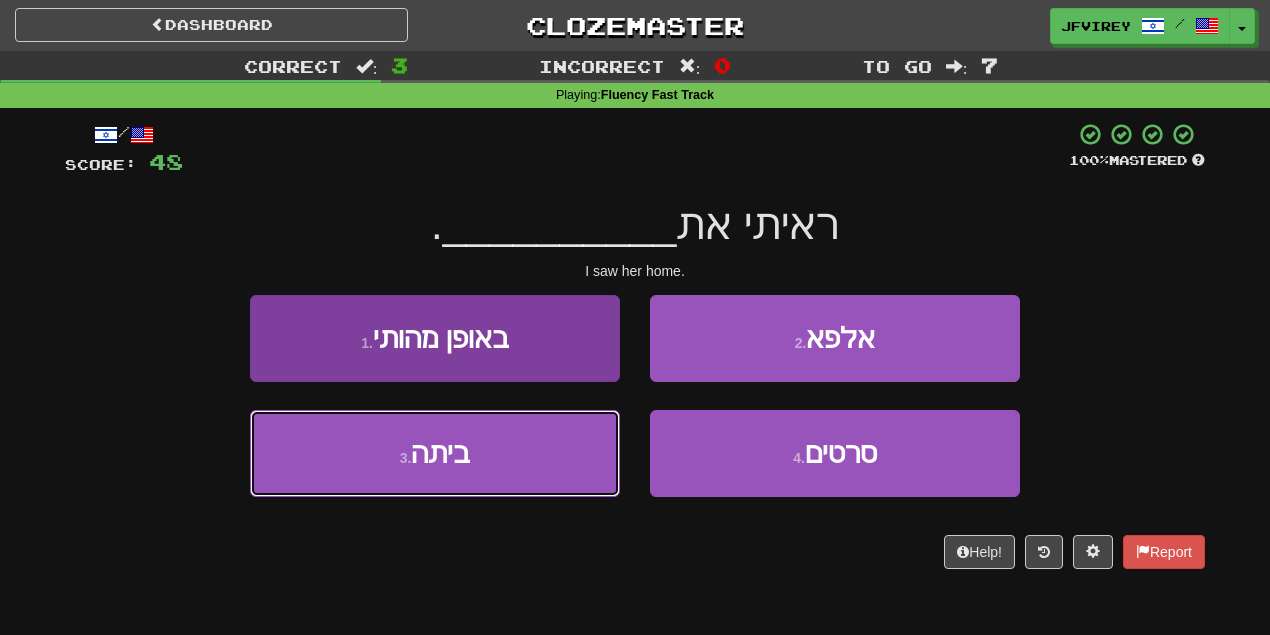 click on "3 .  ביתה" at bounding box center [435, 453] 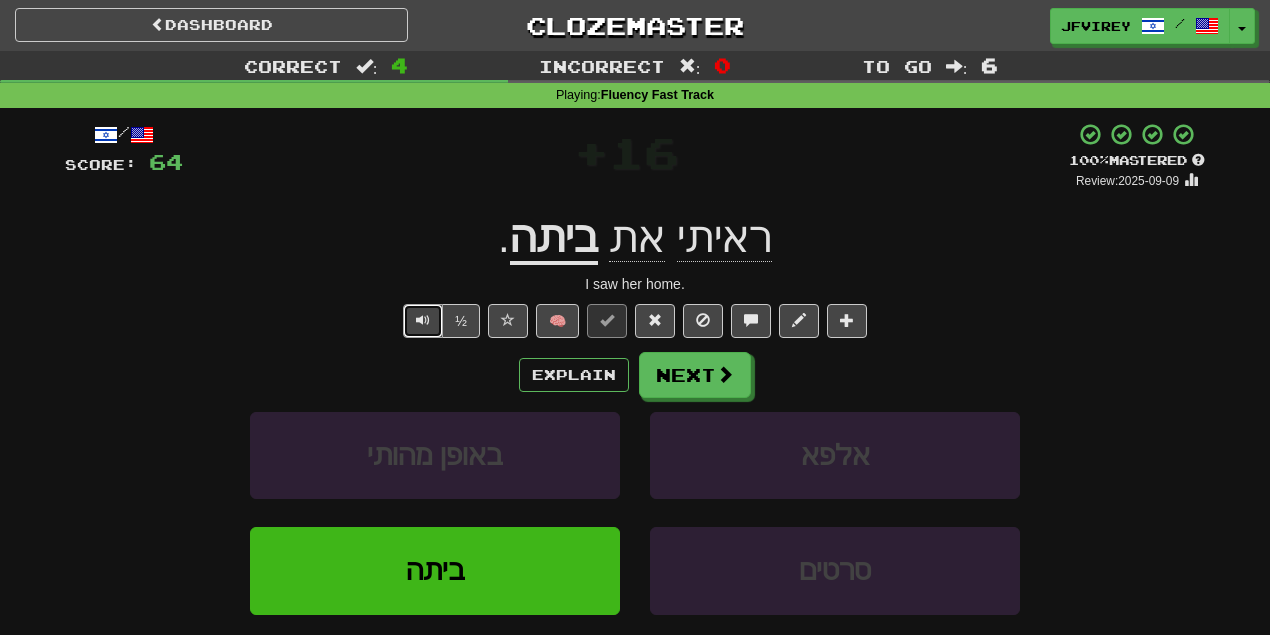 click at bounding box center [423, 320] 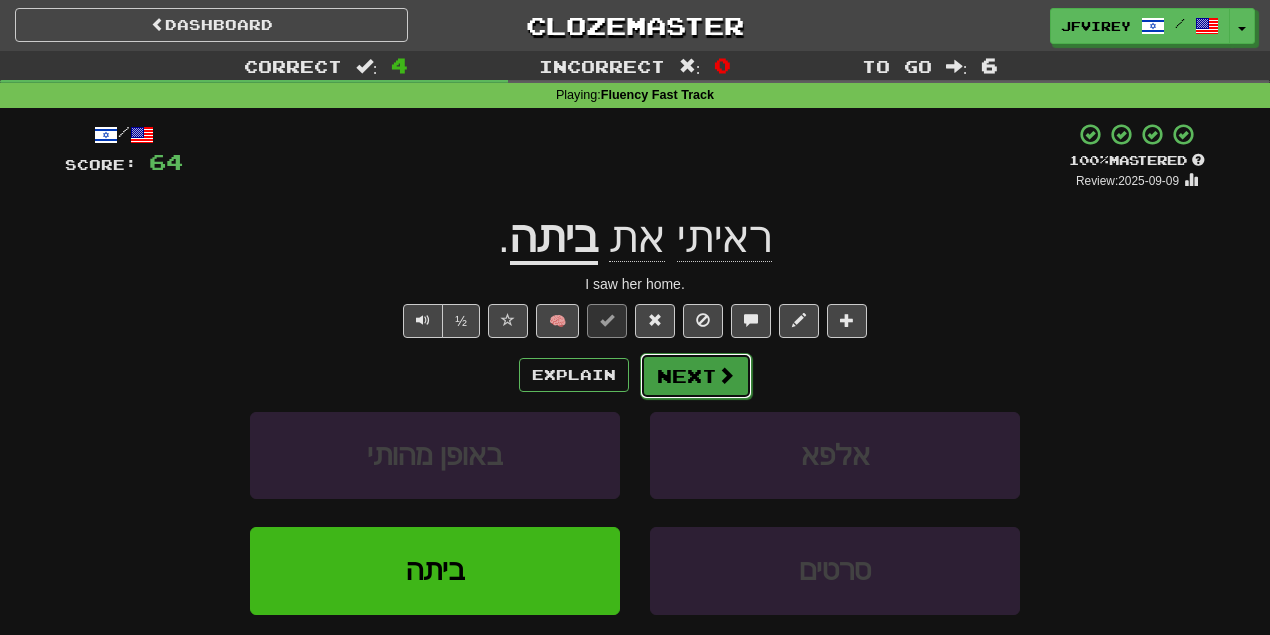 click on "Next" at bounding box center [696, 376] 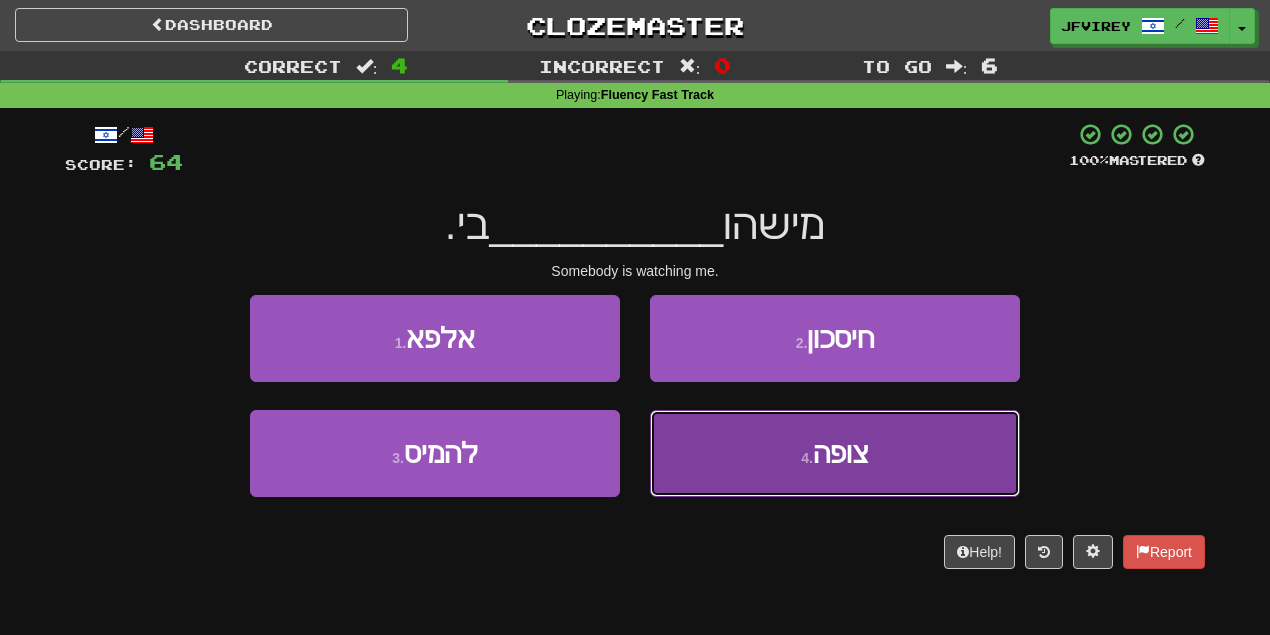 click on "4 .  צופה" at bounding box center [835, 453] 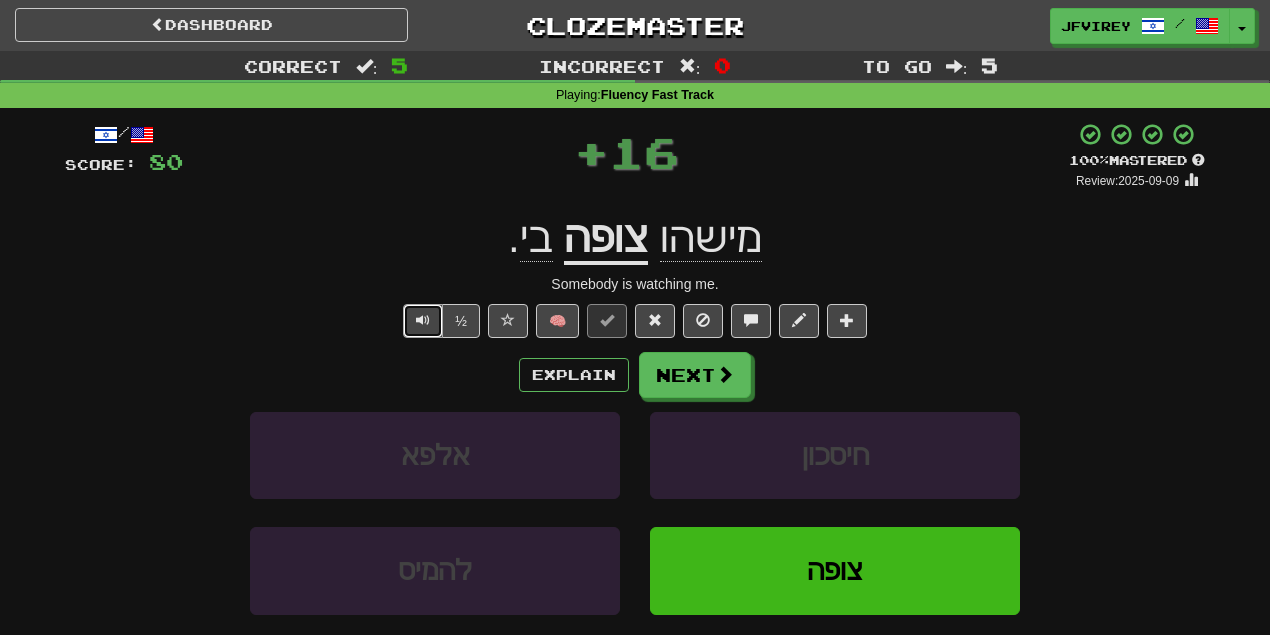 click at bounding box center [423, 321] 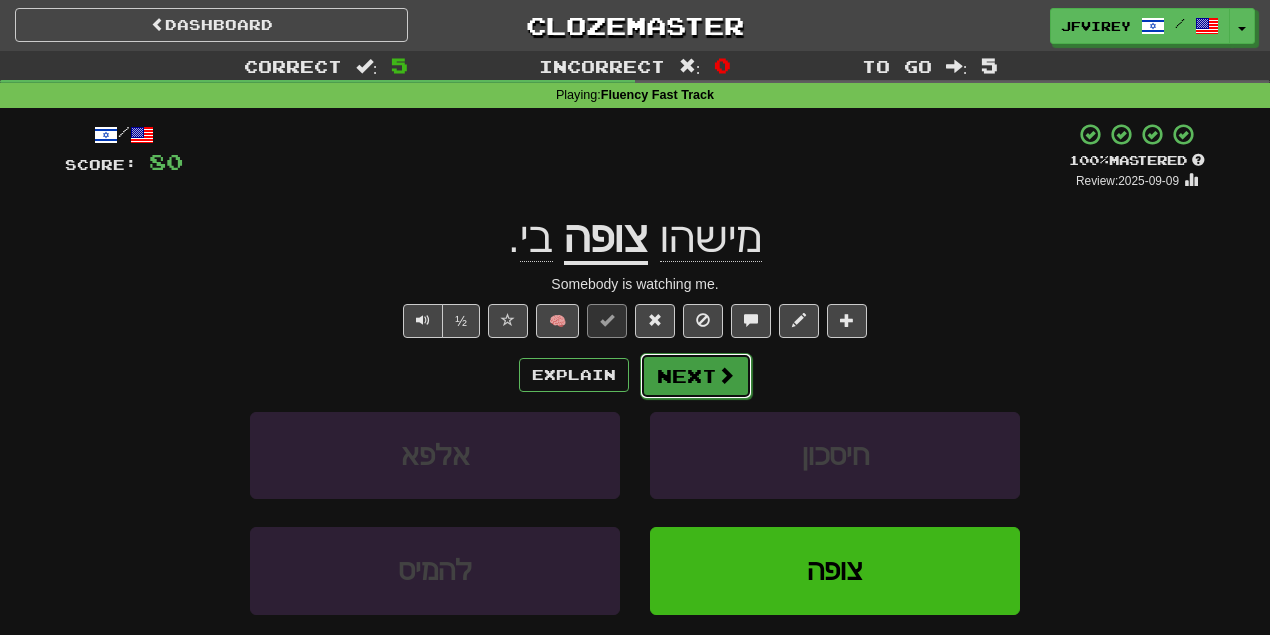 click on "Next" at bounding box center (696, 376) 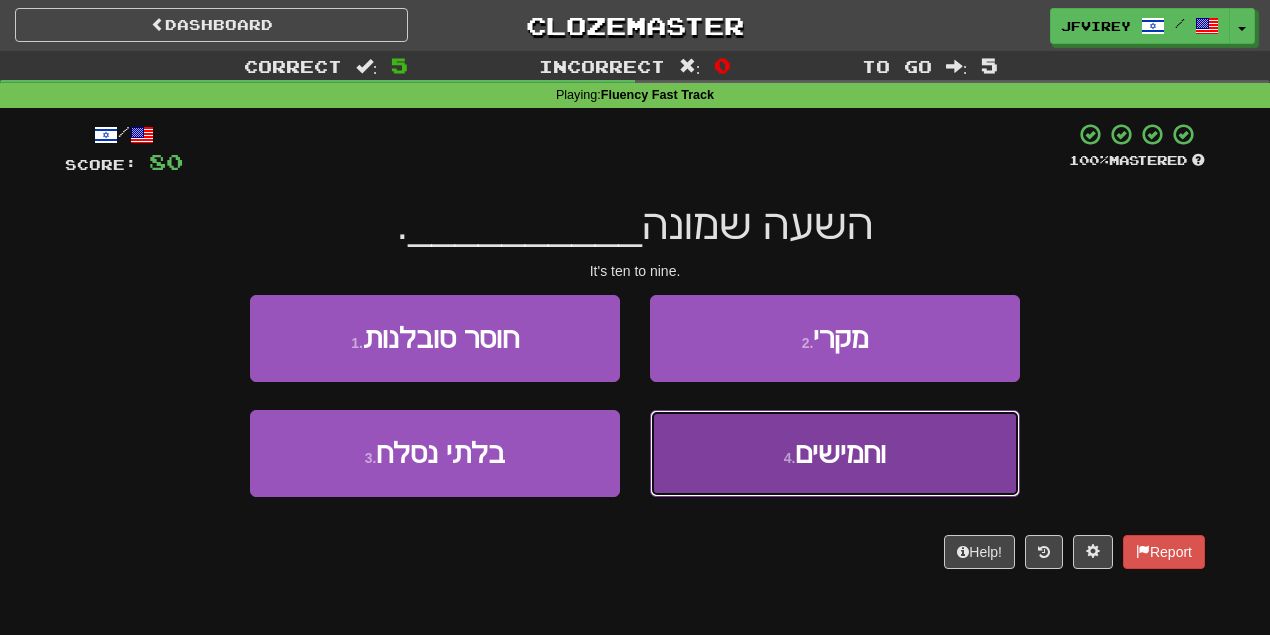 click on "4 .  וחמישים" at bounding box center (835, 453) 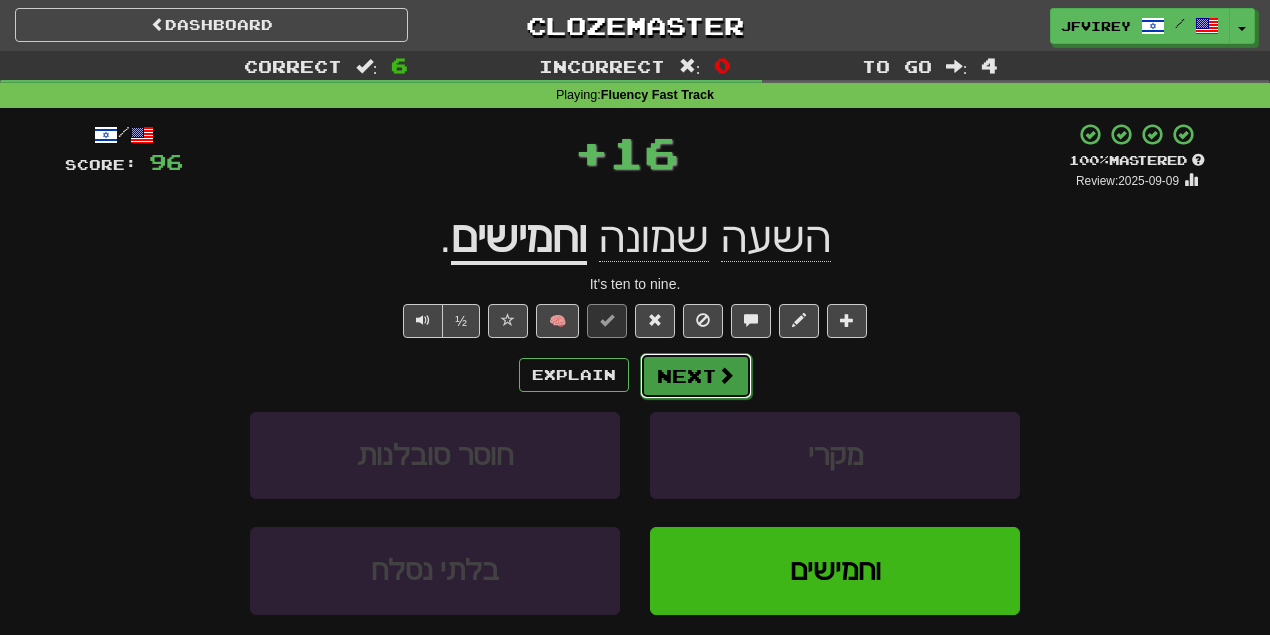 click on "Next" at bounding box center (696, 376) 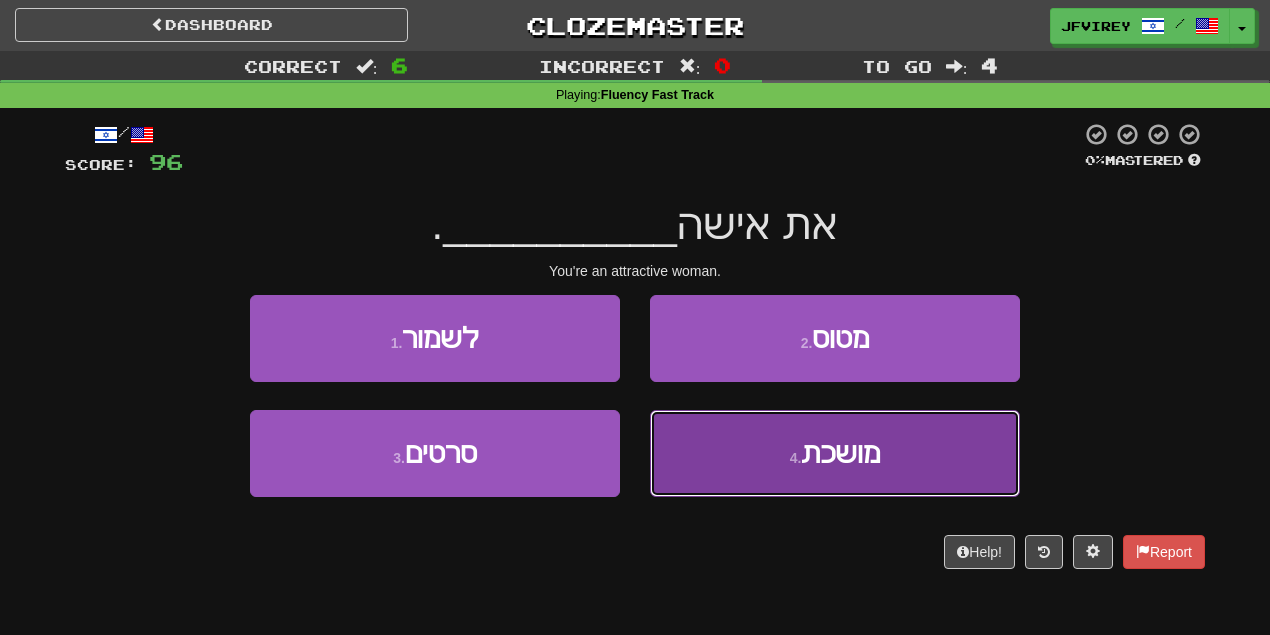 click on "4 .  מושכת" at bounding box center [835, 453] 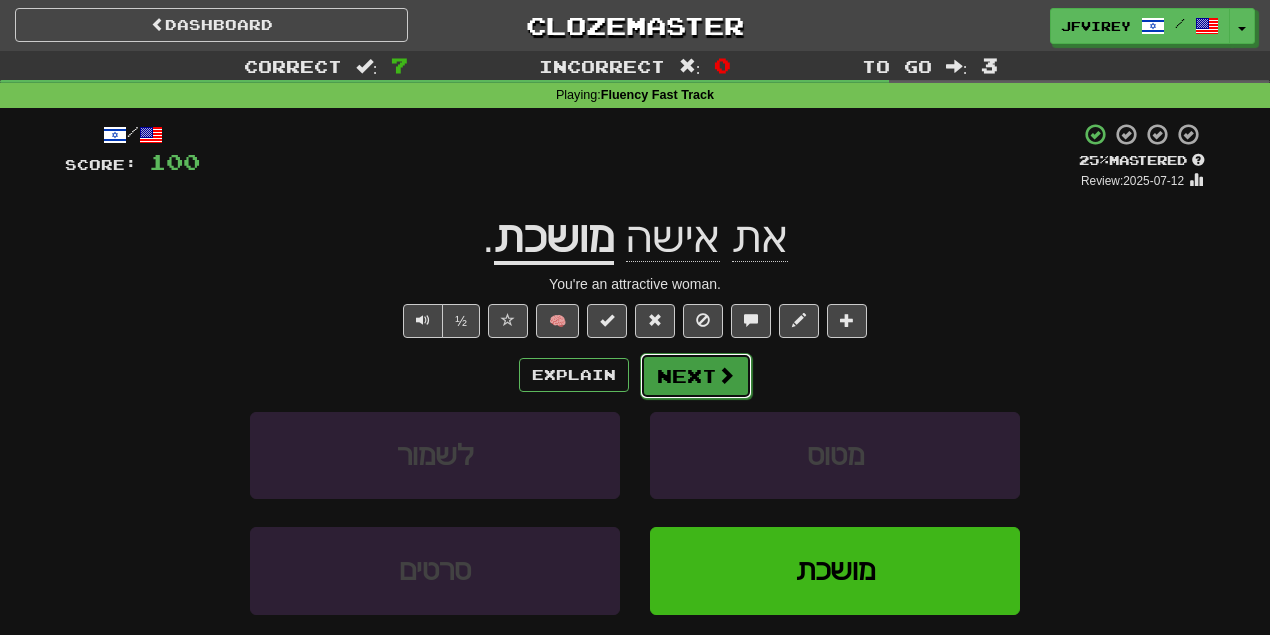 click on "Next" at bounding box center [696, 376] 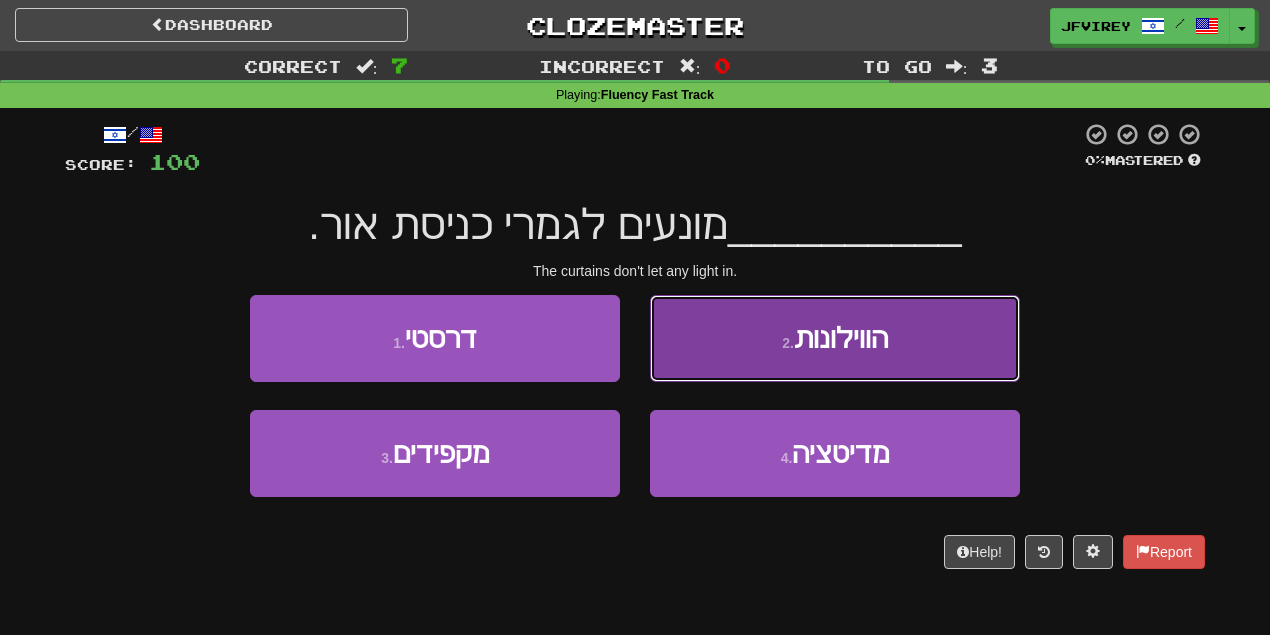 click on "2 .  הווילונות" at bounding box center (835, 338) 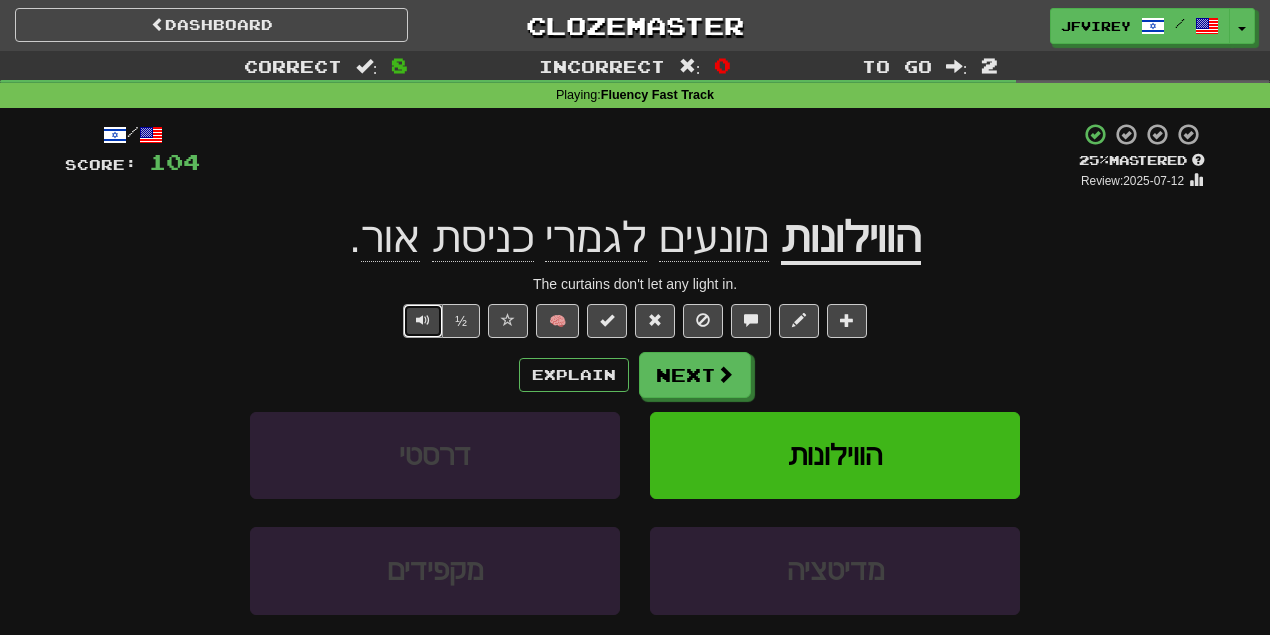 click at bounding box center (423, 321) 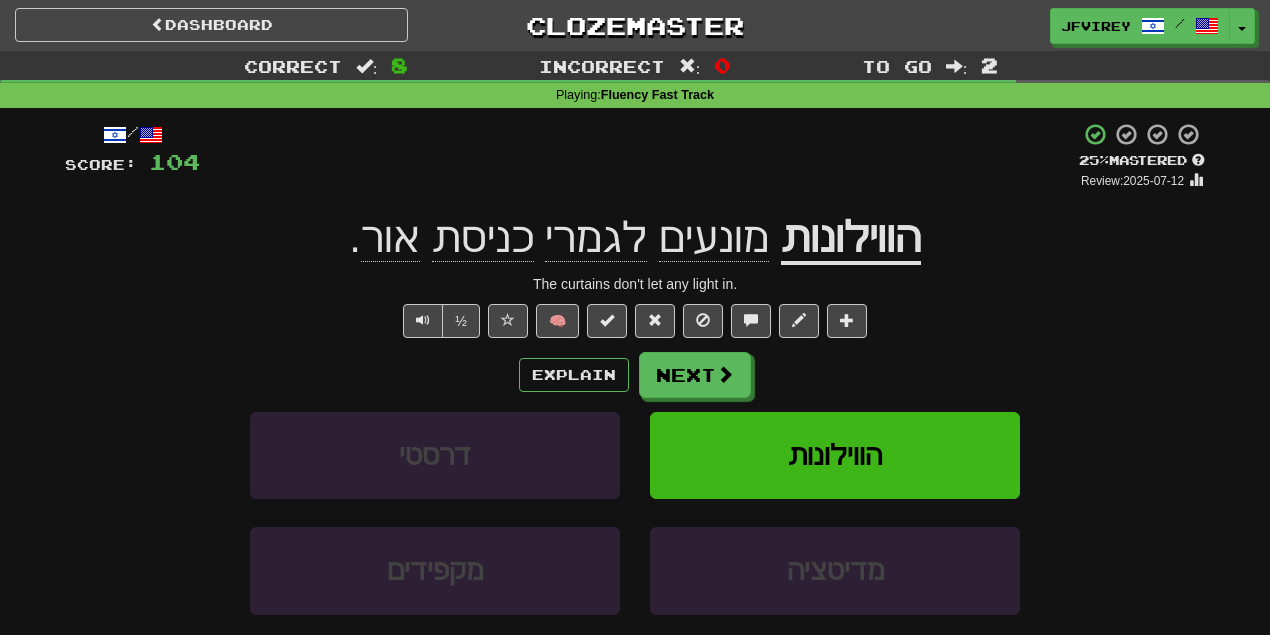 click on "מונעים" at bounding box center (714, 238) 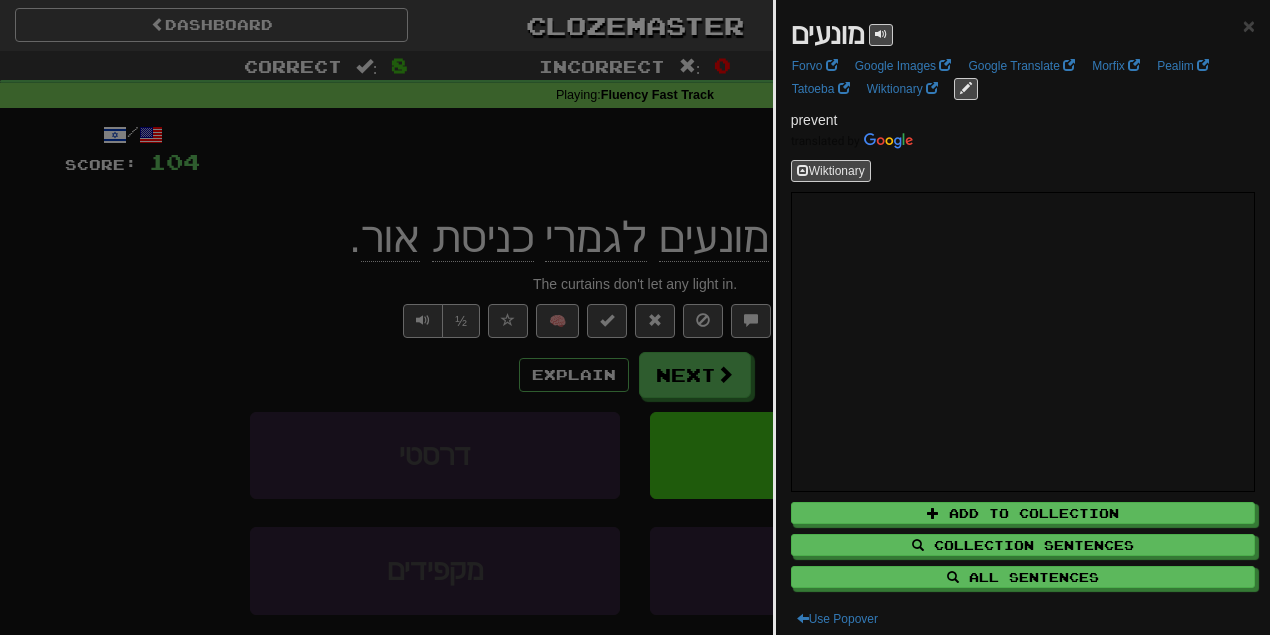 click at bounding box center (635, 317) 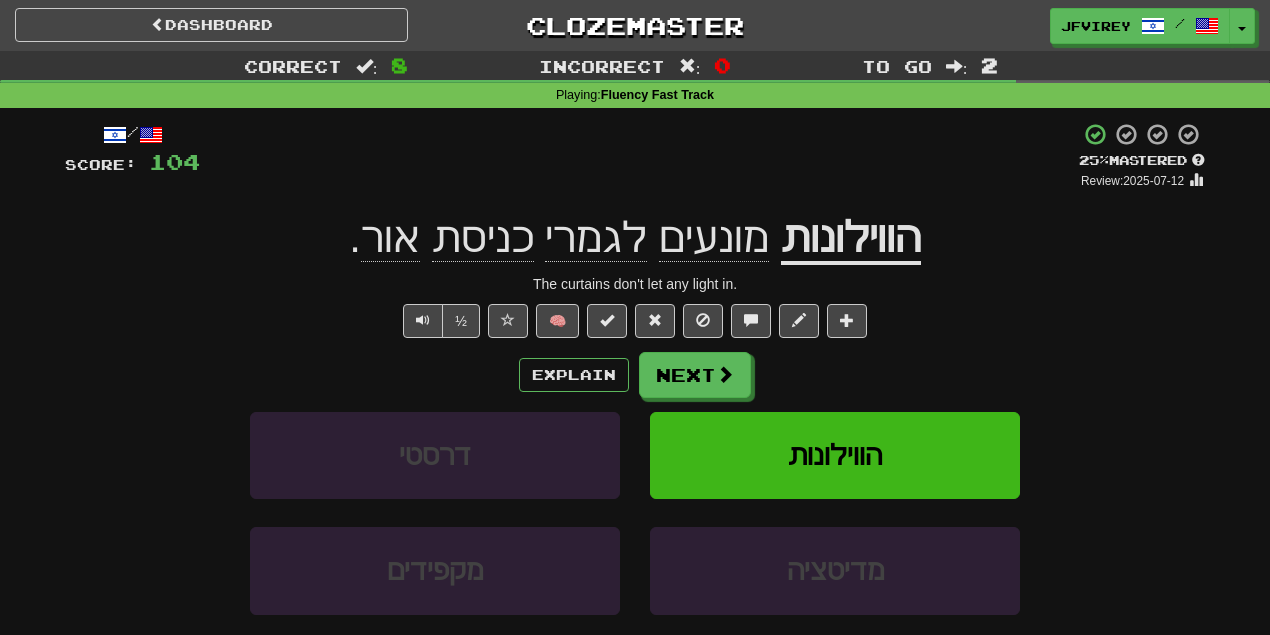click on "כניסת" at bounding box center (483, 238) 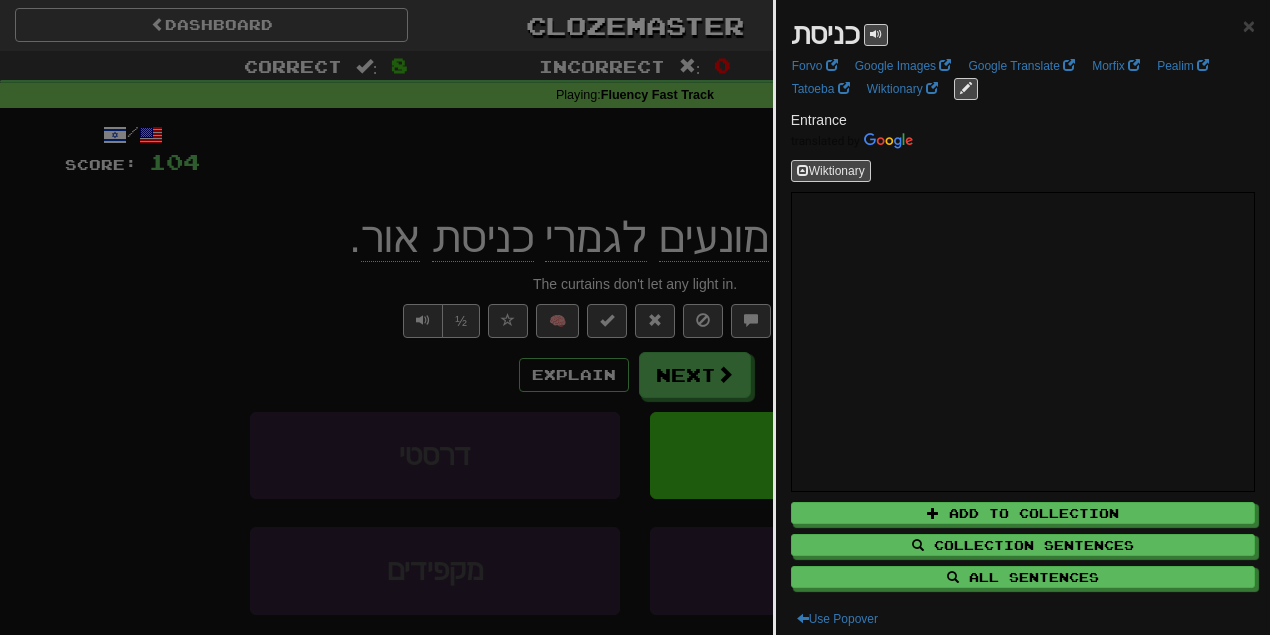 click at bounding box center (635, 317) 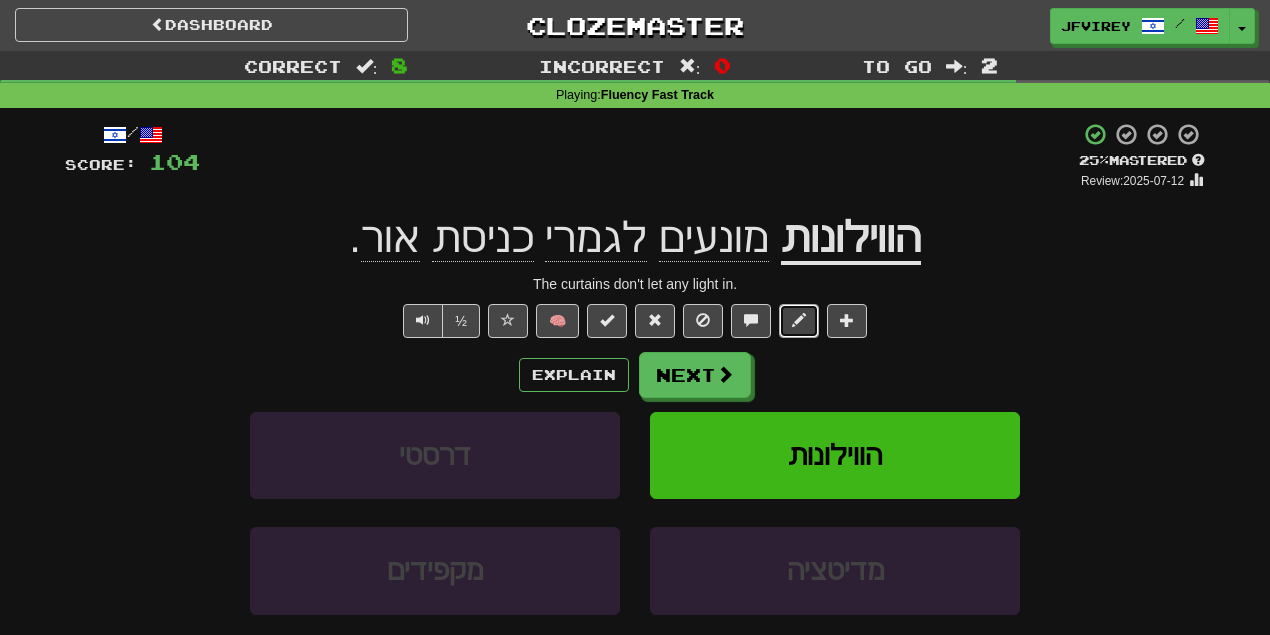 click at bounding box center (799, 320) 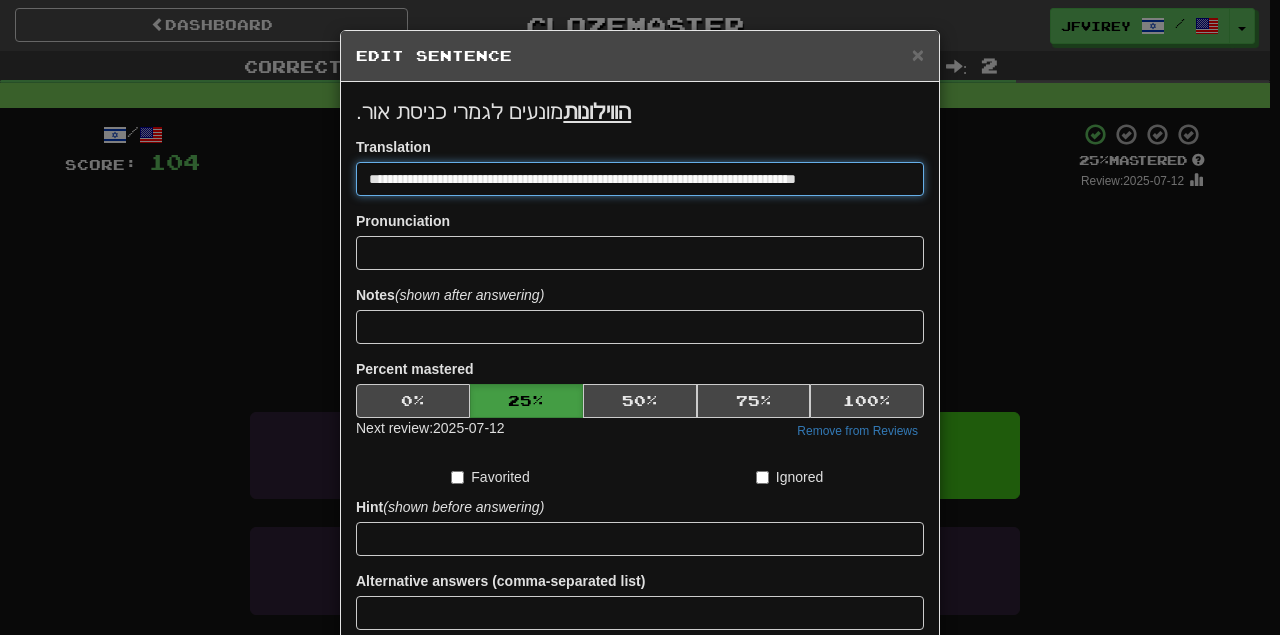 type on "**********" 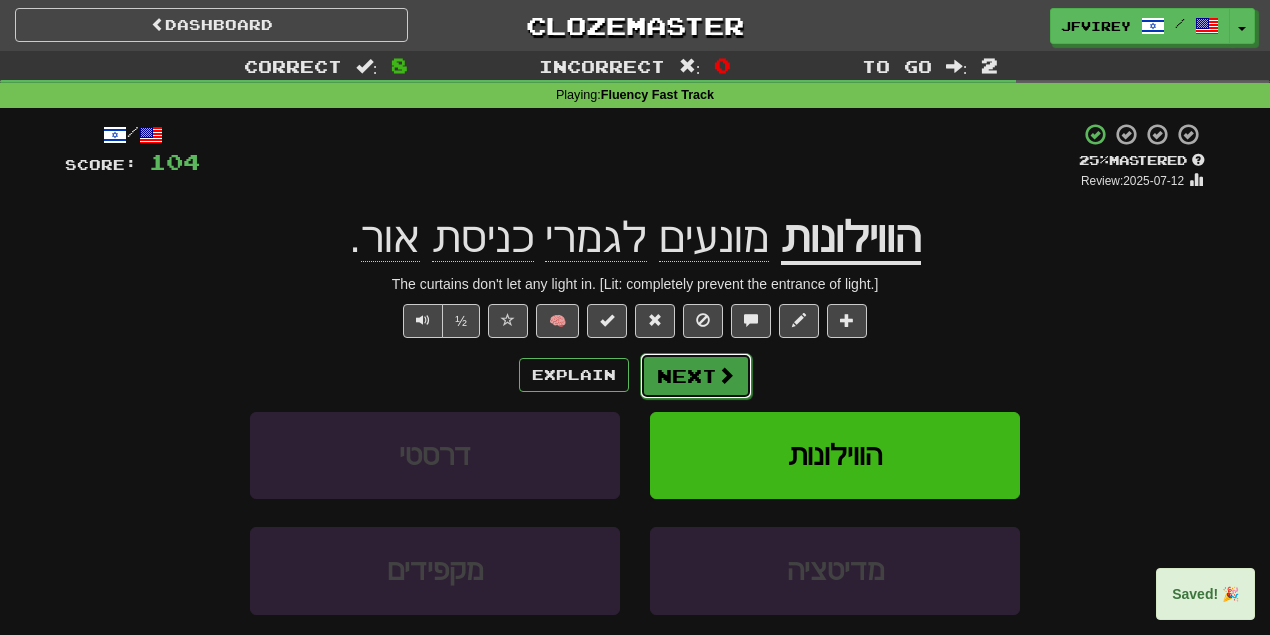 click on "Next" at bounding box center [696, 376] 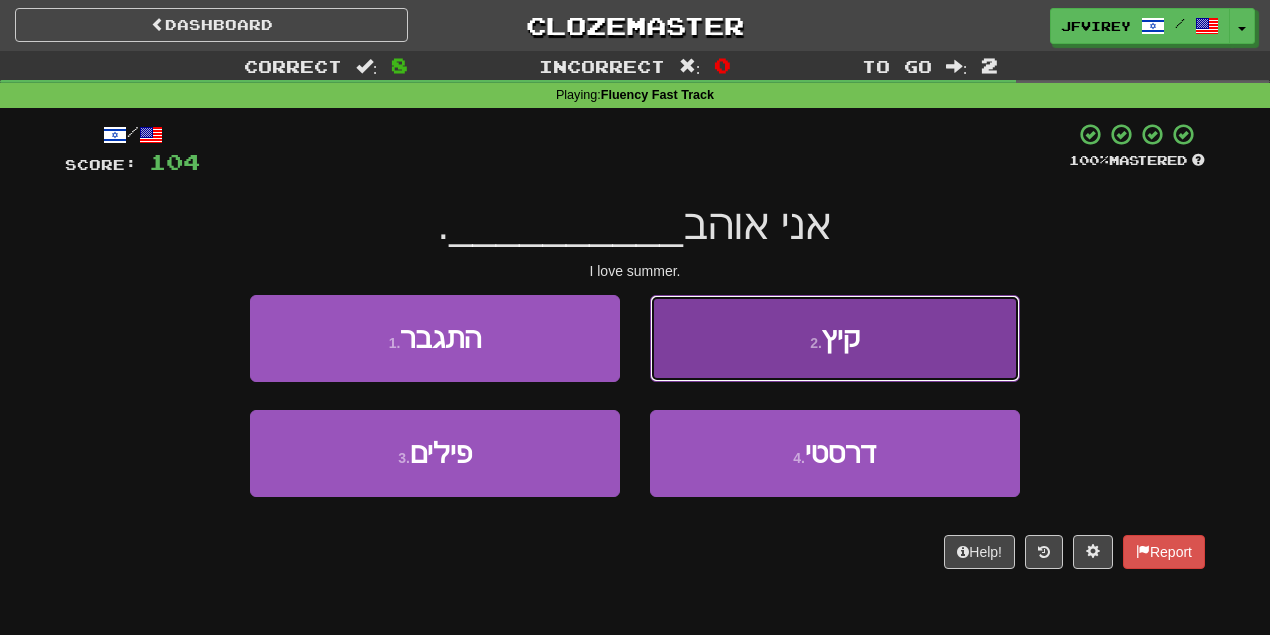 click on "2 .  קיץ" at bounding box center [835, 338] 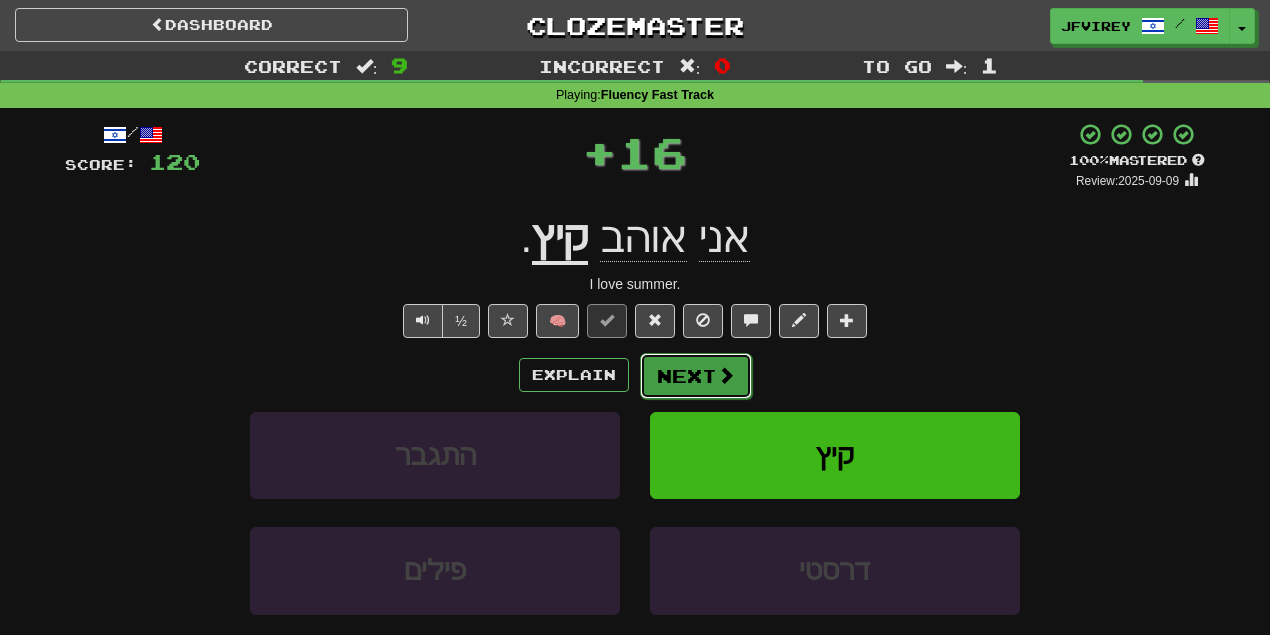 click on "Next" at bounding box center [696, 376] 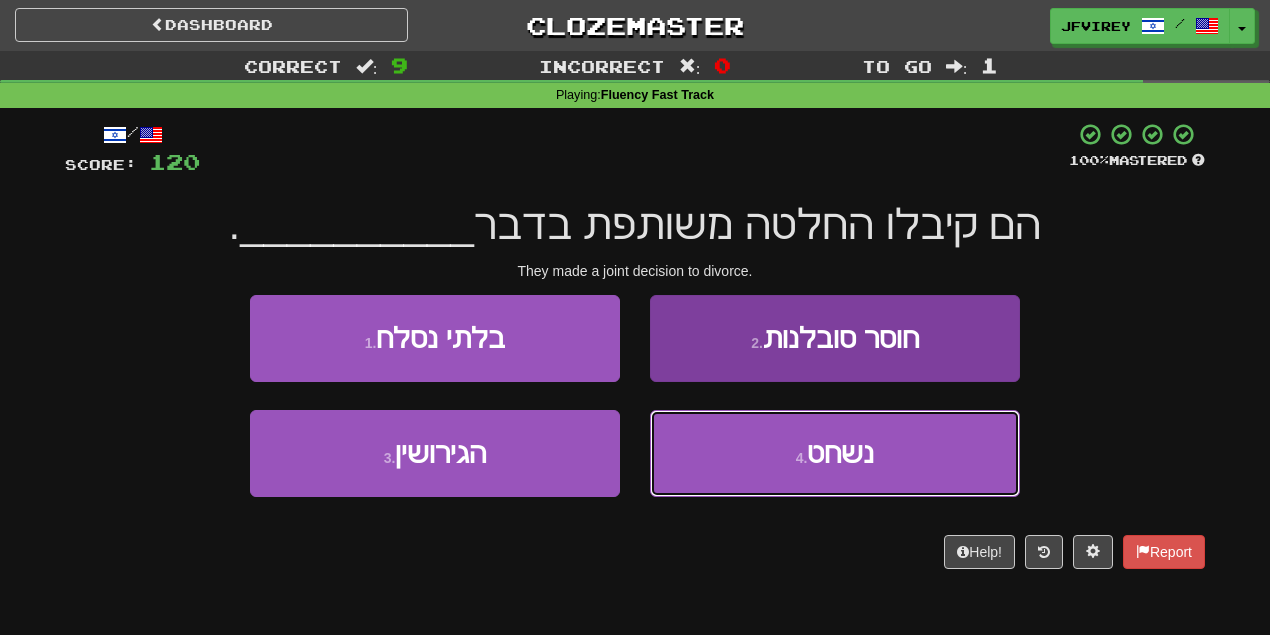 click on "4 .  נשחט" at bounding box center [835, 453] 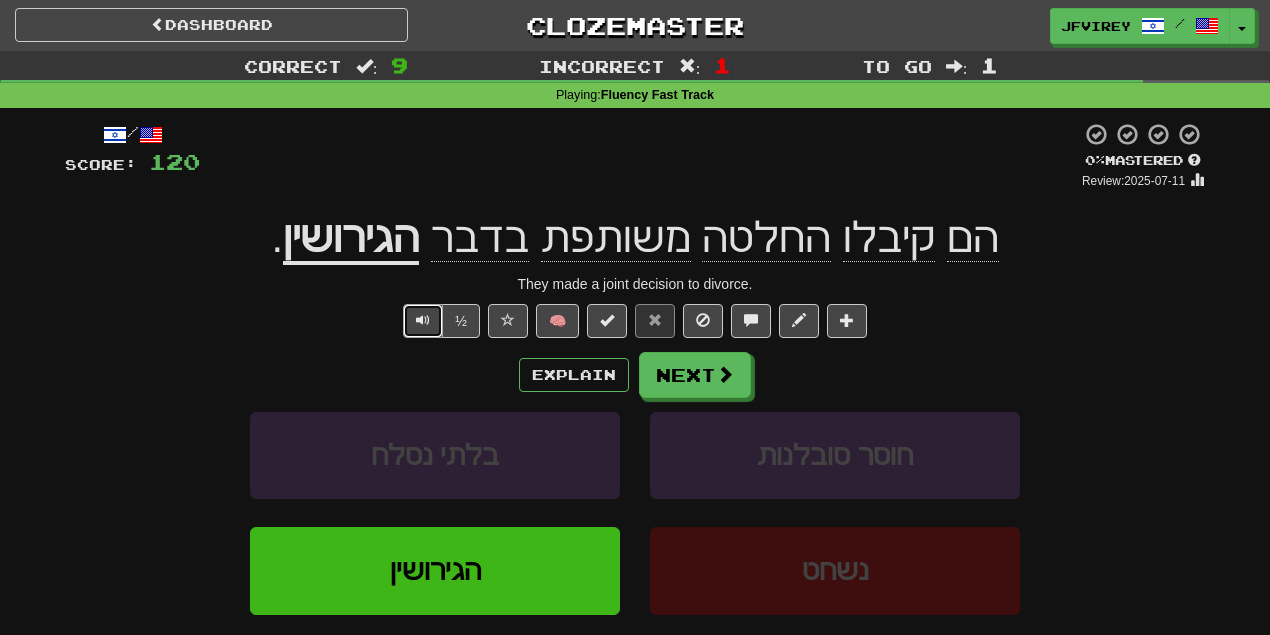 click at bounding box center [423, 320] 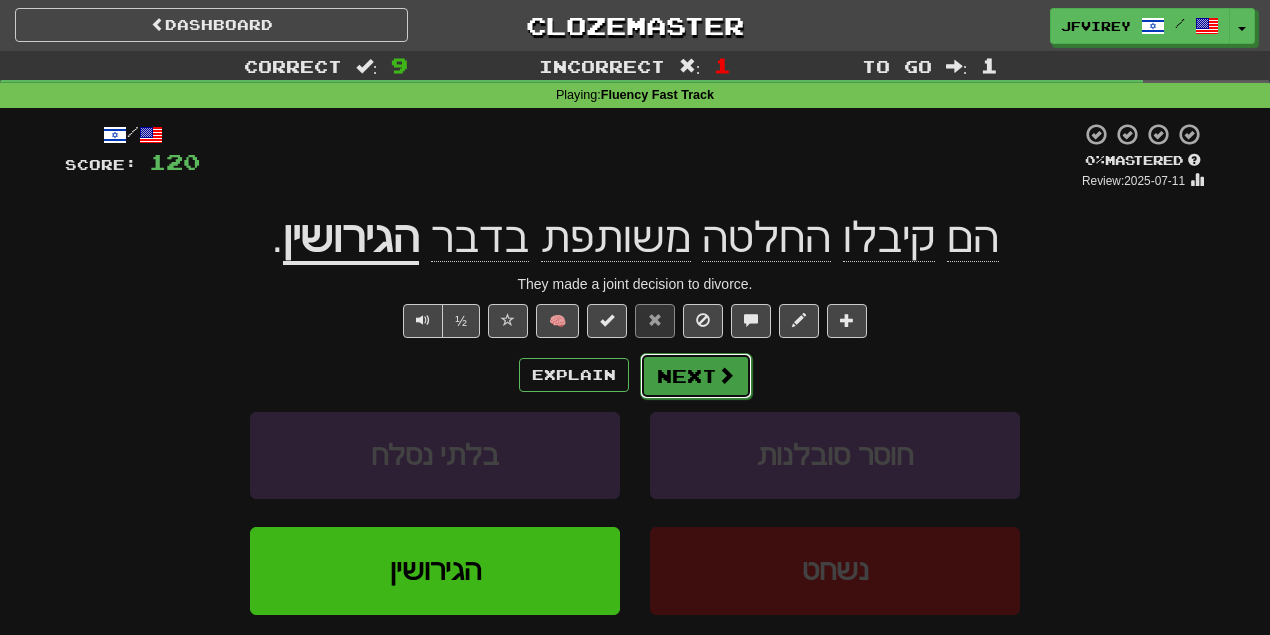 click on "Next" at bounding box center (696, 376) 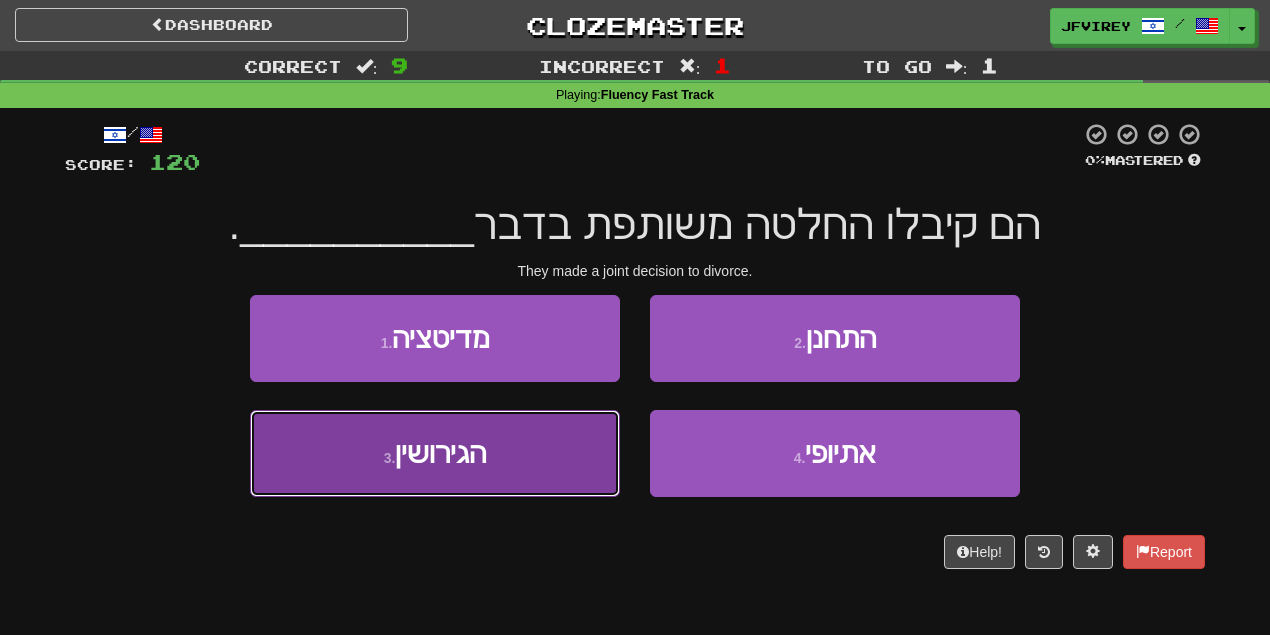 click on "3 .  הגירושין" at bounding box center (435, 453) 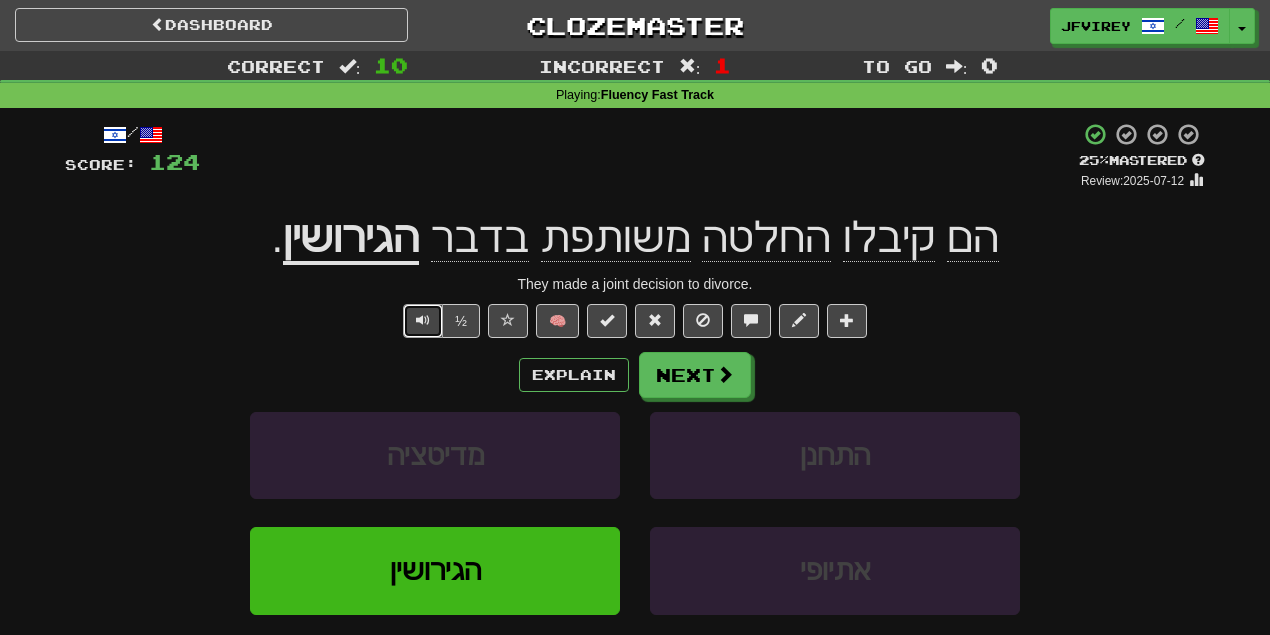 click at bounding box center (423, 320) 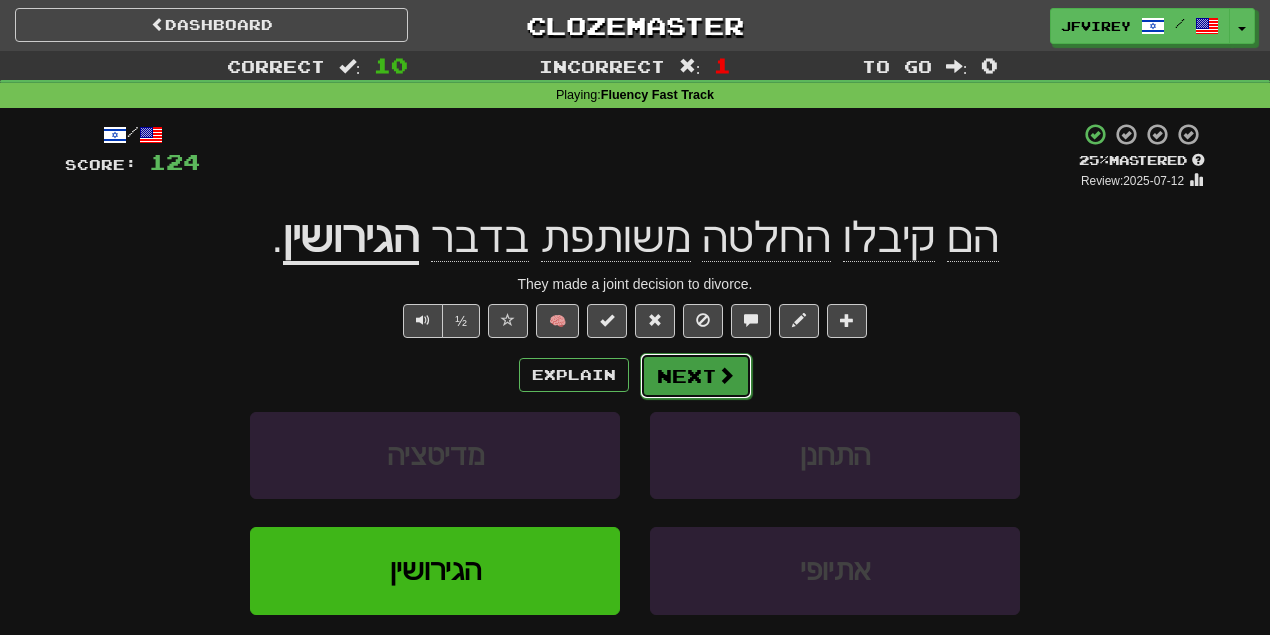 click on "Next" at bounding box center [696, 376] 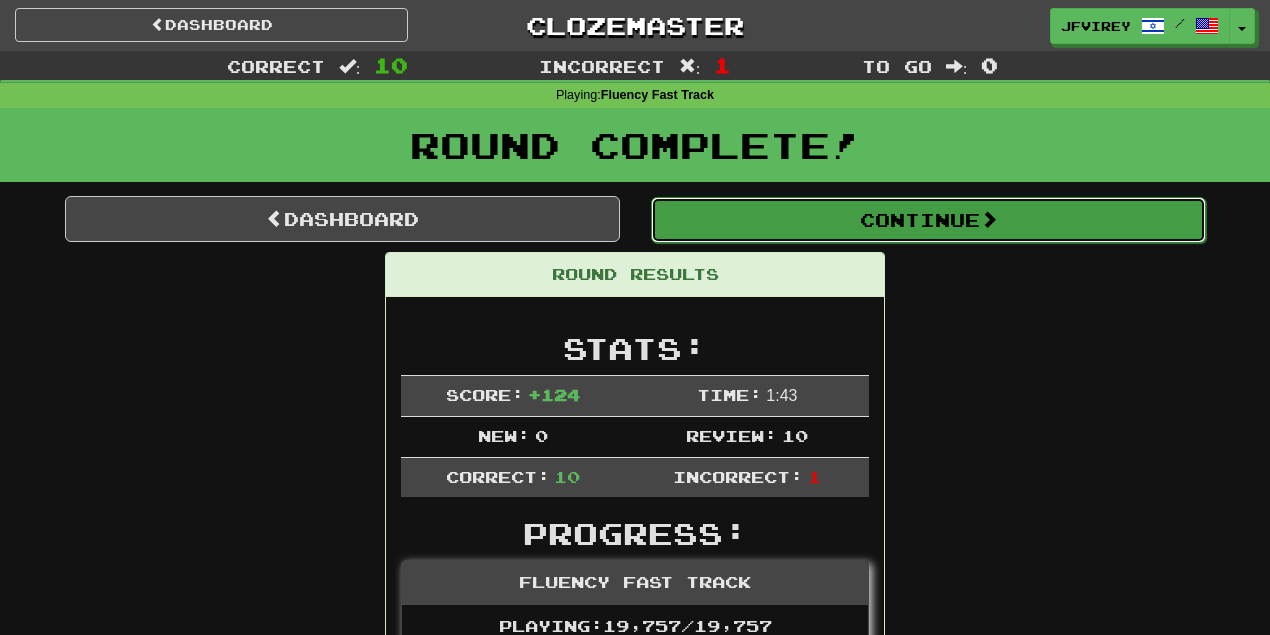 click on "Continue" at bounding box center (928, 220) 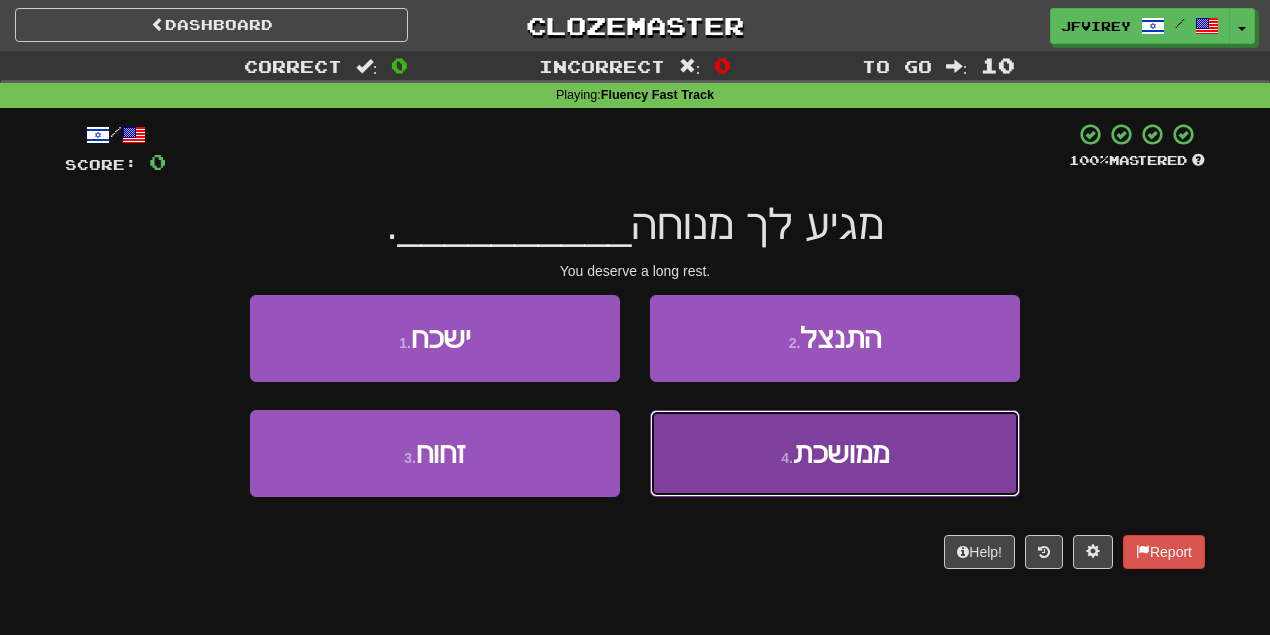 click on "4 .  ממושכת" at bounding box center (835, 453) 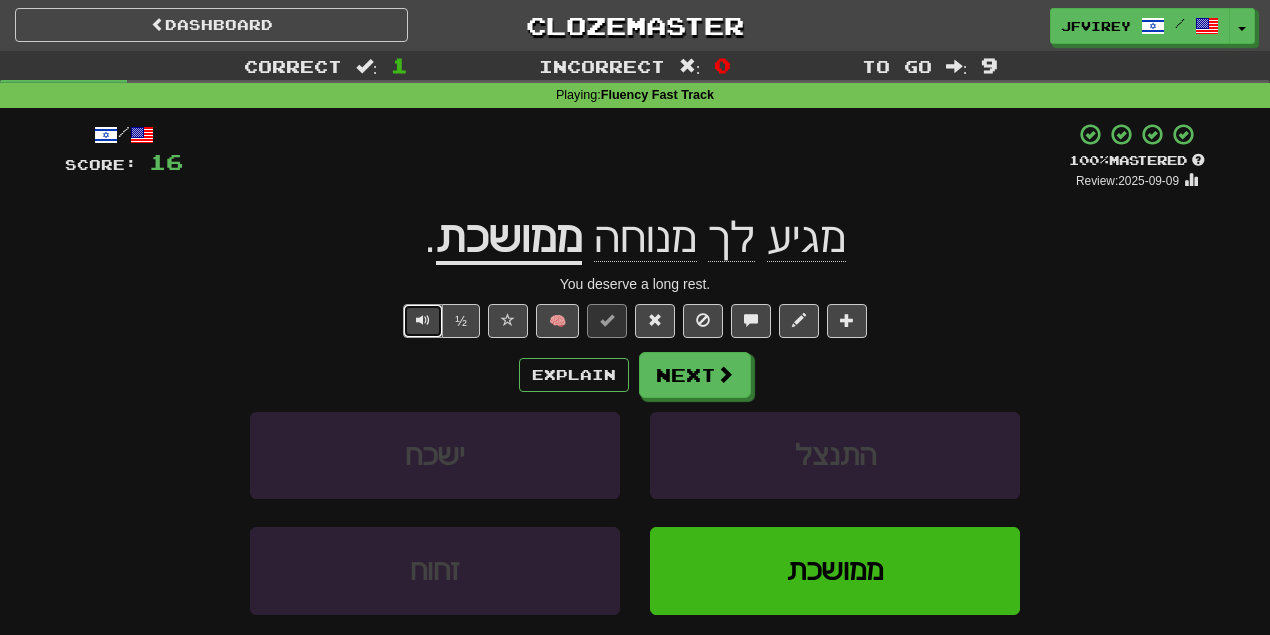 click at bounding box center [423, 321] 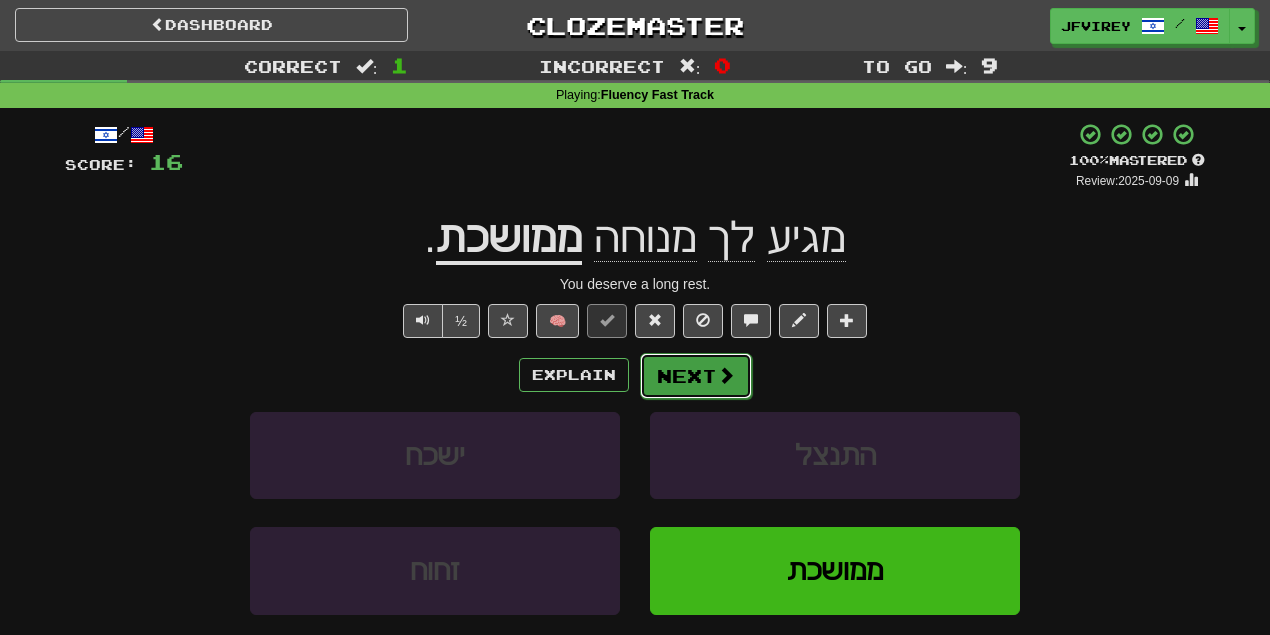 click on "Next" at bounding box center [696, 376] 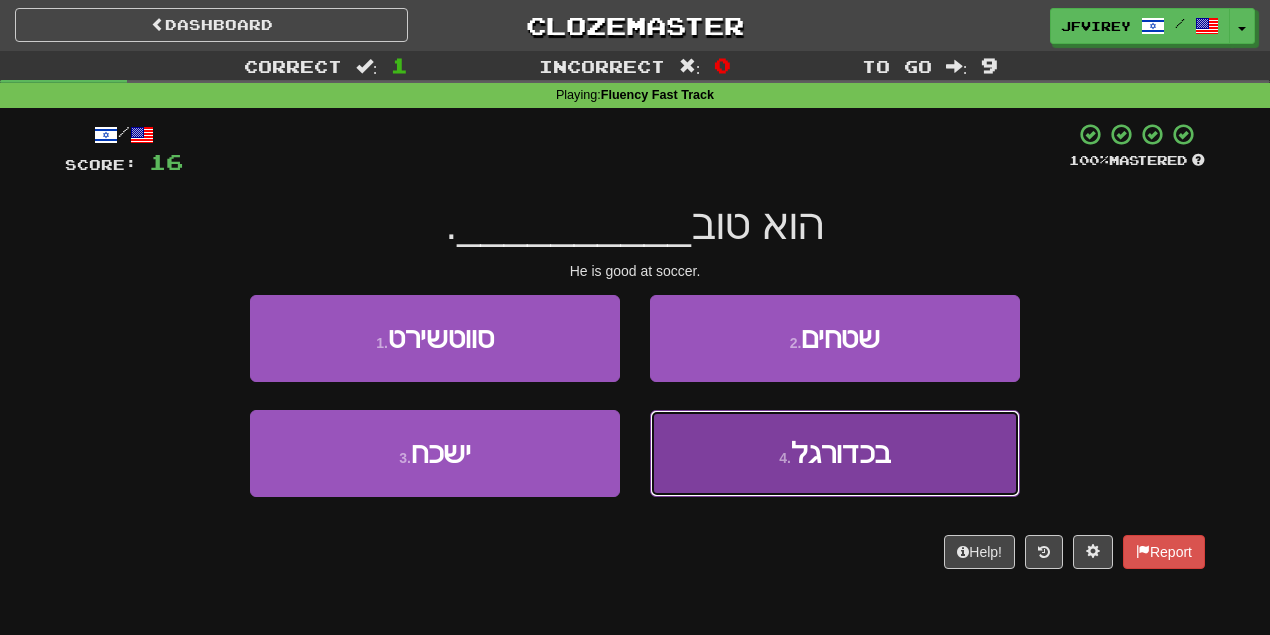 click on "4 .  בכדורגל" at bounding box center [835, 453] 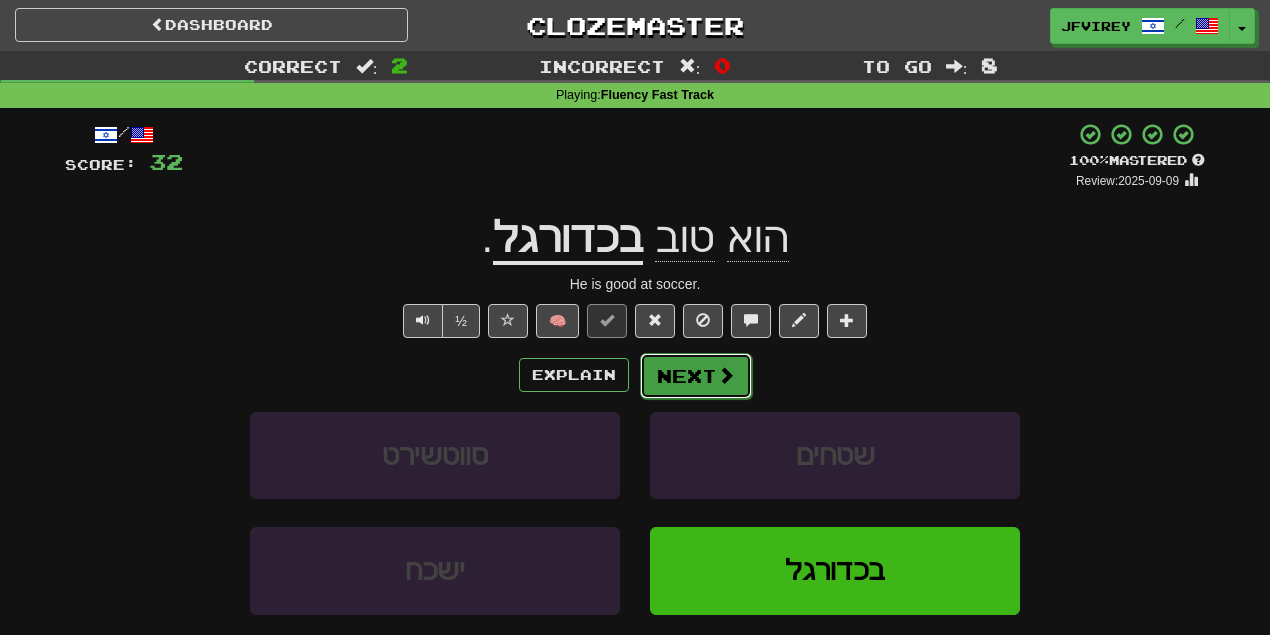 click on "Next" at bounding box center [696, 376] 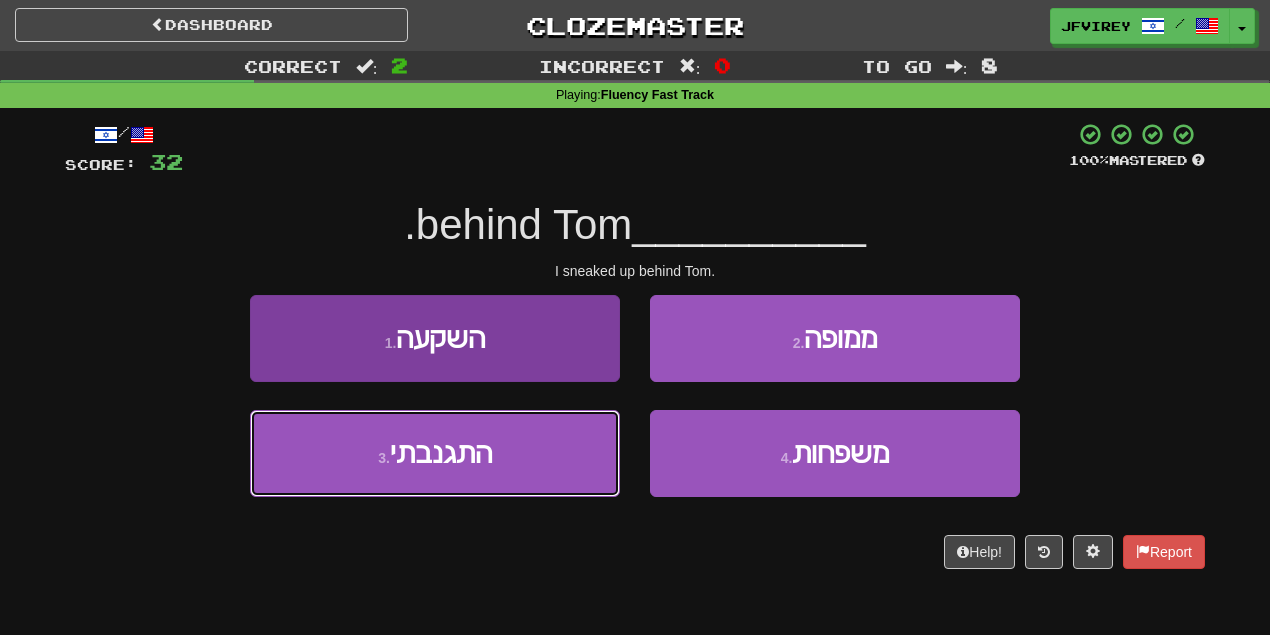 click on "3 .  התגנבתי" at bounding box center (435, 453) 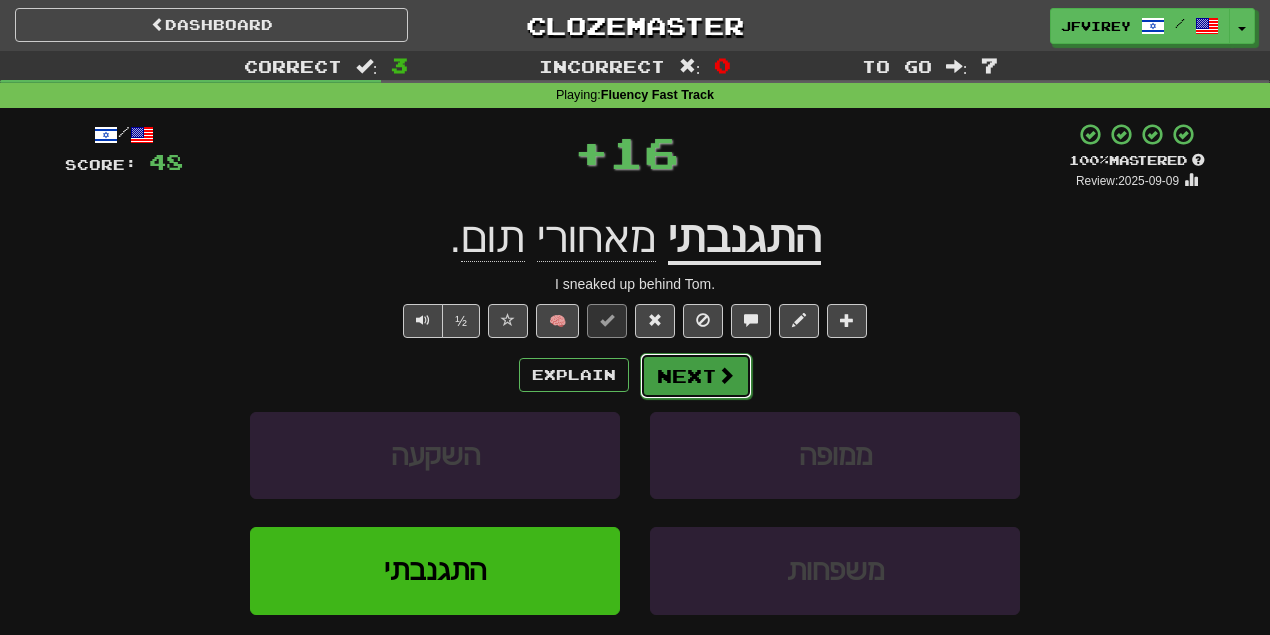 click on "Next" at bounding box center [696, 376] 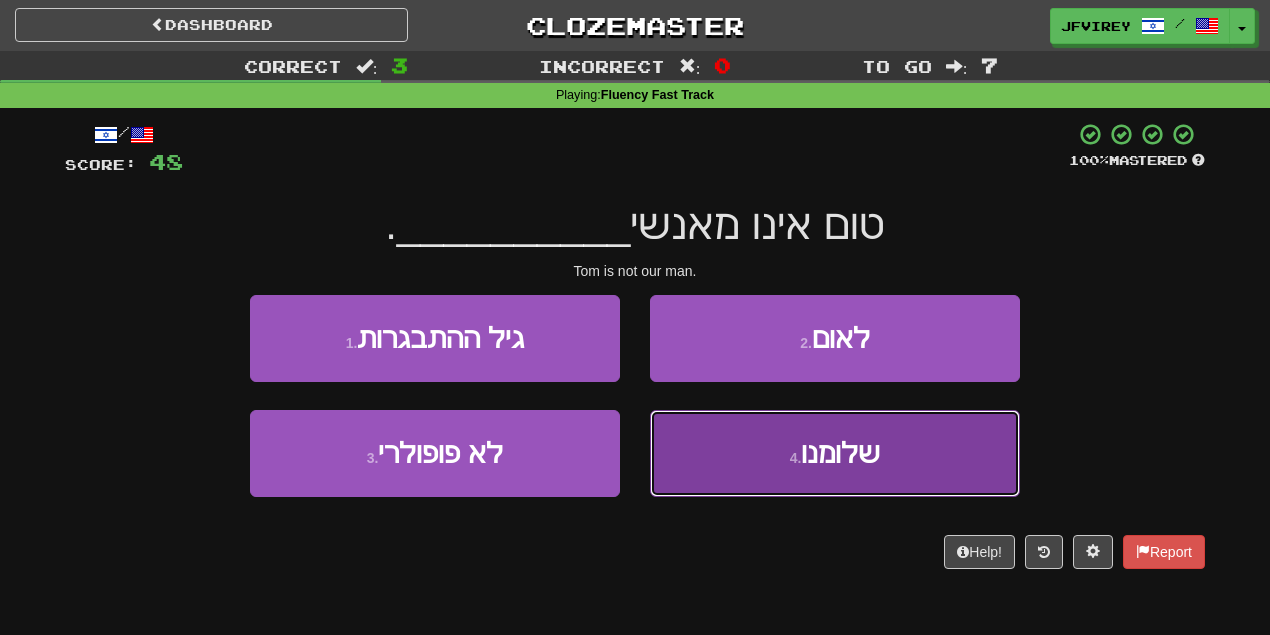 click on "4 .  שלומנו" at bounding box center (835, 453) 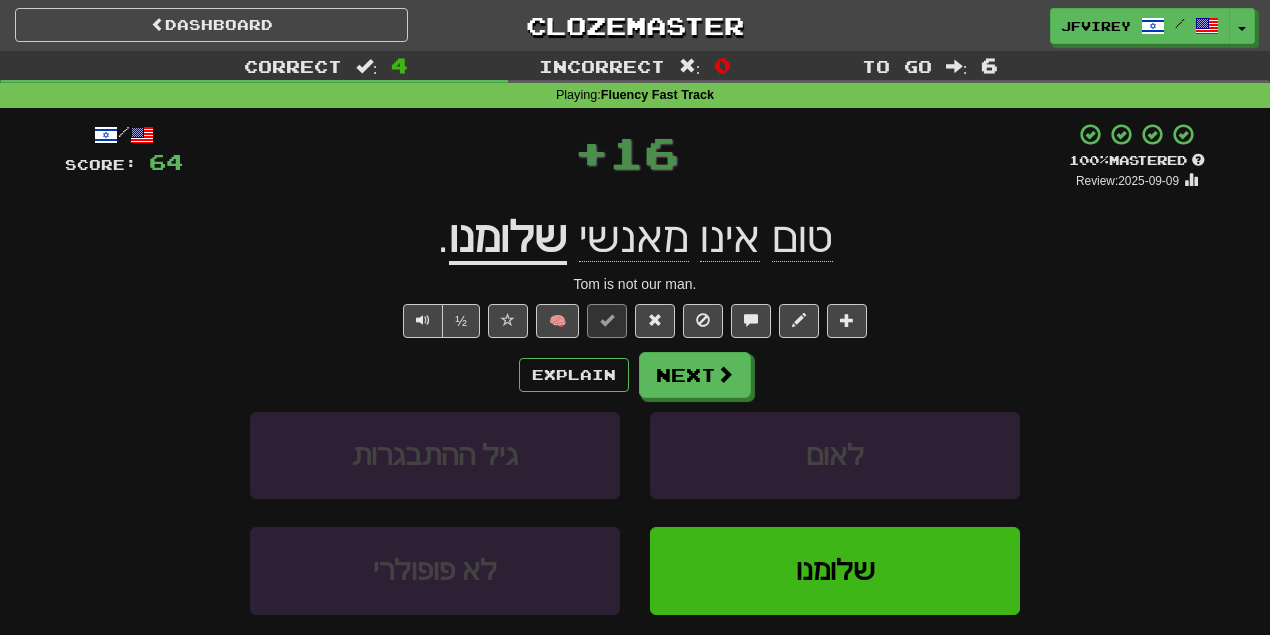 click on "שלומנו" at bounding box center [508, 239] 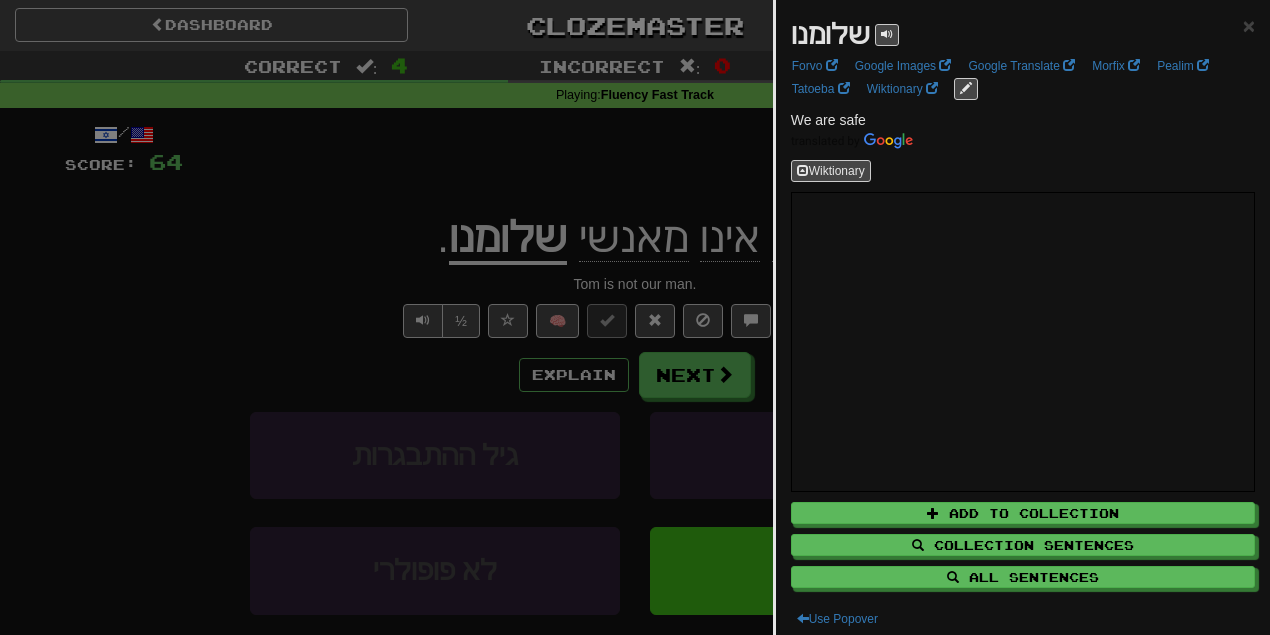 click at bounding box center (635, 317) 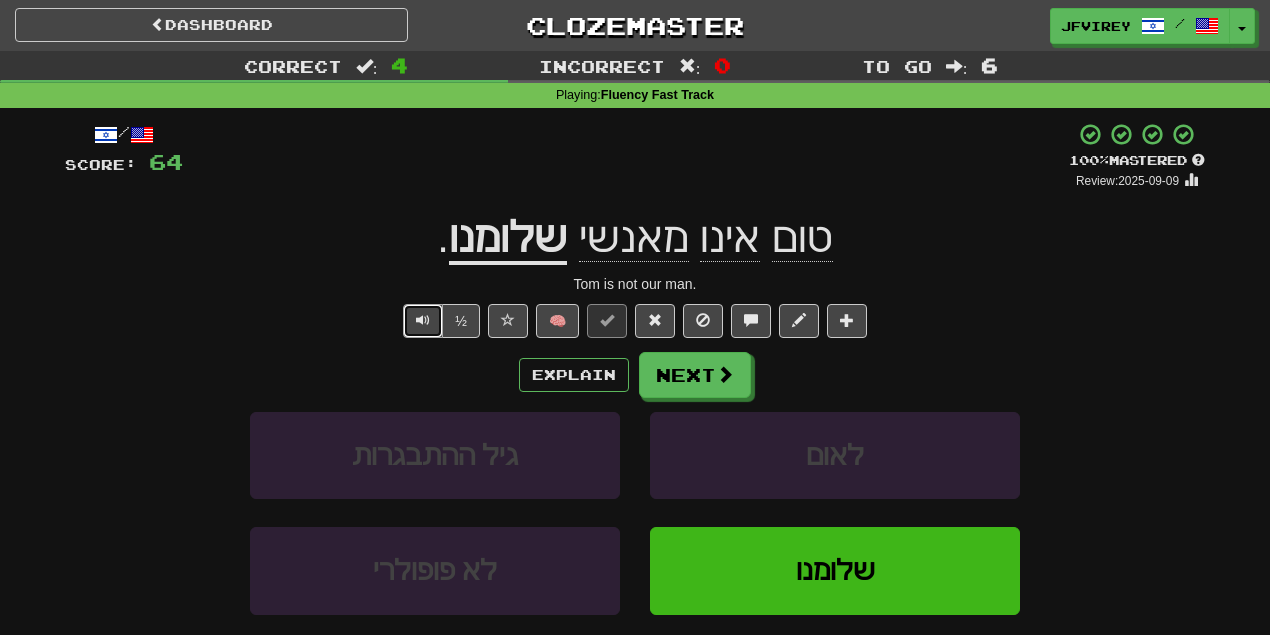click at bounding box center [423, 320] 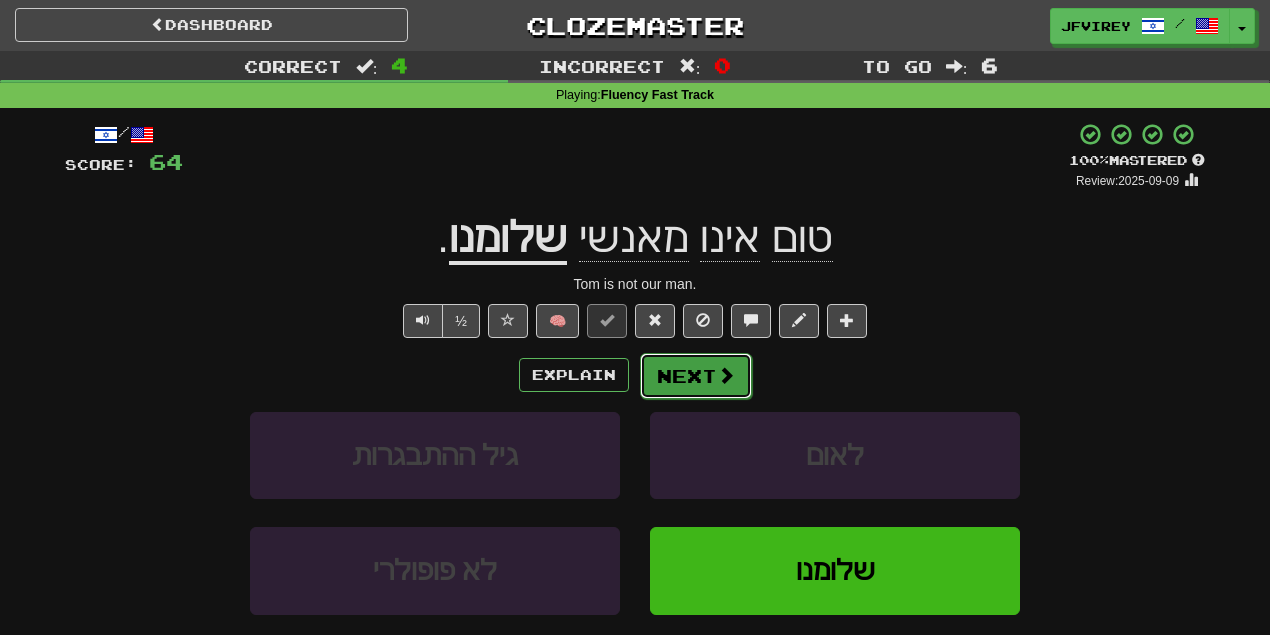 click on "Next" at bounding box center [696, 376] 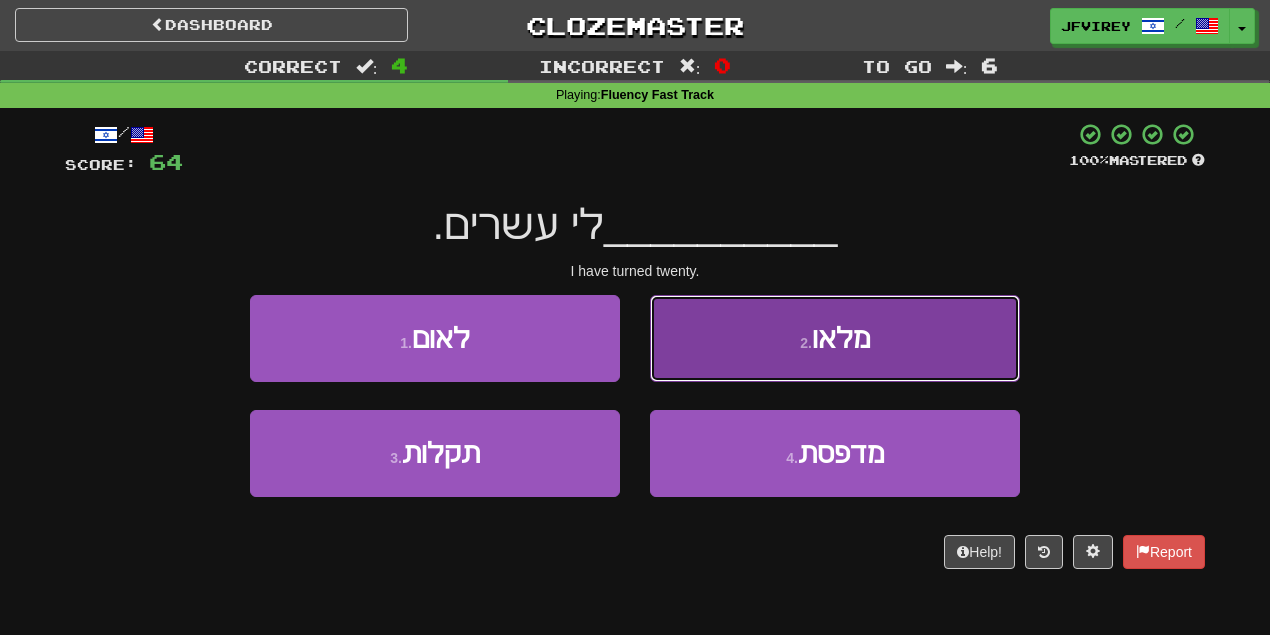 click on "2 .  מלאו" at bounding box center (835, 338) 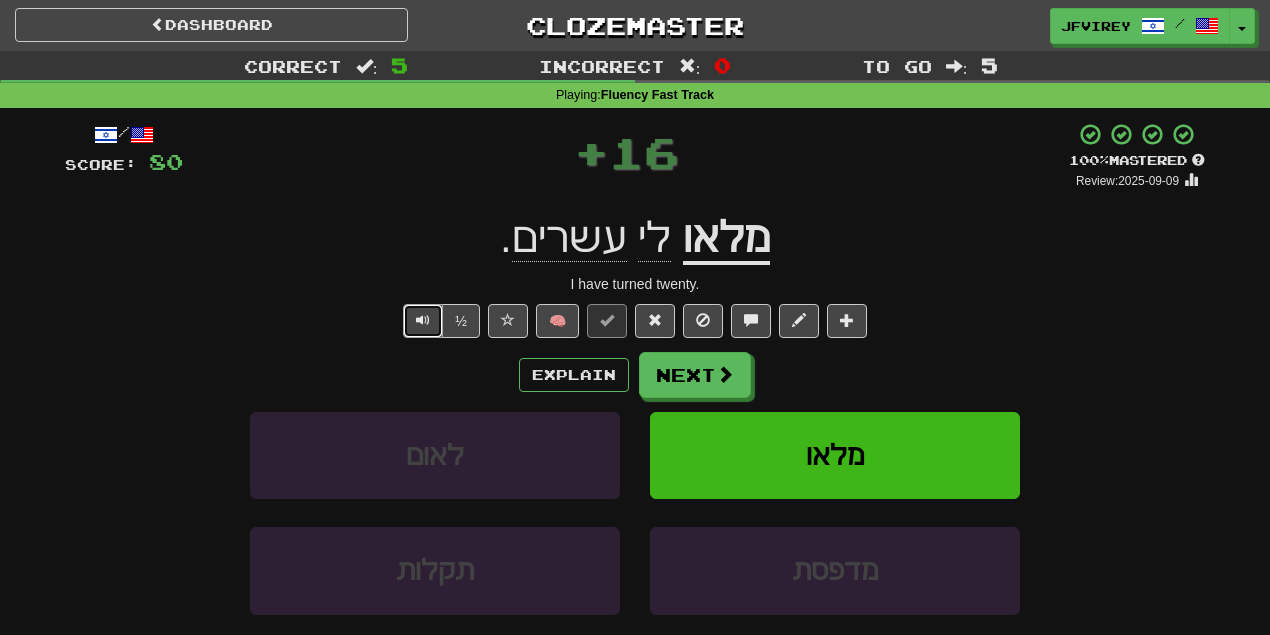 click at bounding box center [423, 321] 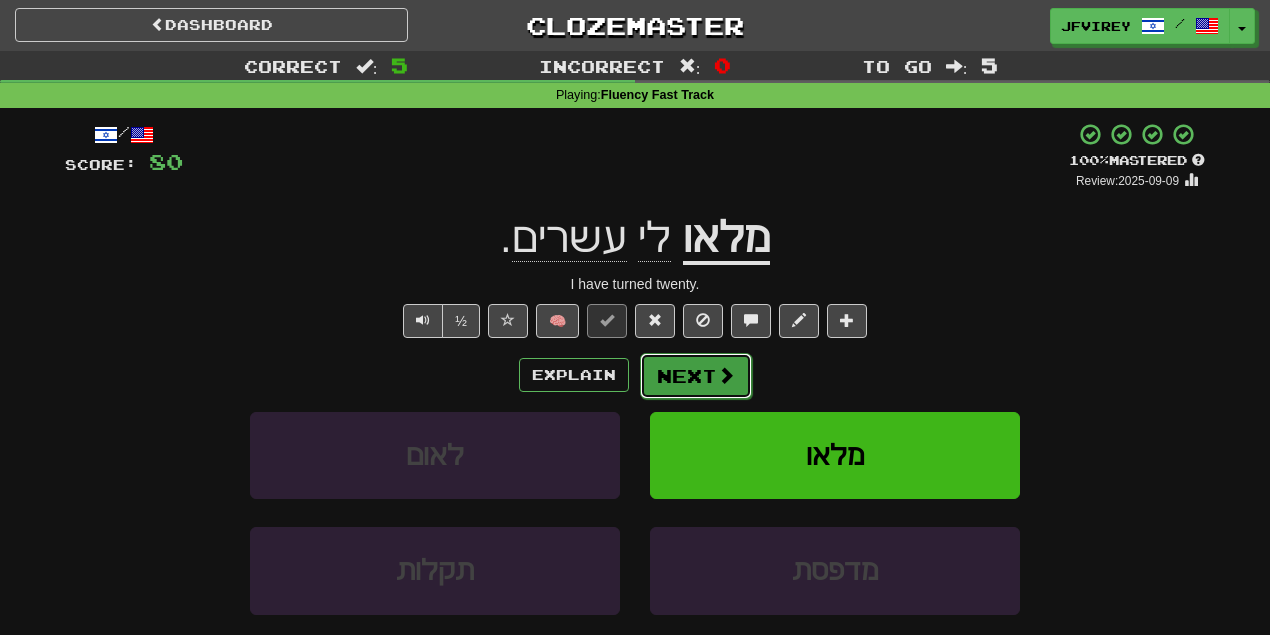 click on "Next" at bounding box center [696, 376] 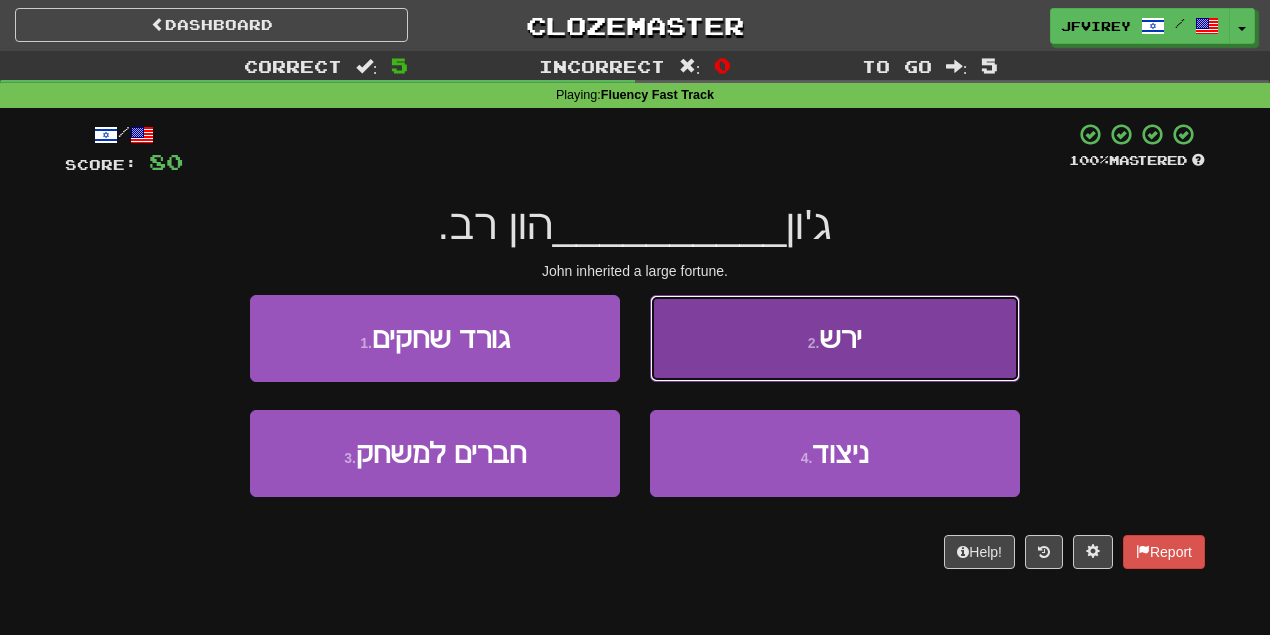 click on "2 .  ירש" at bounding box center [835, 338] 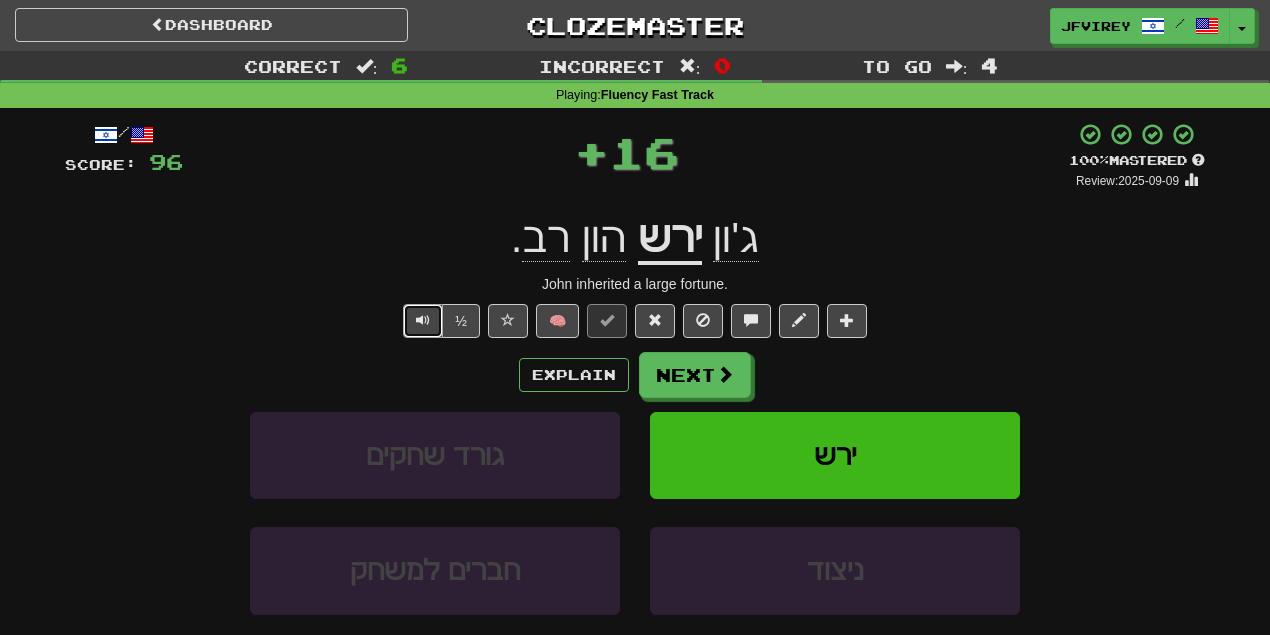 click at bounding box center [423, 320] 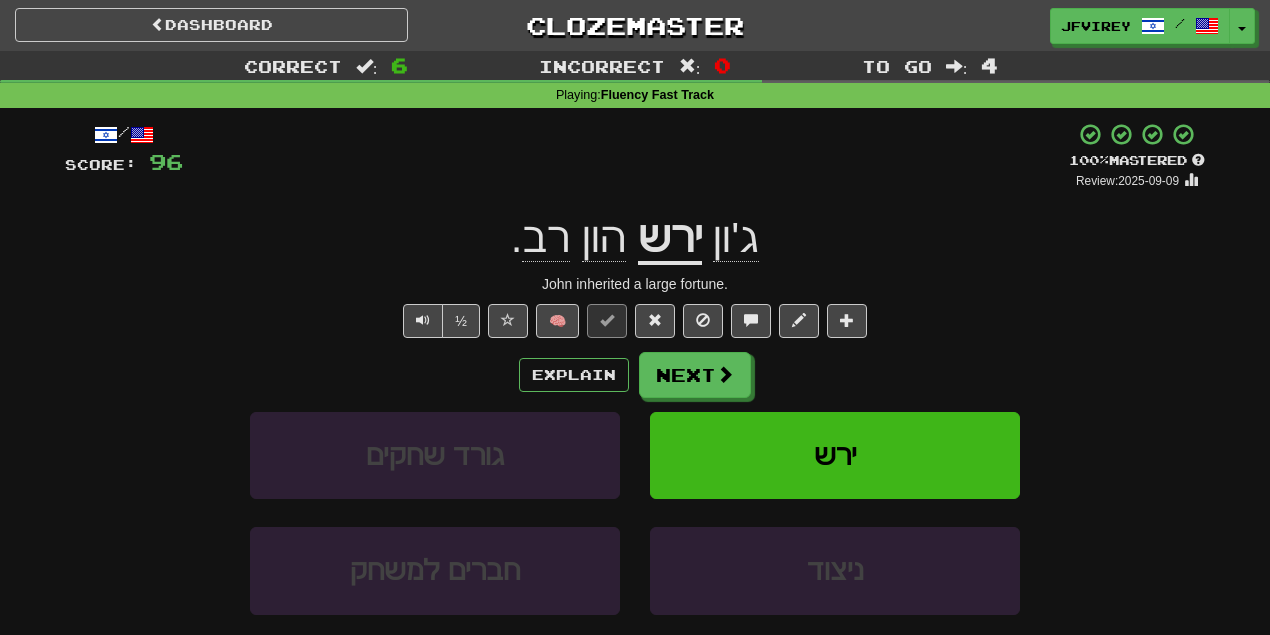 click on "ירש" at bounding box center [670, 239] 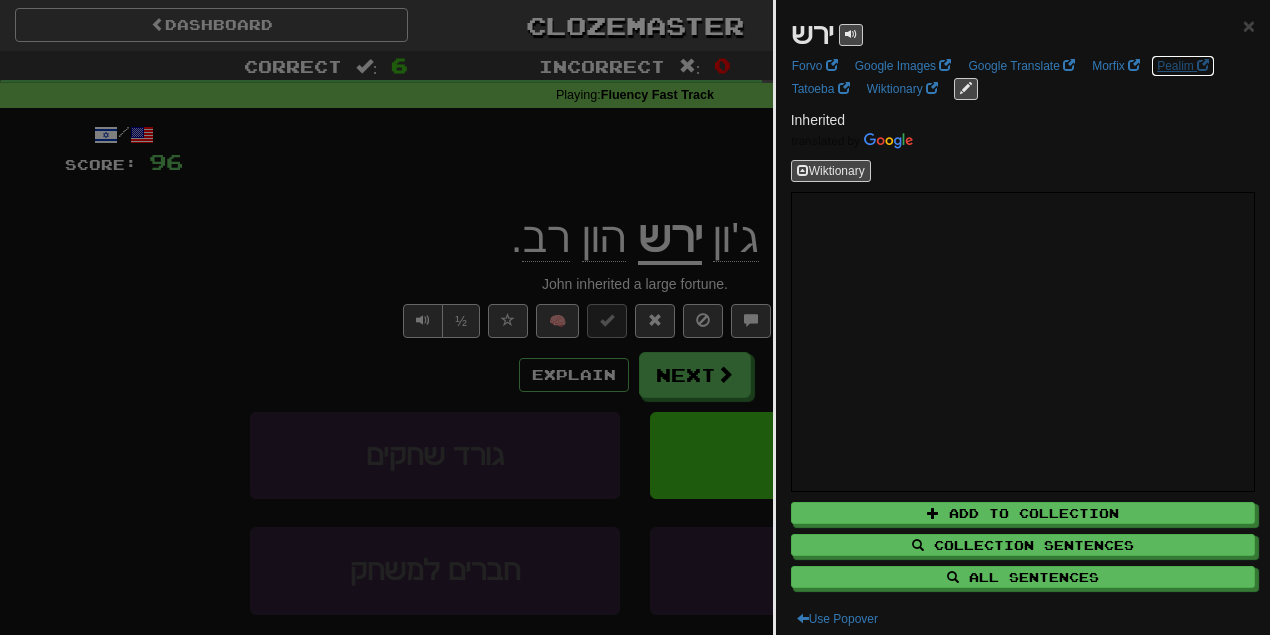 click on "Pealim" at bounding box center (1183, 66) 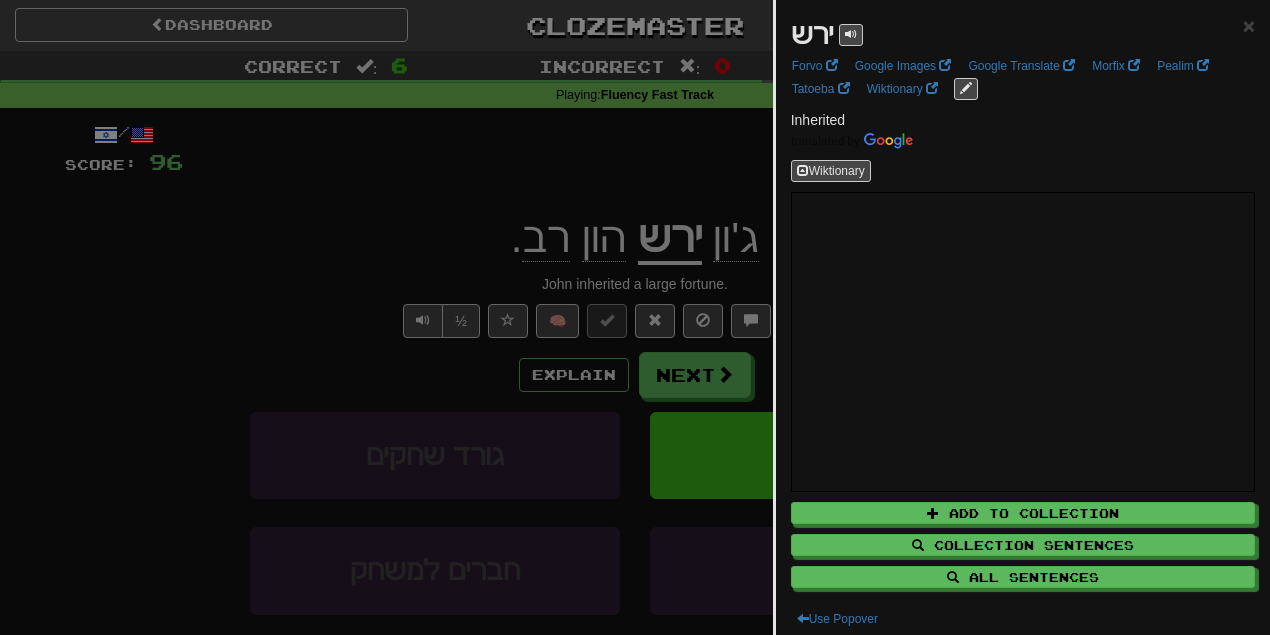 click at bounding box center [635, 317] 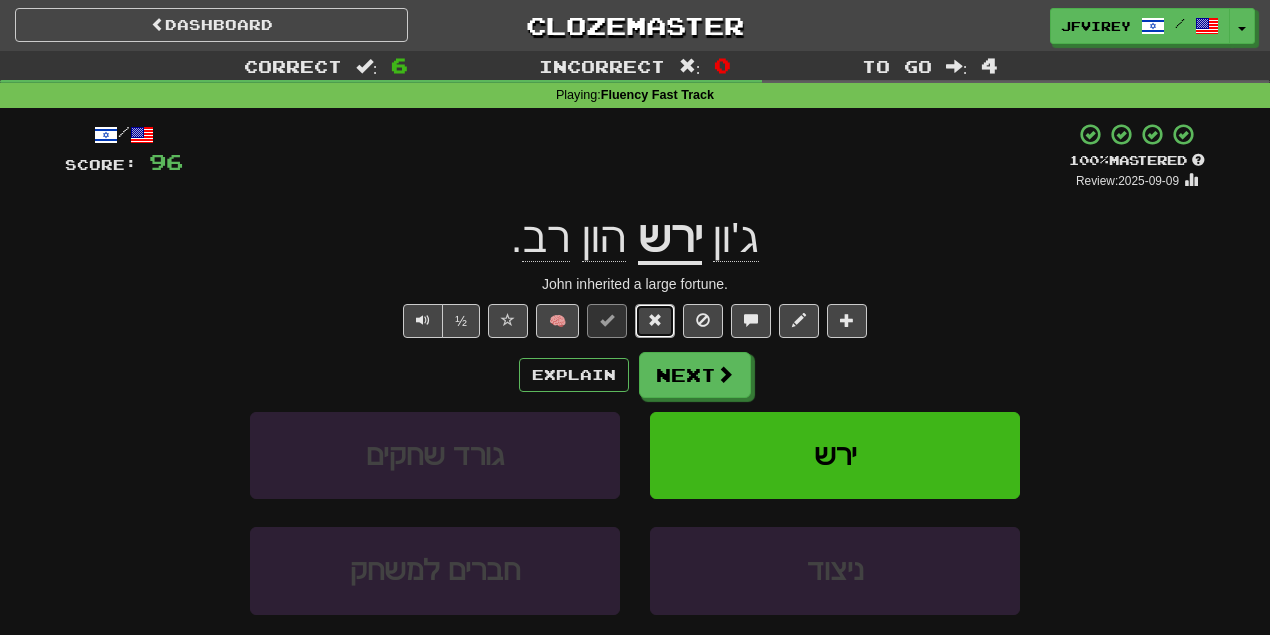 click at bounding box center [655, 320] 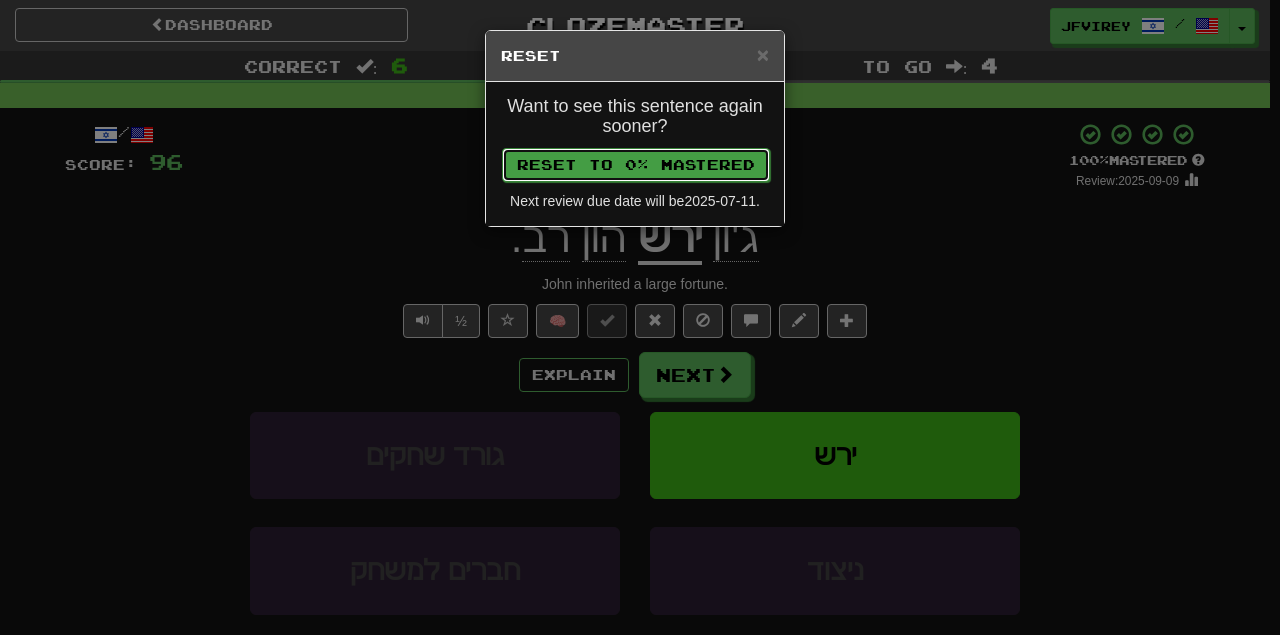 click on "Reset to 0% Mastered" at bounding box center [636, 165] 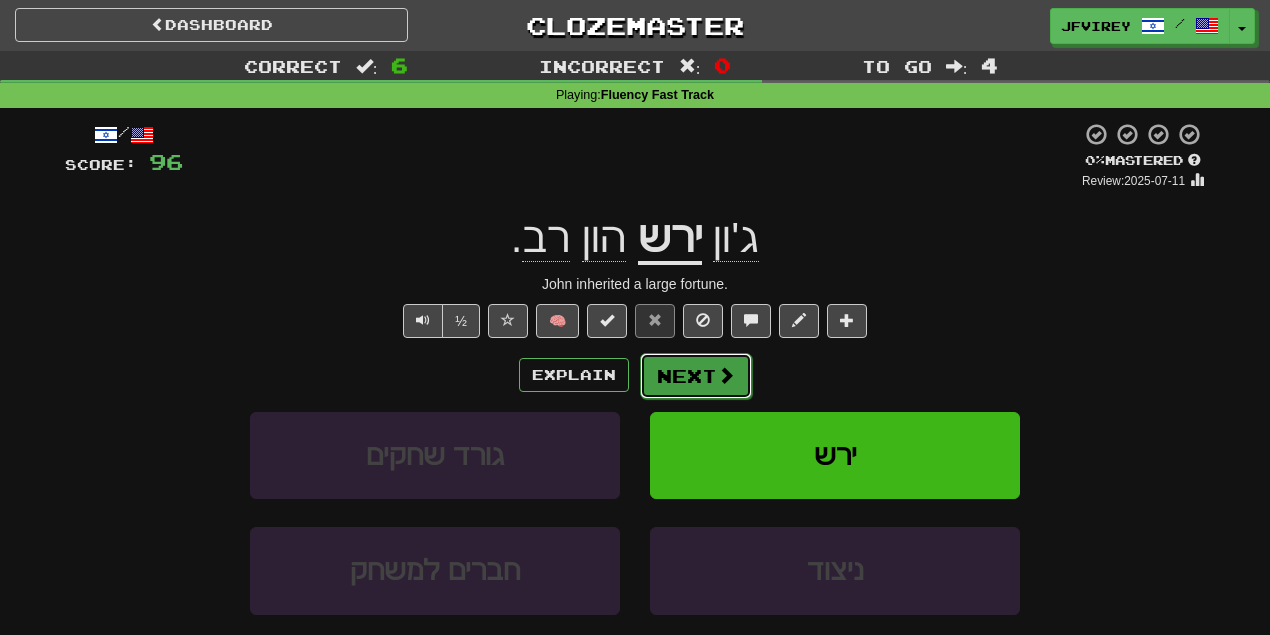 click on "Next" at bounding box center (696, 376) 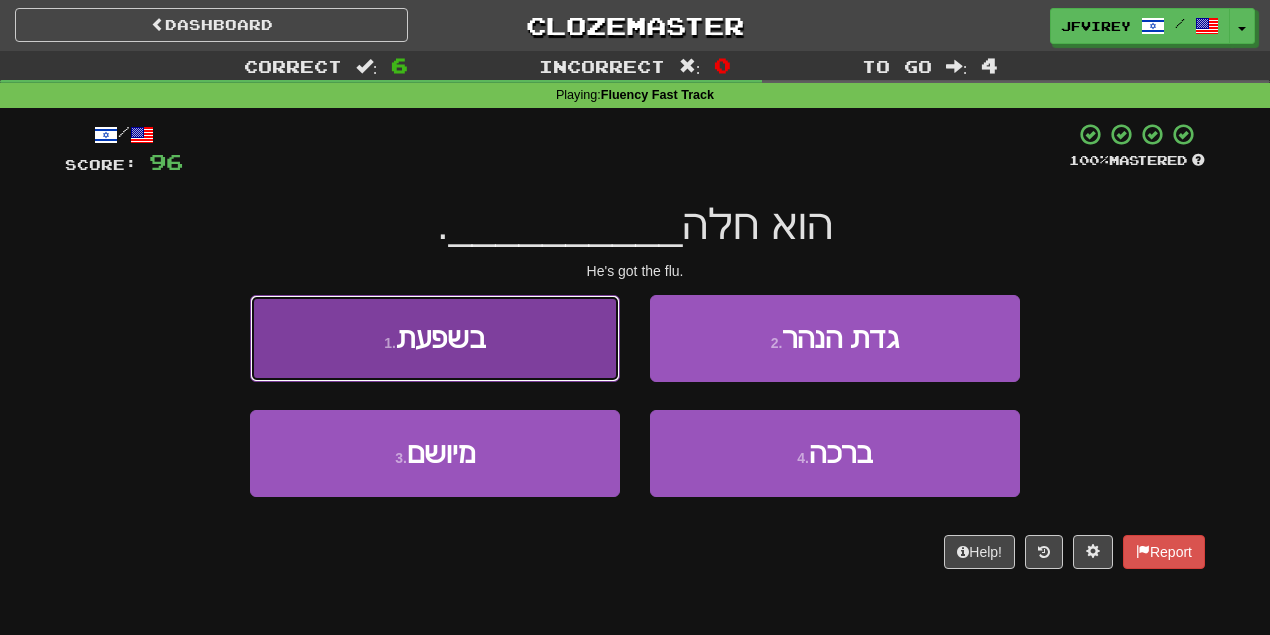 click on "1 .  בשפעת" at bounding box center (435, 338) 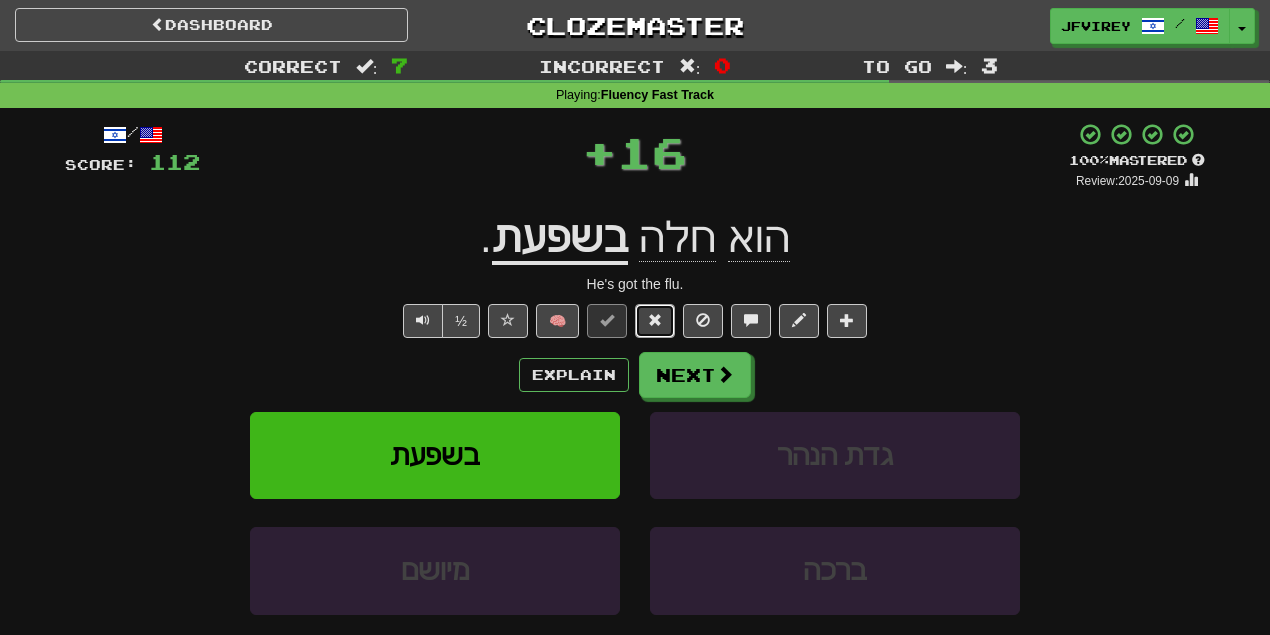 click at bounding box center [655, 320] 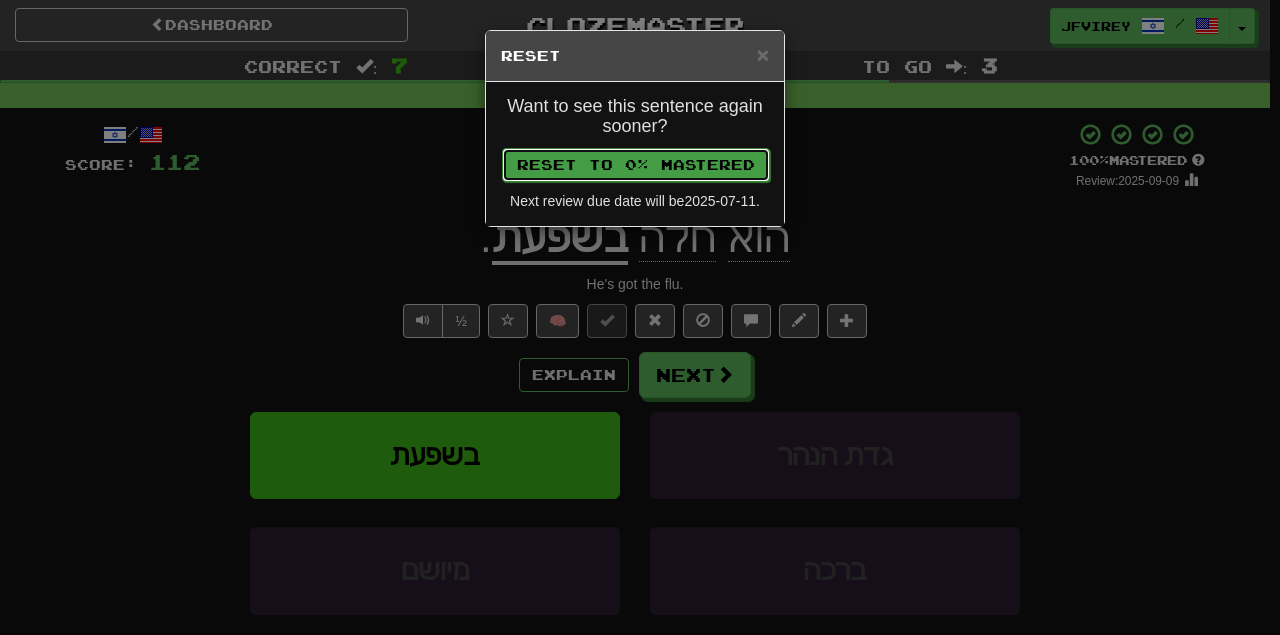 click on "Reset to 0% Mastered" at bounding box center [636, 165] 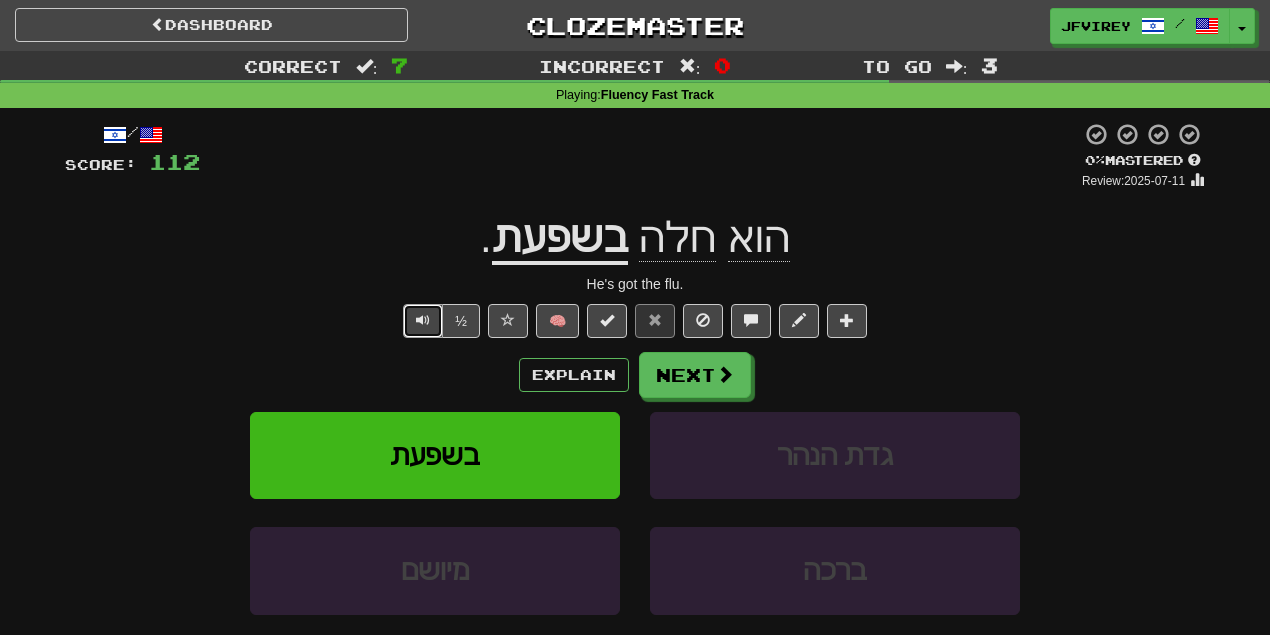 click at bounding box center [423, 320] 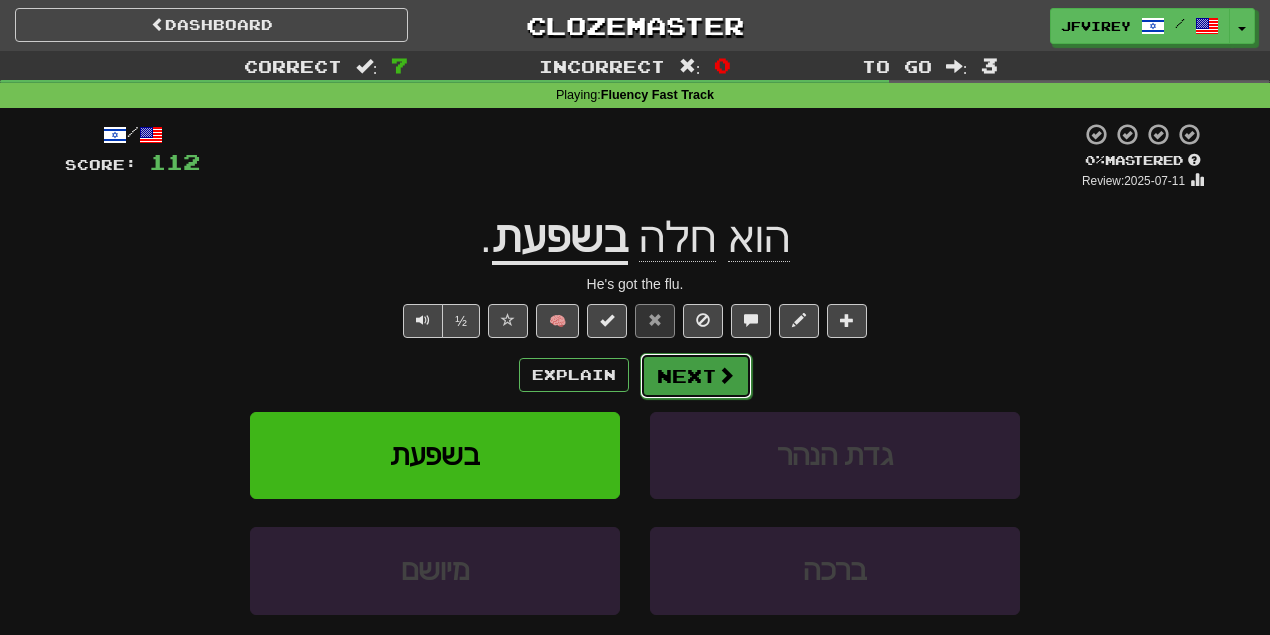 click on "Next" at bounding box center (696, 376) 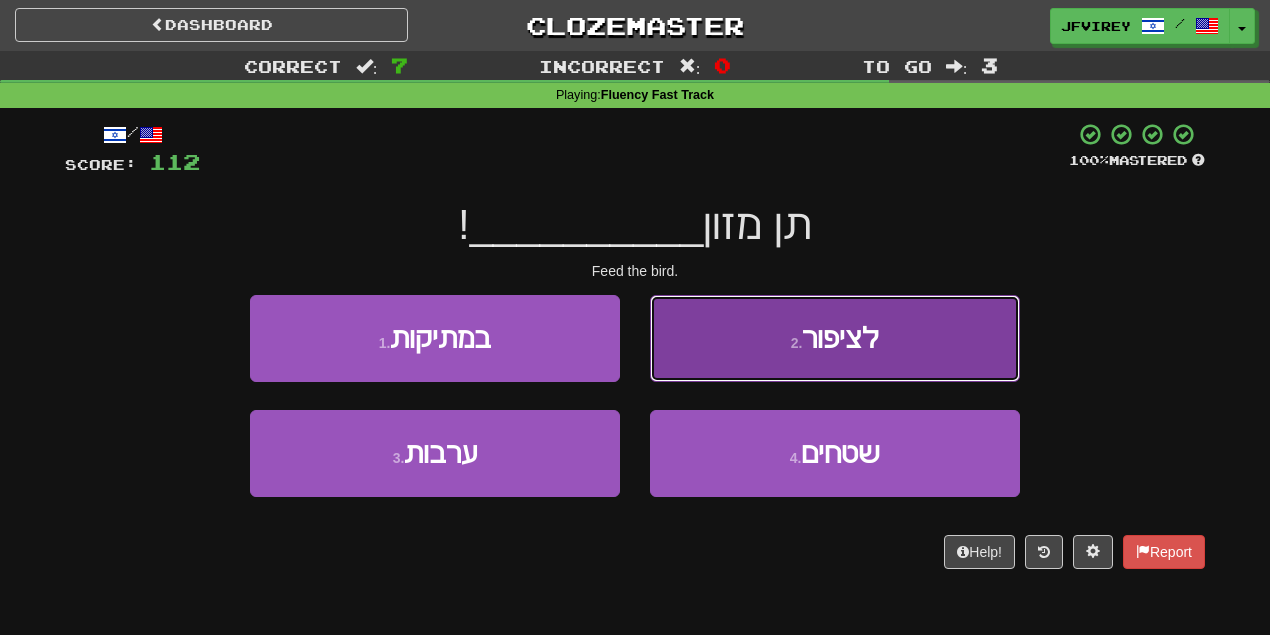 click on "2 .  לציפור" at bounding box center (835, 338) 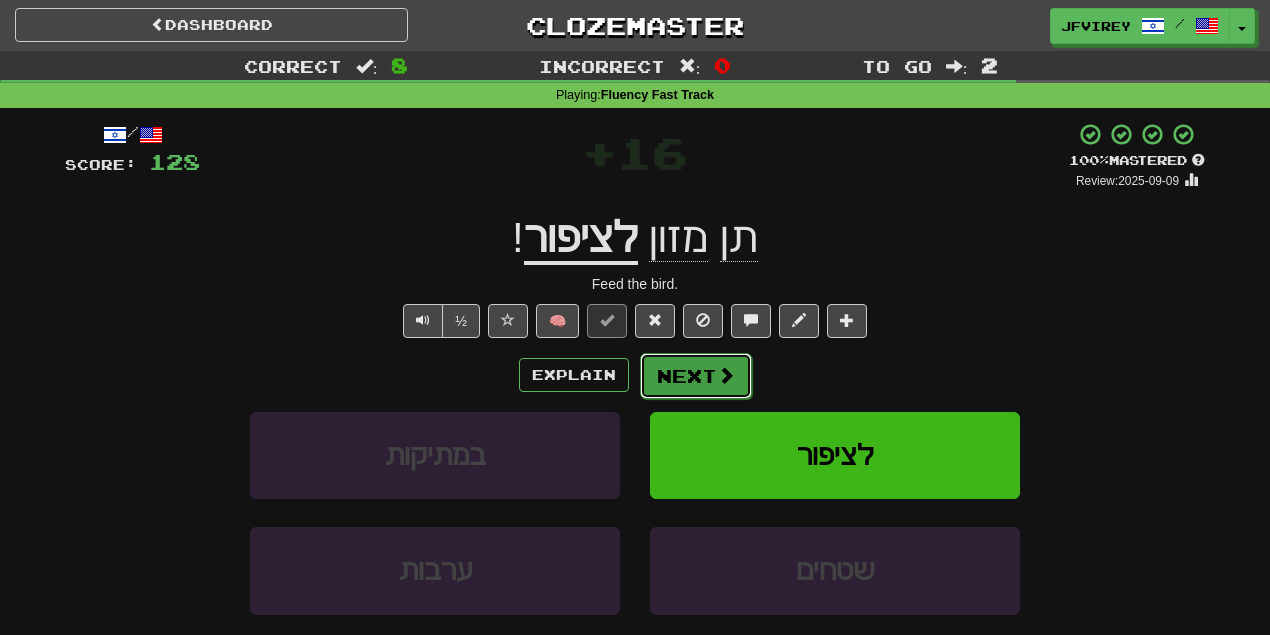 click on "Next" at bounding box center [696, 376] 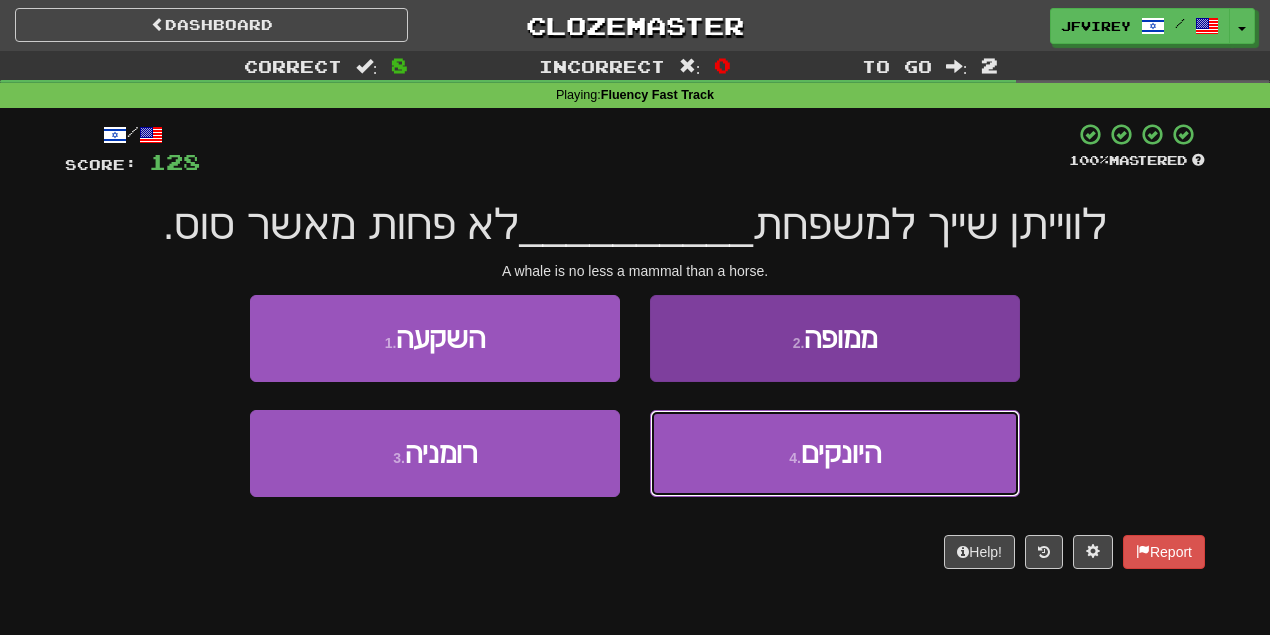 click on "4 .  היונקים" at bounding box center (835, 453) 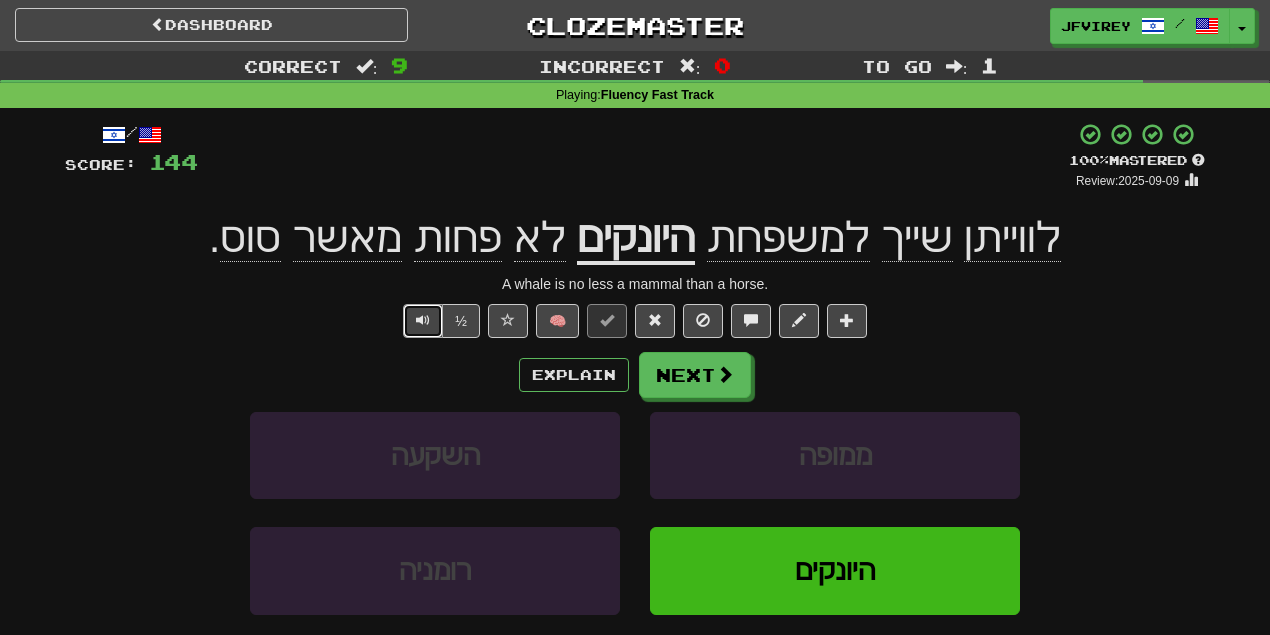 click at bounding box center [423, 320] 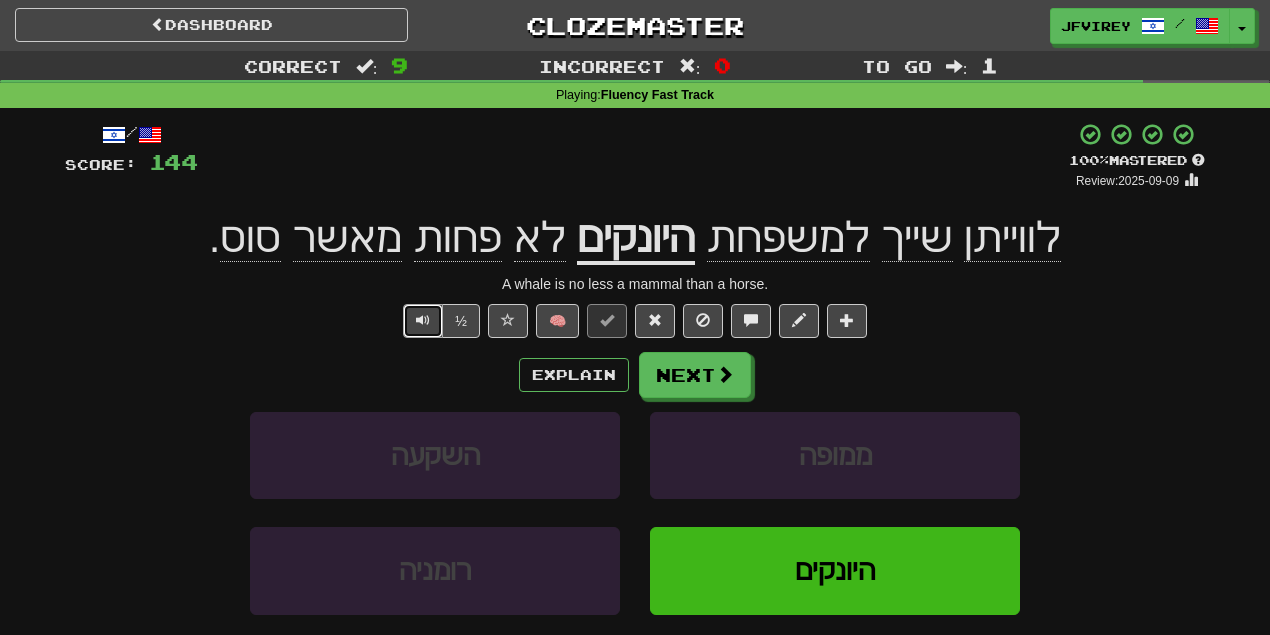 click at bounding box center (423, 320) 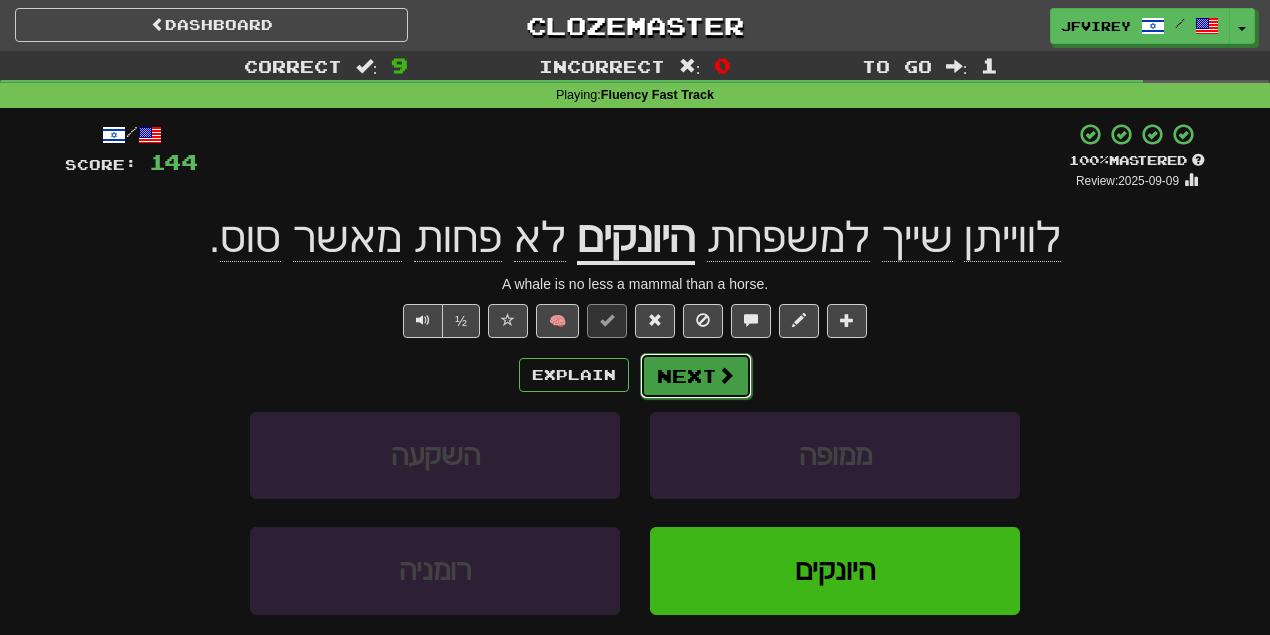 click on "Next" at bounding box center [696, 376] 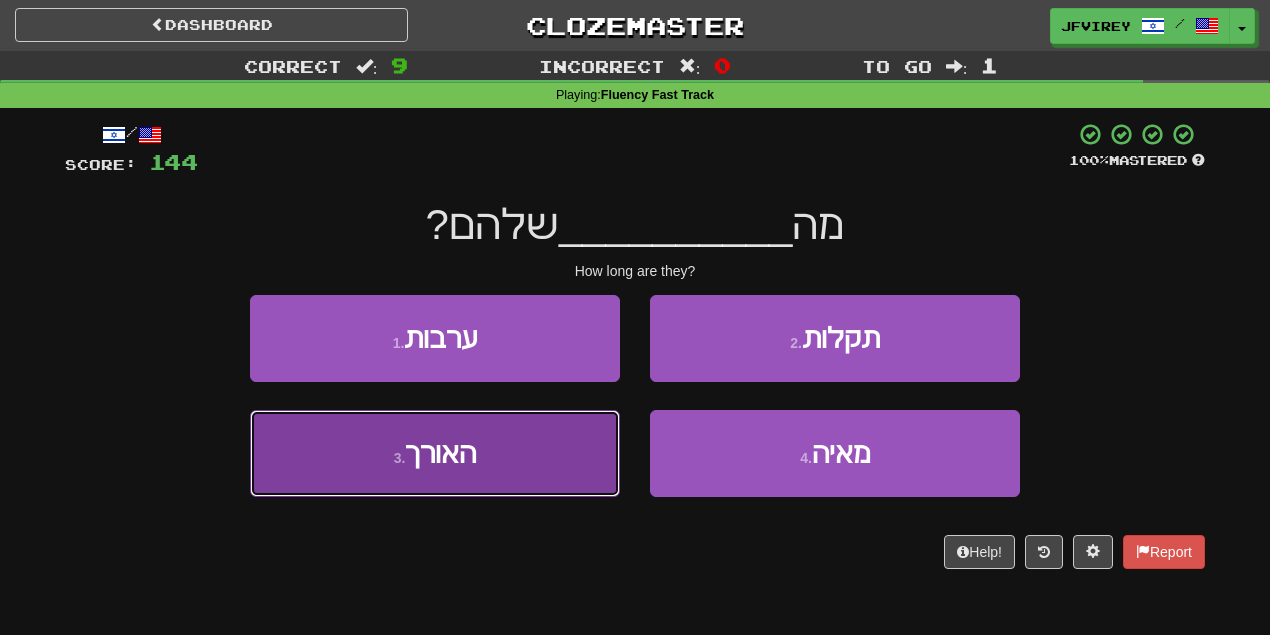 click on "3 .  האורך" at bounding box center [435, 453] 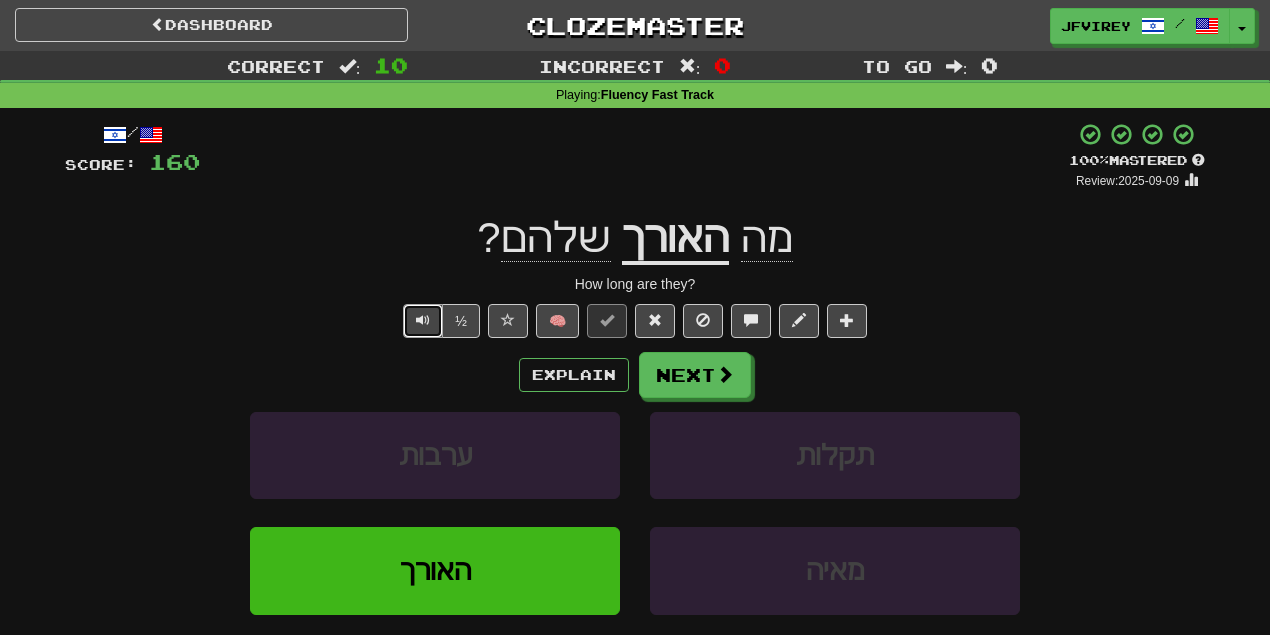 click at bounding box center [423, 320] 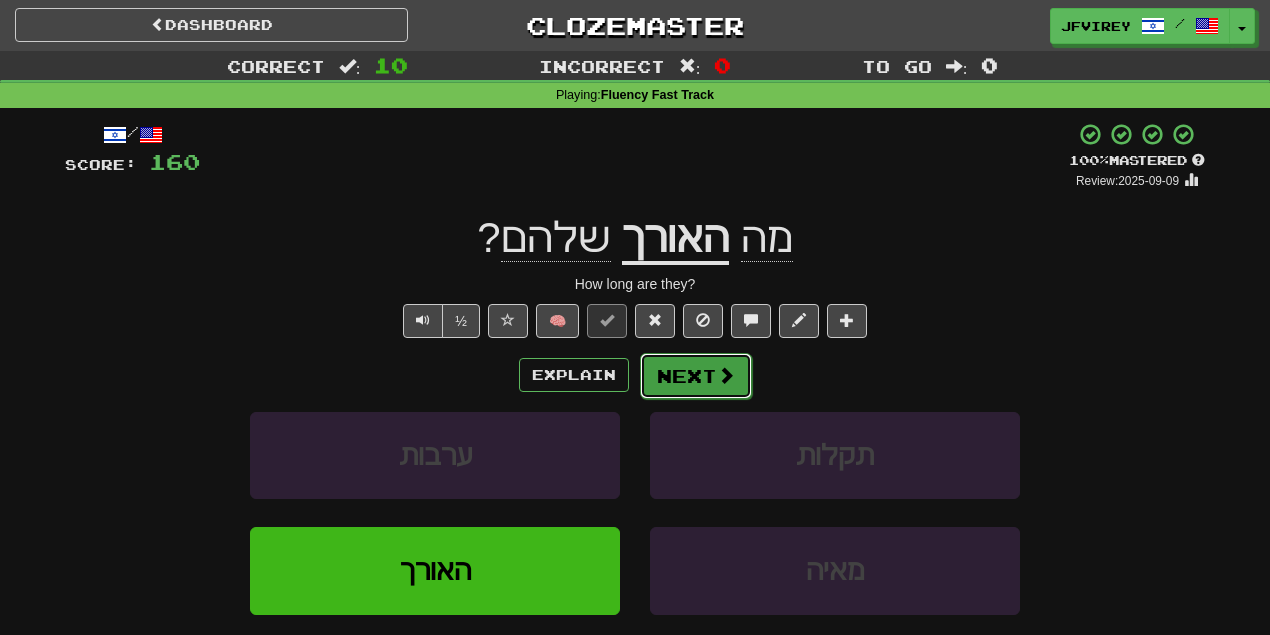 click on "Next" at bounding box center [696, 376] 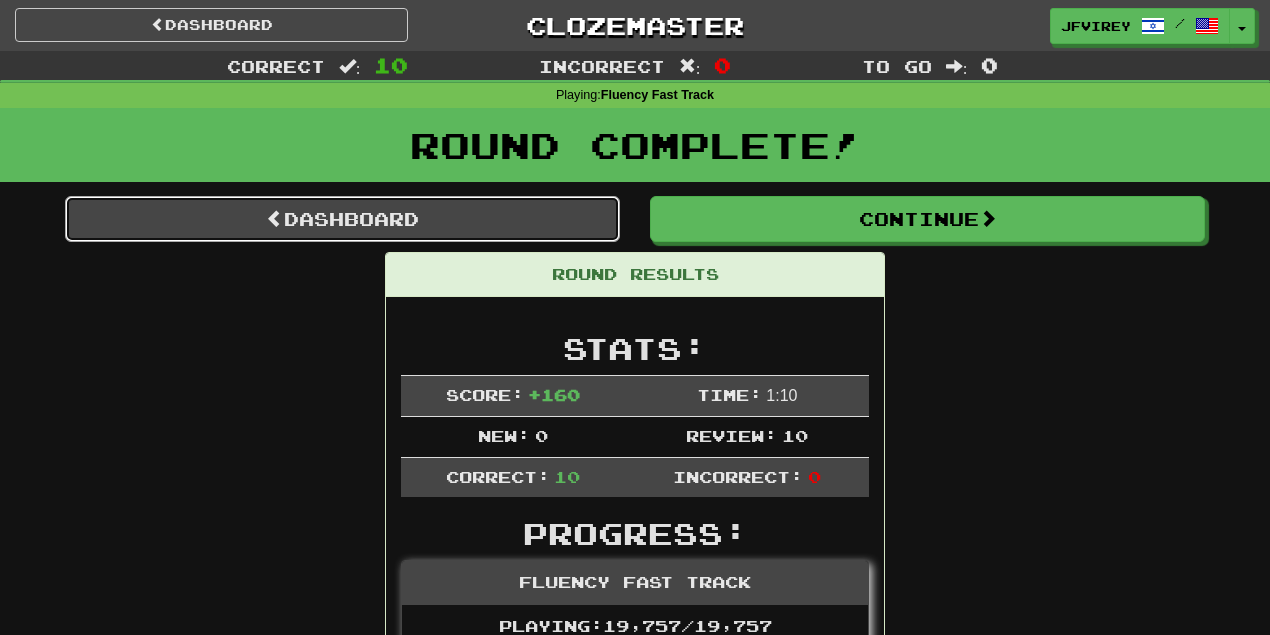 click on "Dashboard" at bounding box center (342, 219) 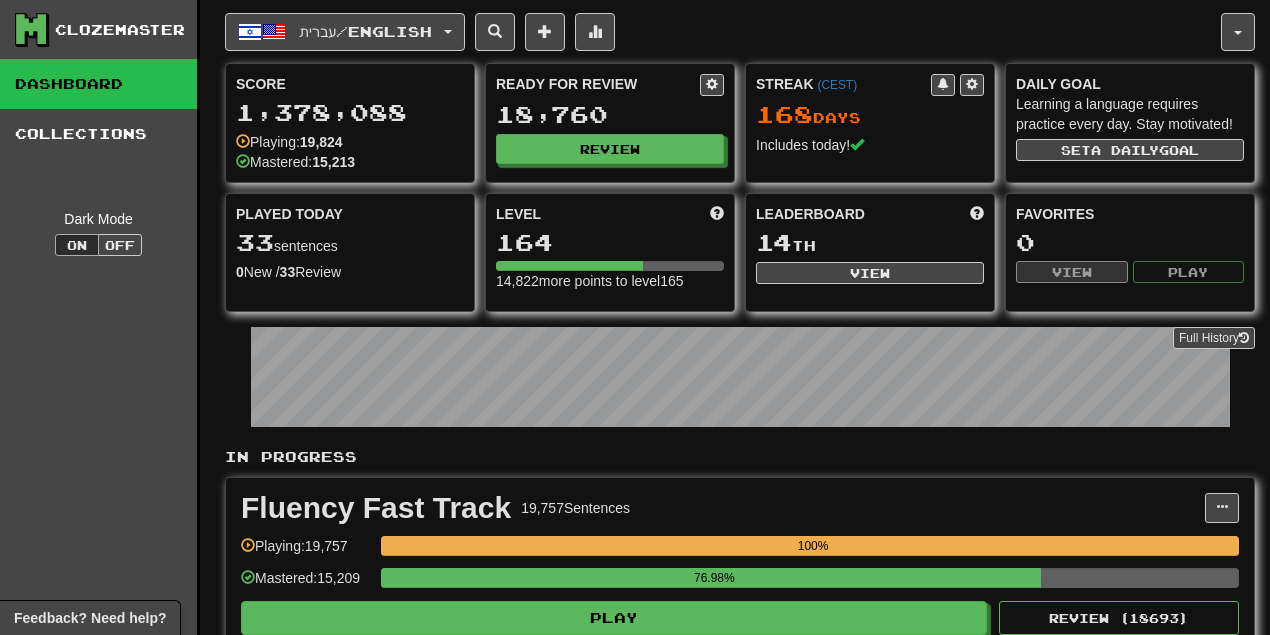 scroll, scrollTop: 0, scrollLeft: 0, axis: both 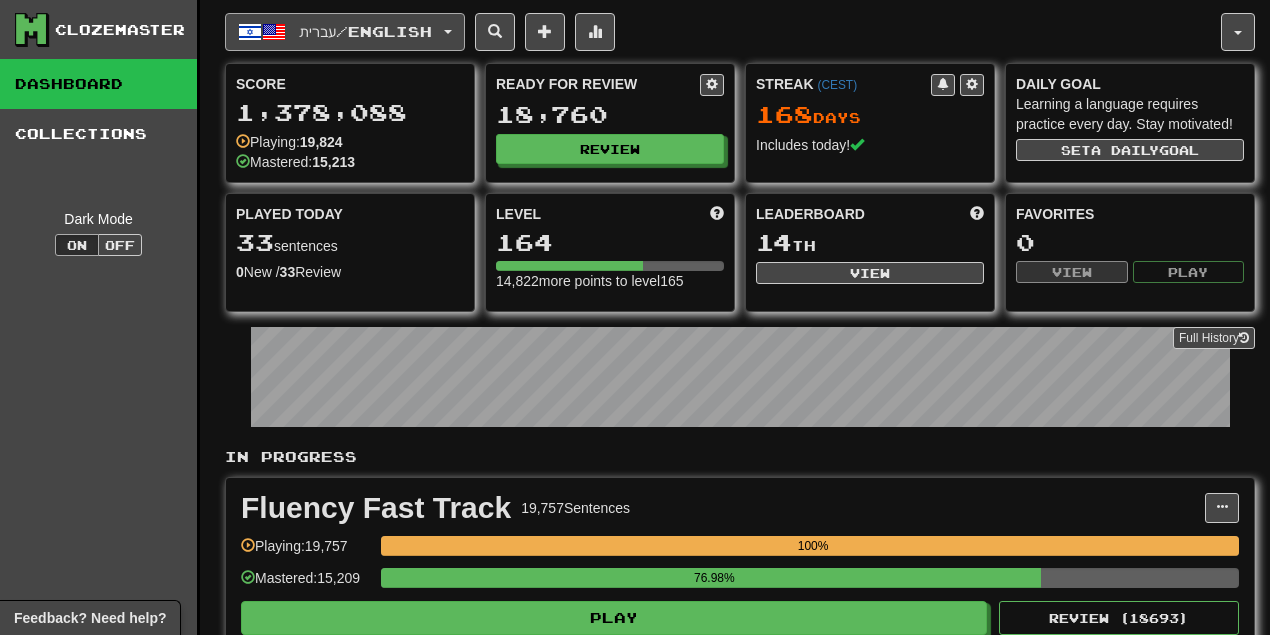 click on "עברית  /  English" at bounding box center [345, 32] 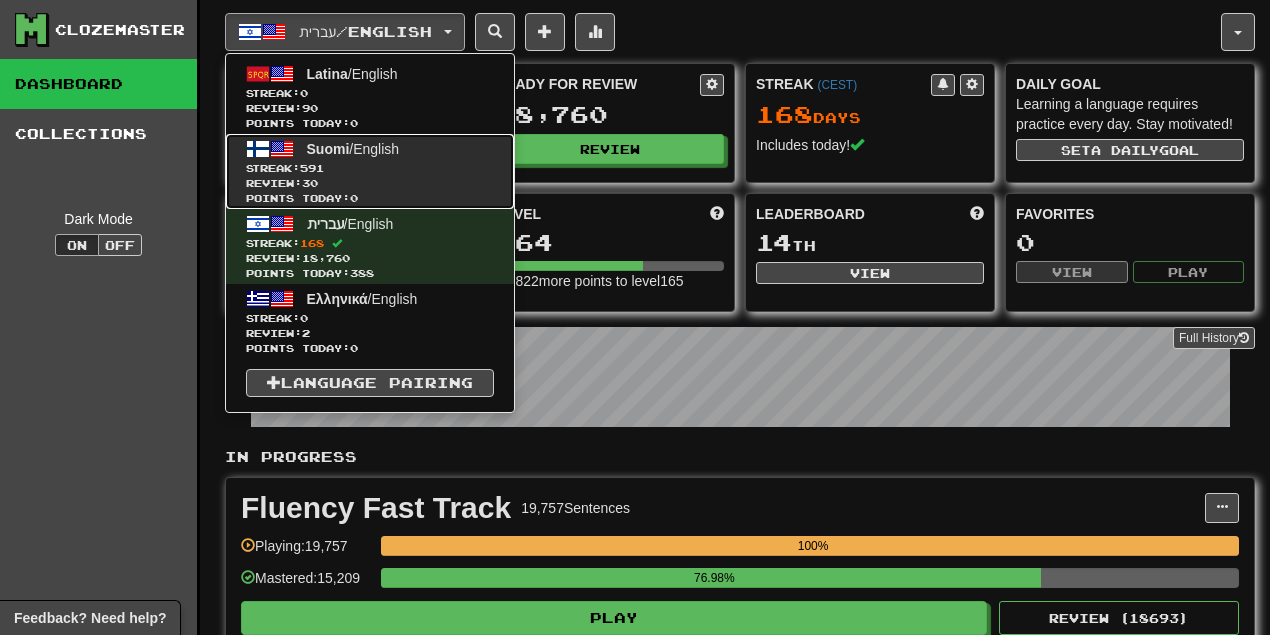 click on "Streak:  591" at bounding box center [370, 168] 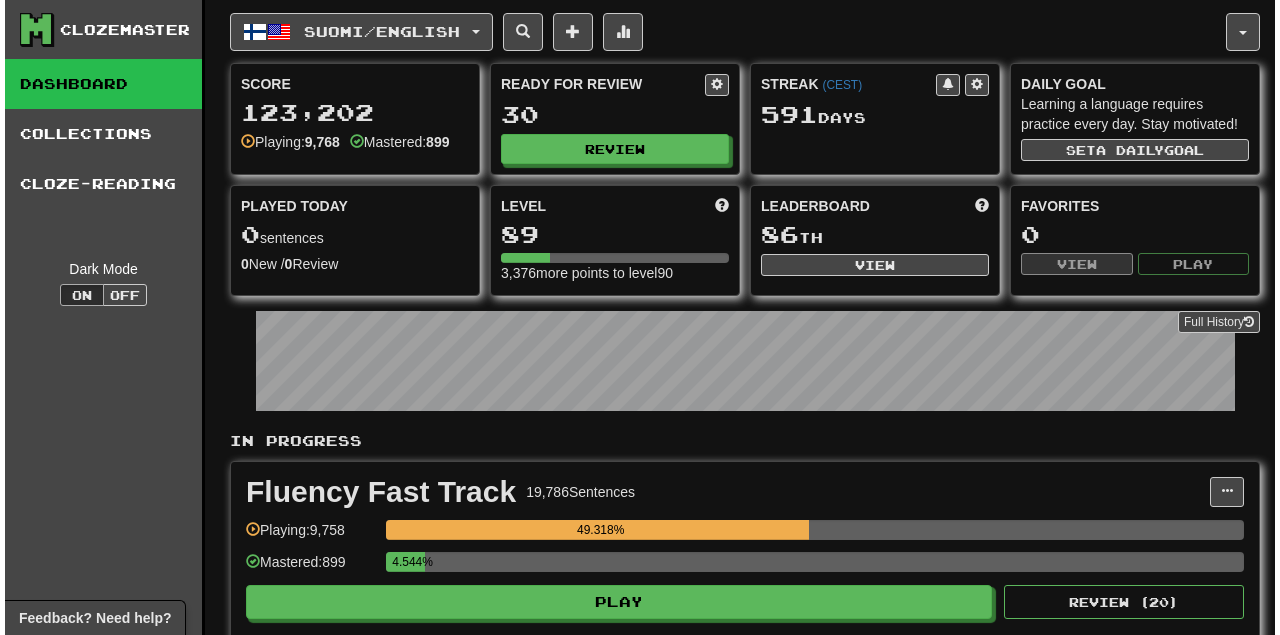 scroll, scrollTop: 0, scrollLeft: 0, axis: both 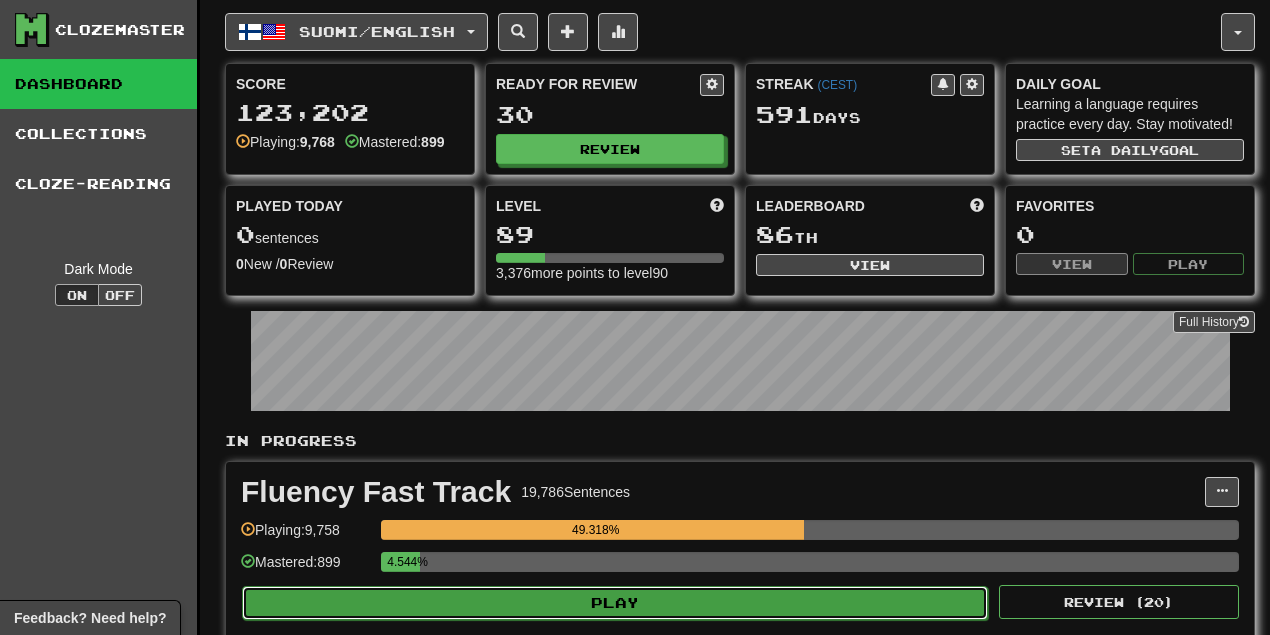 click on "Play" at bounding box center (615, 603) 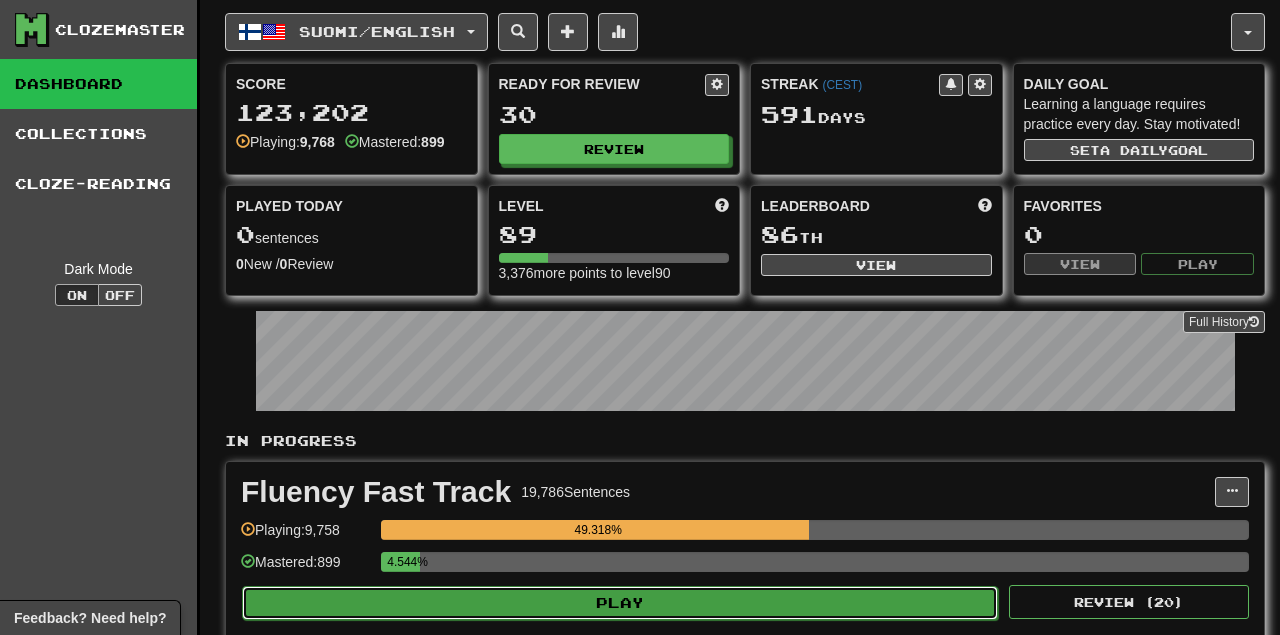 select on "**" 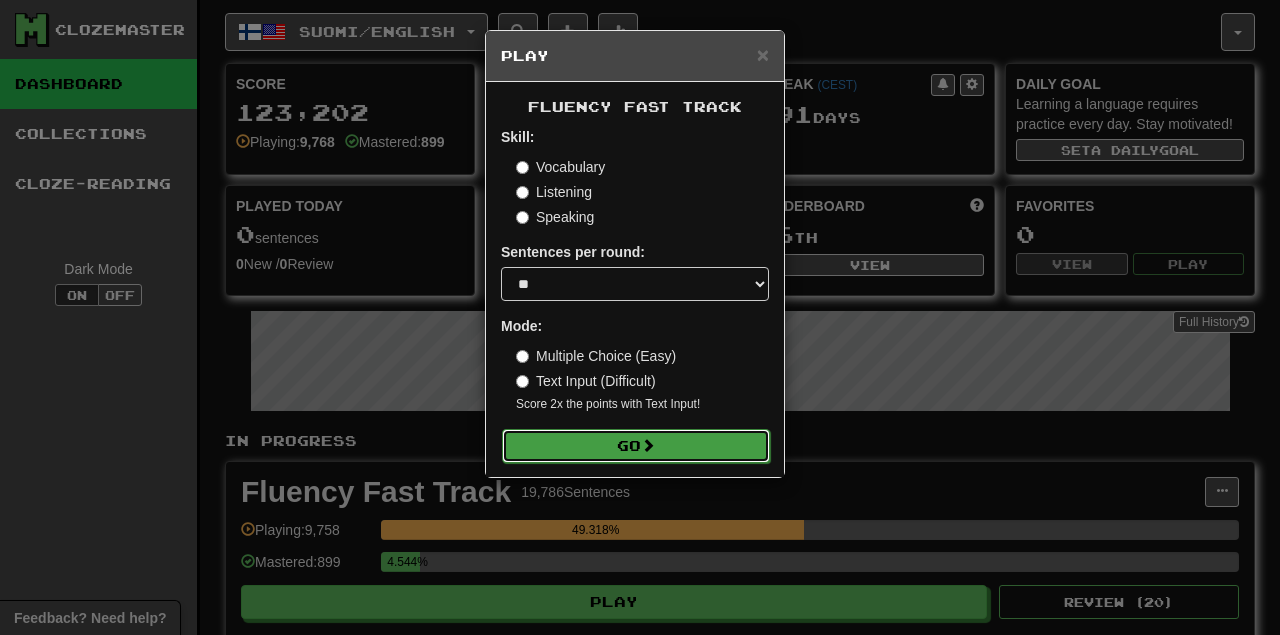 click on "Go" at bounding box center (636, 446) 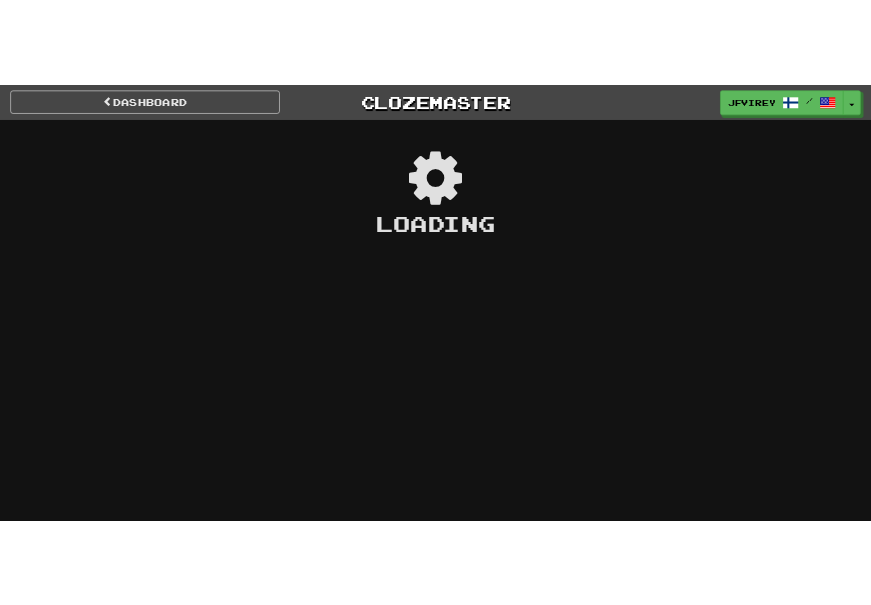 scroll, scrollTop: 0, scrollLeft: 0, axis: both 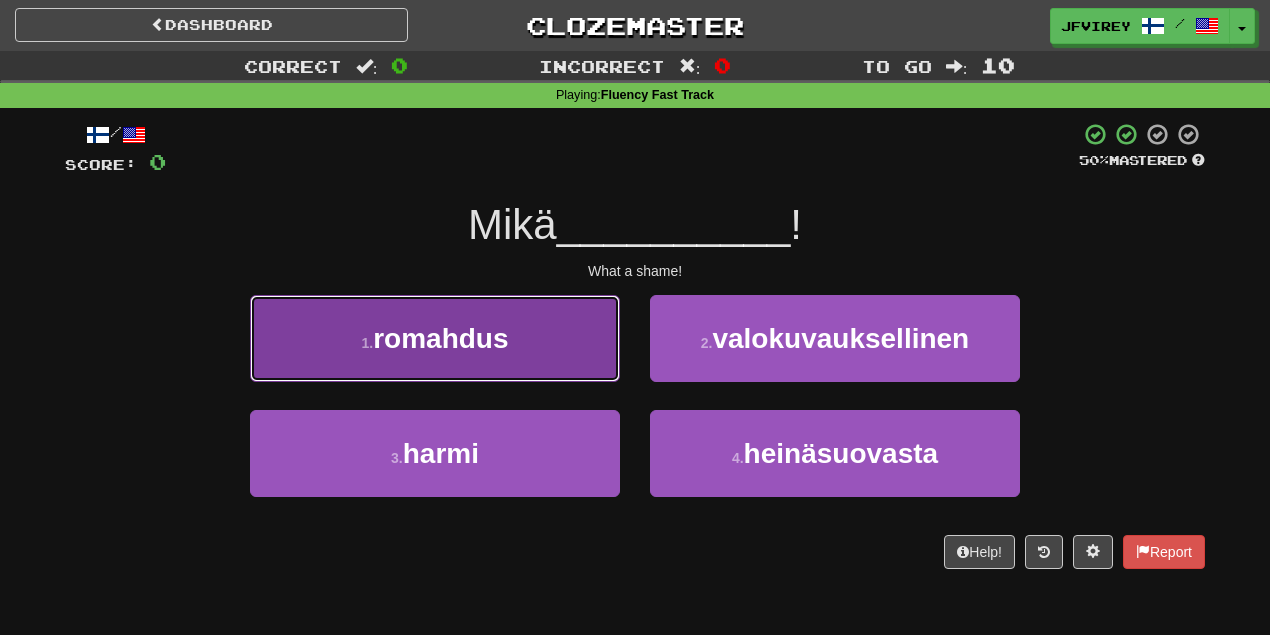 click on "1 .  romahdus" at bounding box center (435, 338) 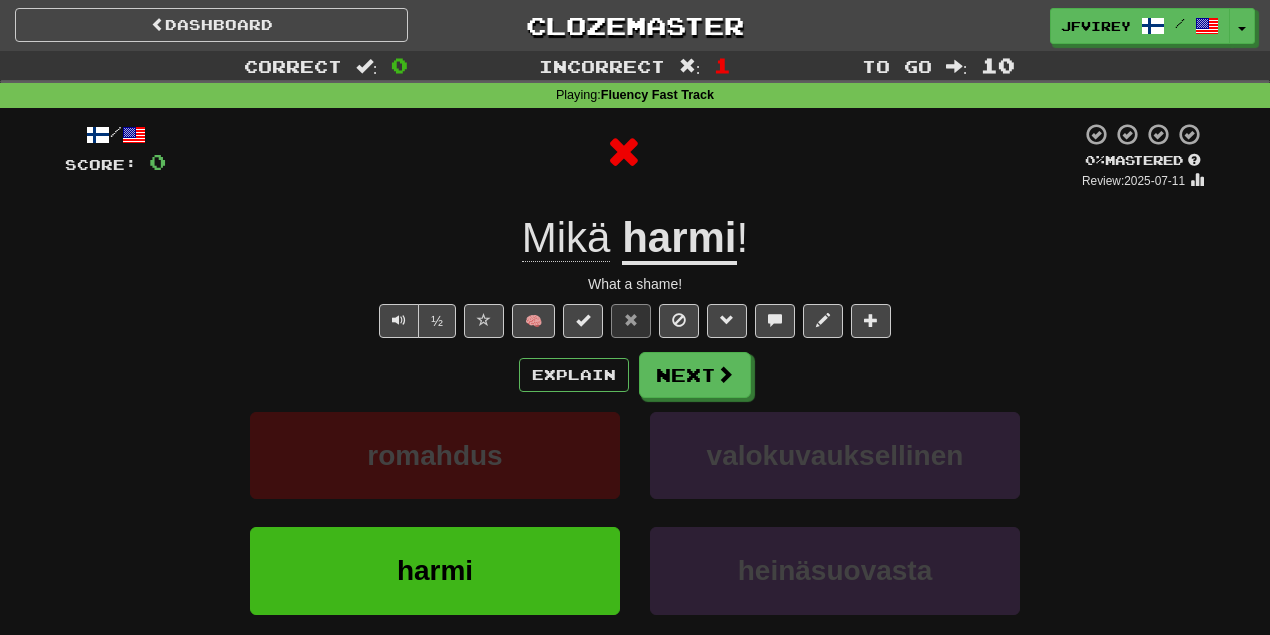 click on "harmi" at bounding box center (679, 239) 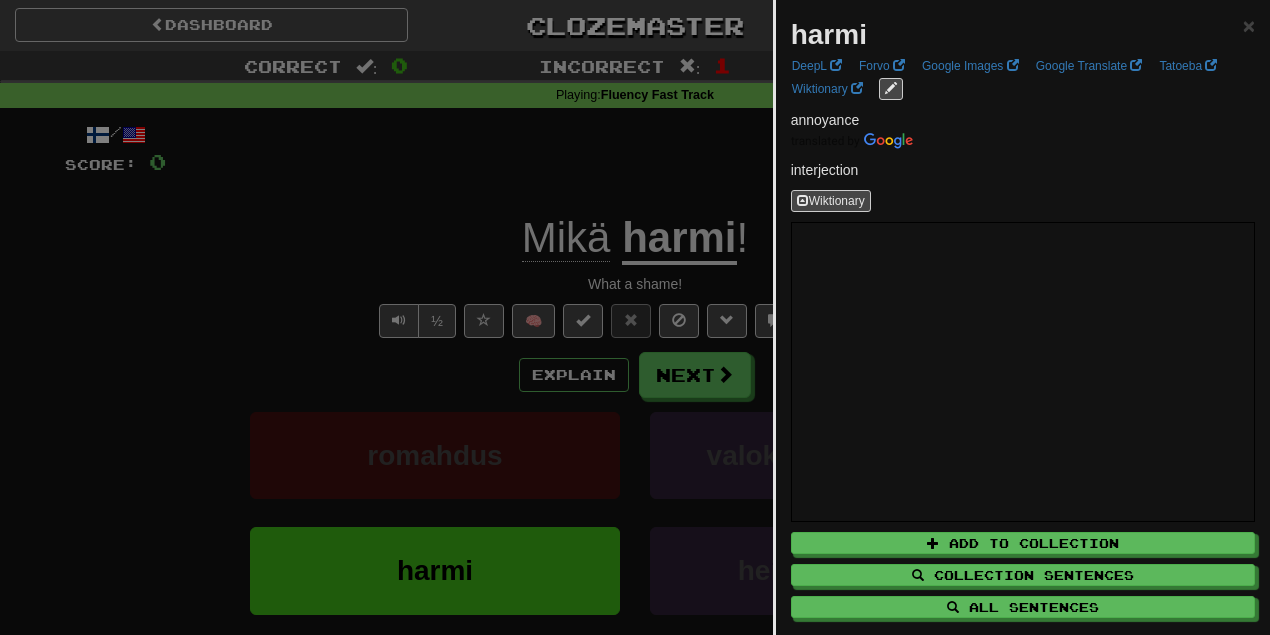 click at bounding box center (635, 317) 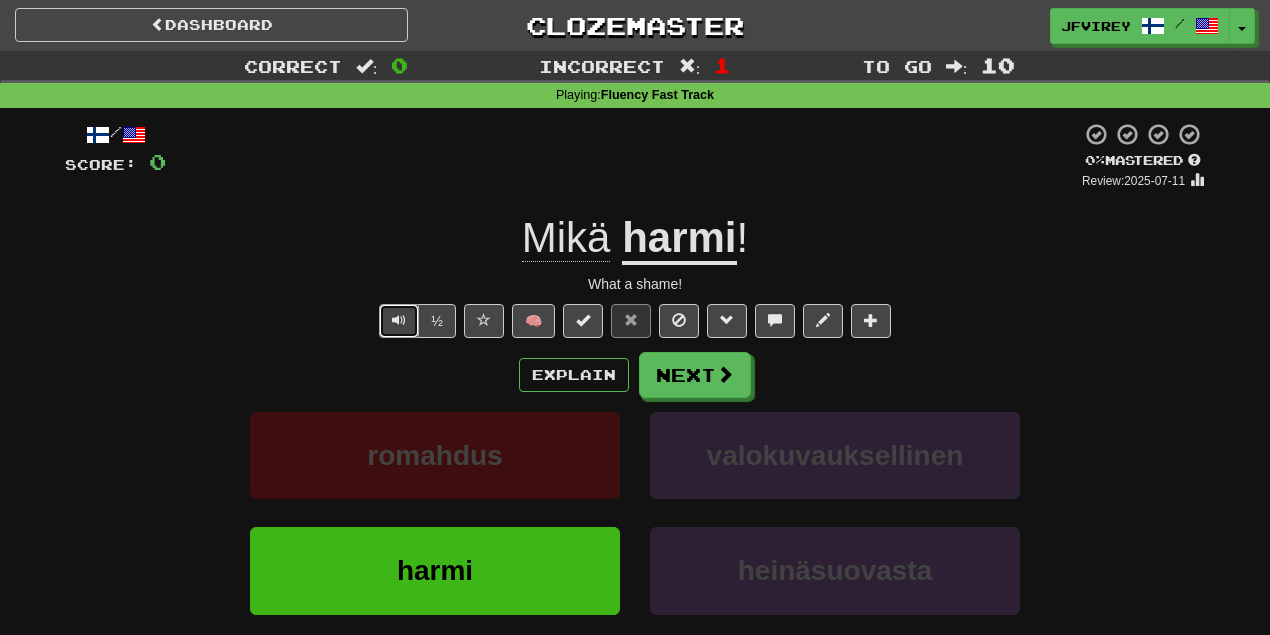 click at bounding box center (399, 321) 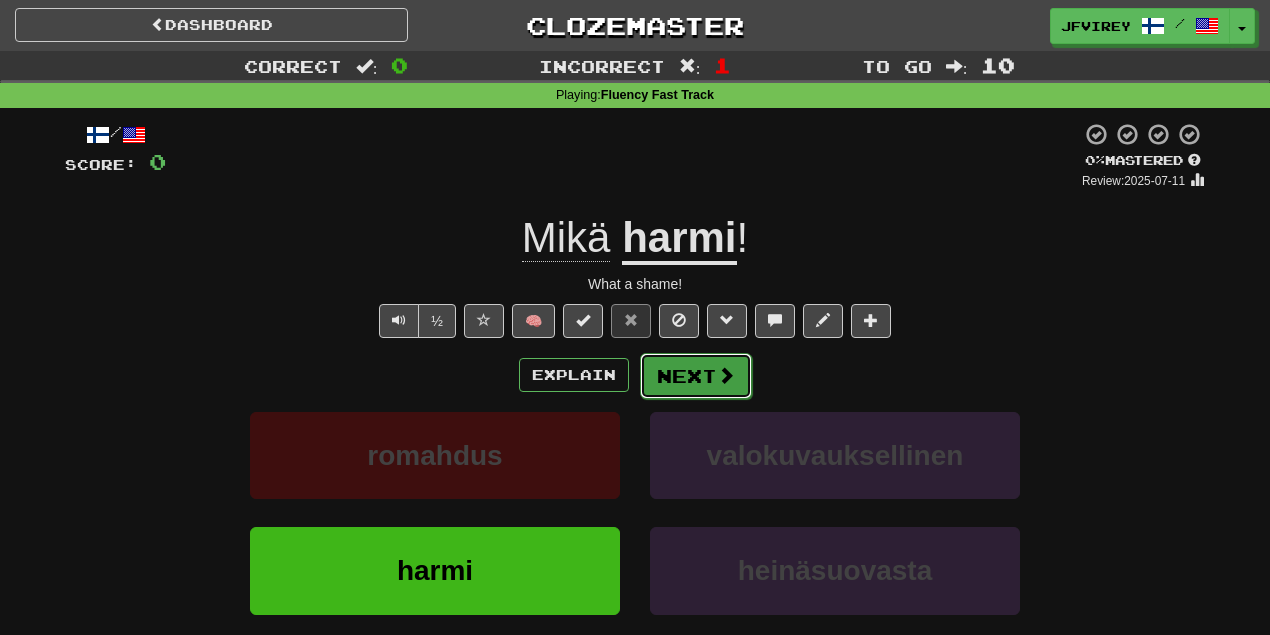 click on "Next" at bounding box center [696, 376] 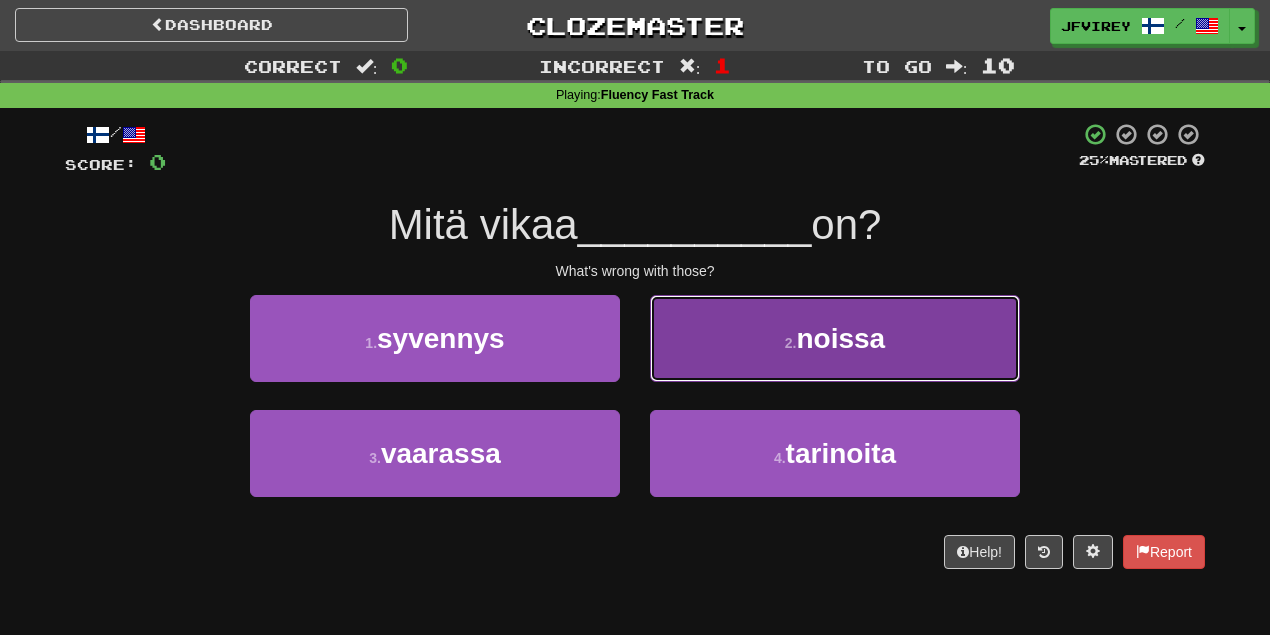 click on "2 .  noissa" at bounding box center [835, 338] 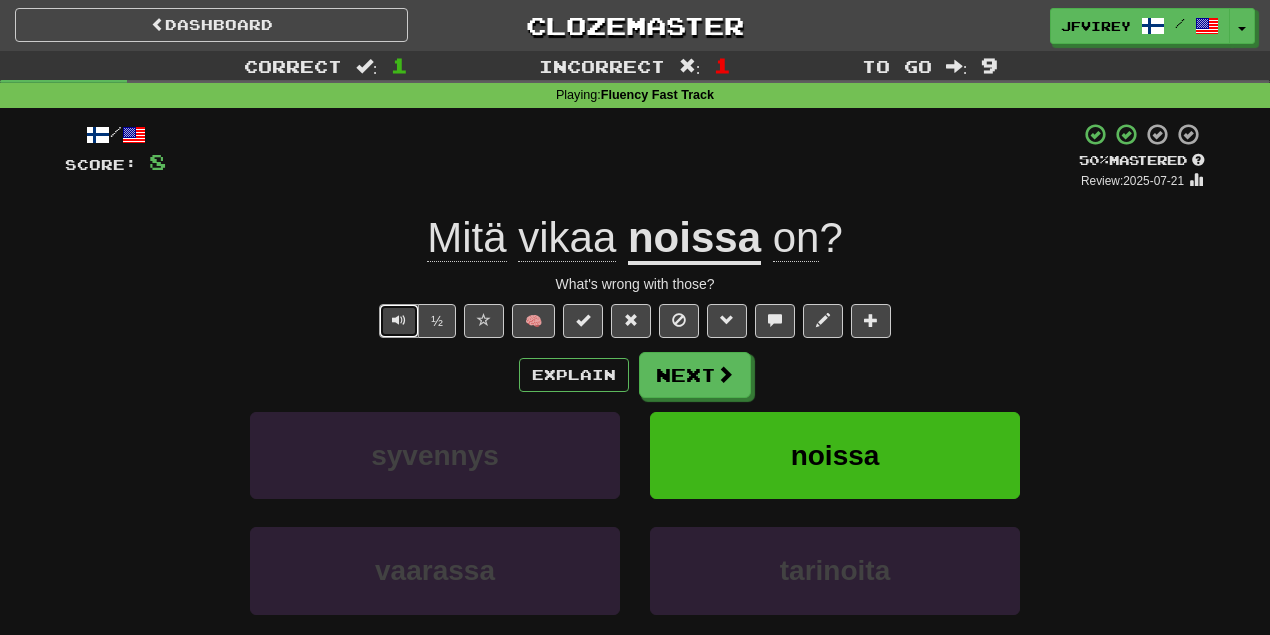 click at bounding box center [399, 320] 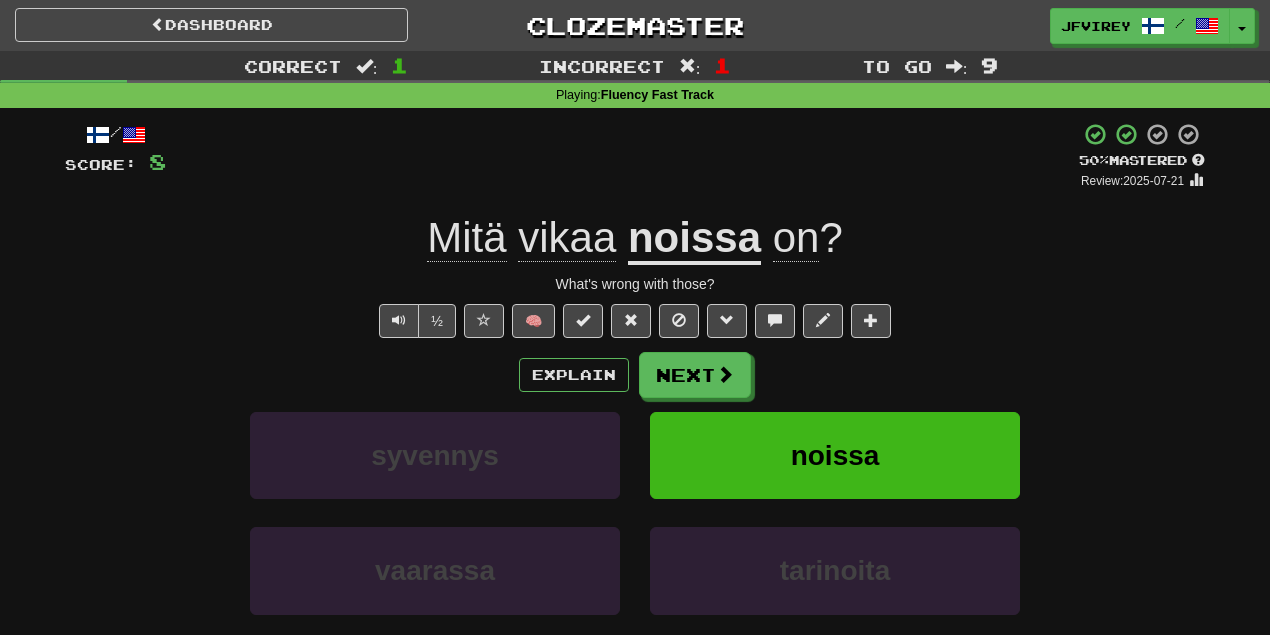 click on "vikaa" 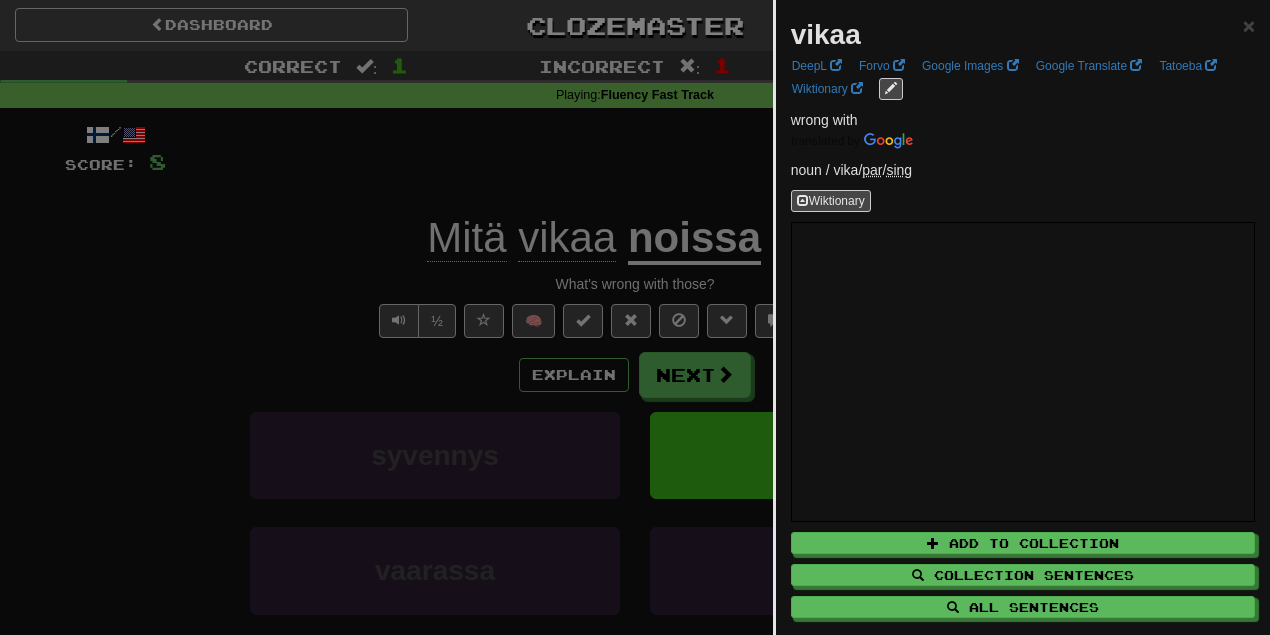 click at bounding box center [635, 317] 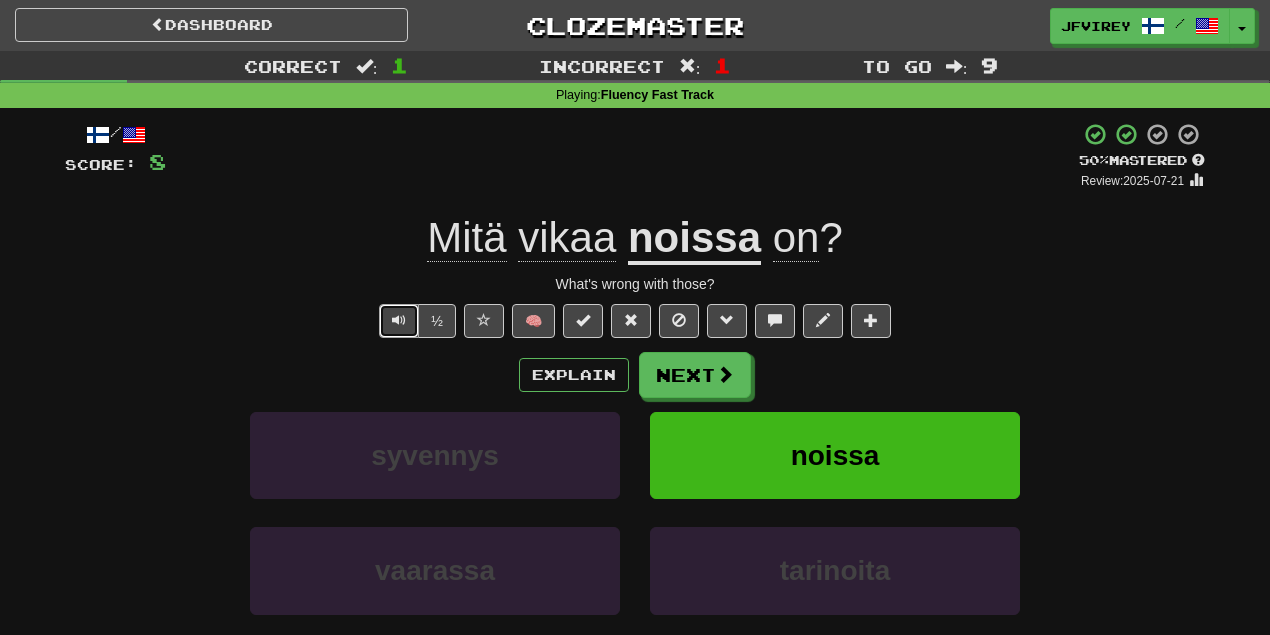 click at bounding box center [399, 320] 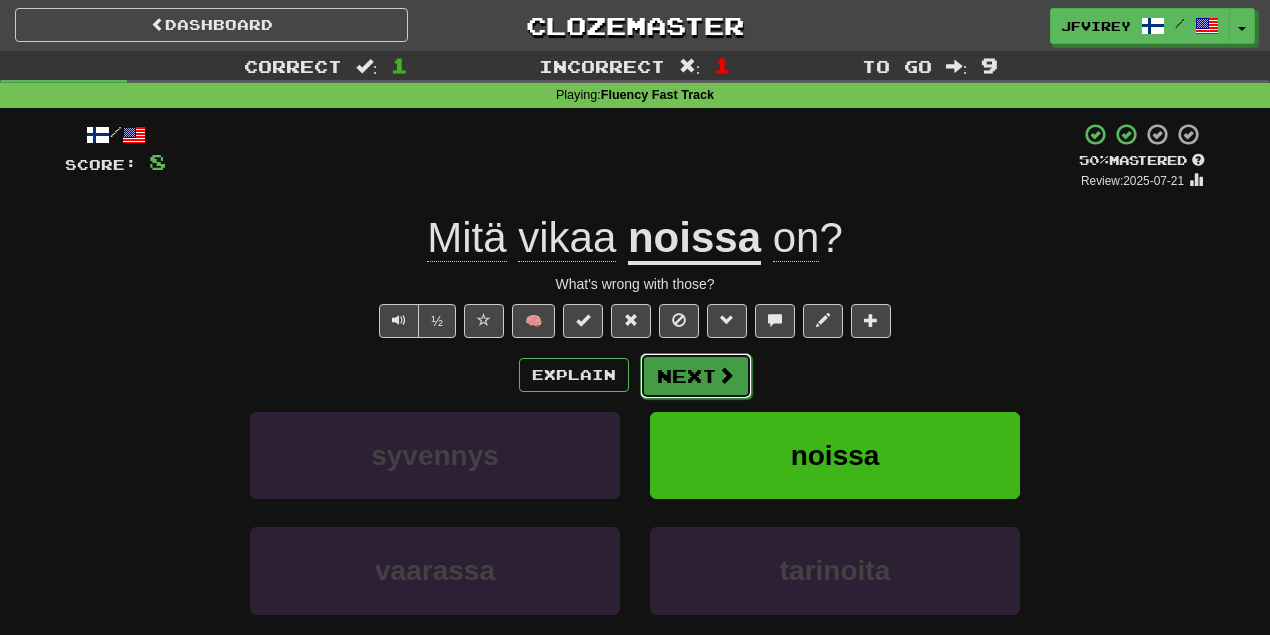 click on "Next" at bounding box center (696, 376) 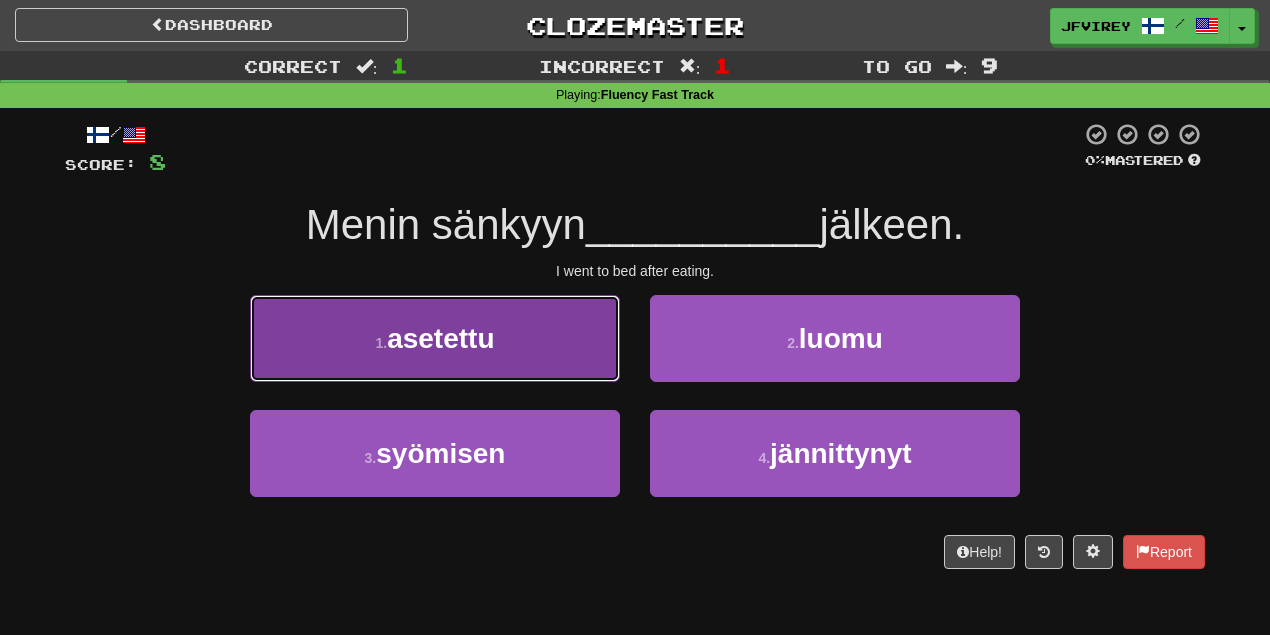 click on "1 .  asetettu" at bounding box center [435, 338] 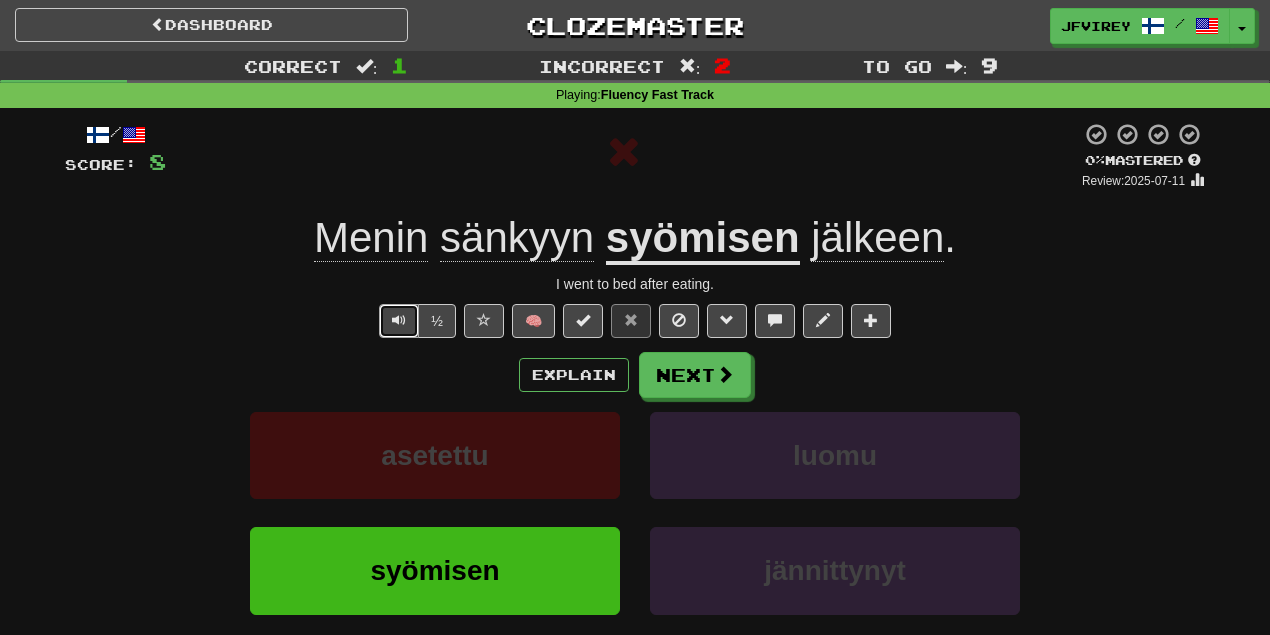 click at bounding box center [399, 320] 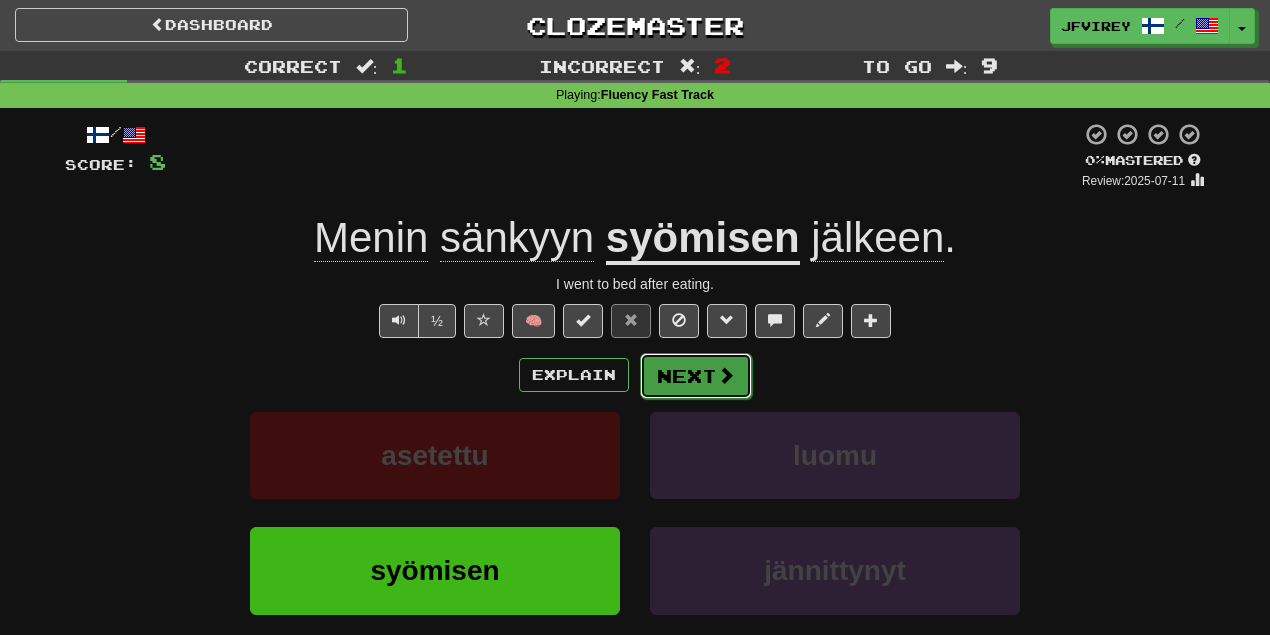 click on "Next" at bounding box center [696, 376] 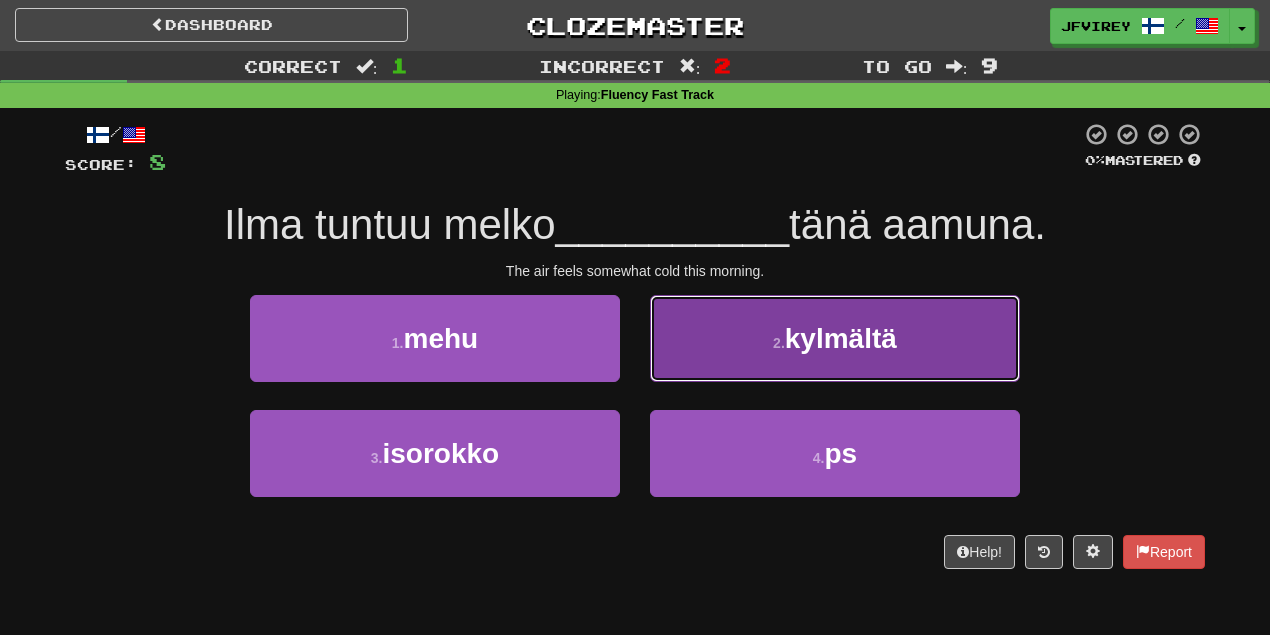 click on "kylmältä" at bounding box center [841, 338] 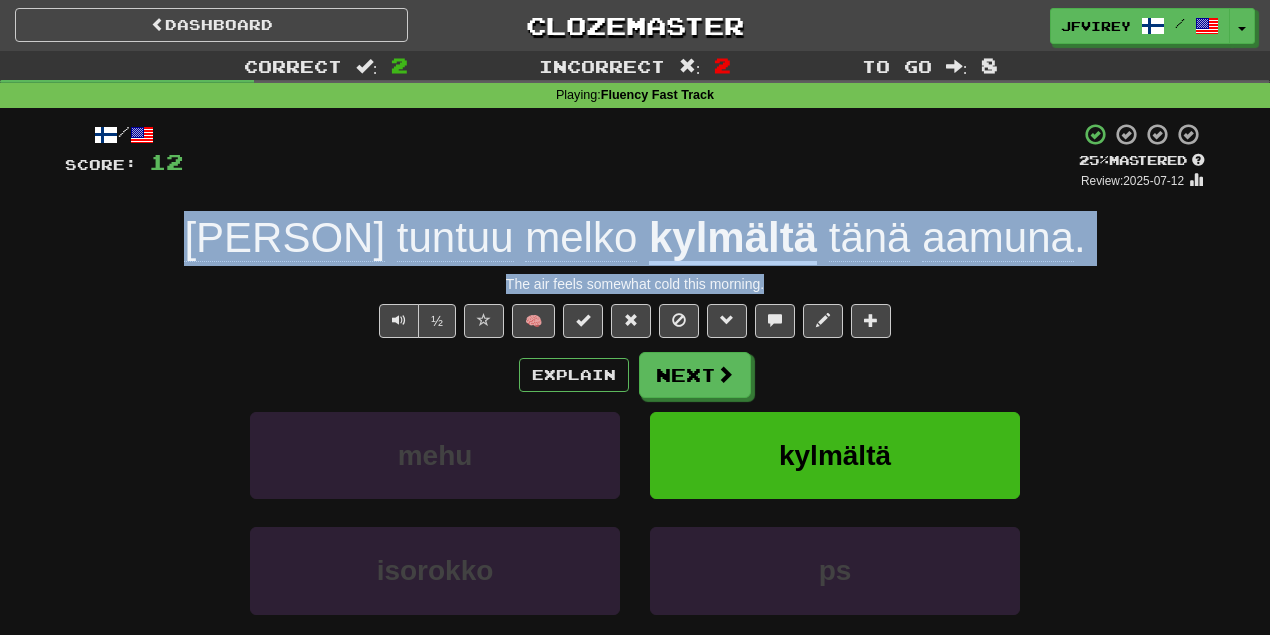 drag, startPoint x: 825, startPoint y: 269, endPoint x: 238, endPoint y: 246, distance: 587.45044 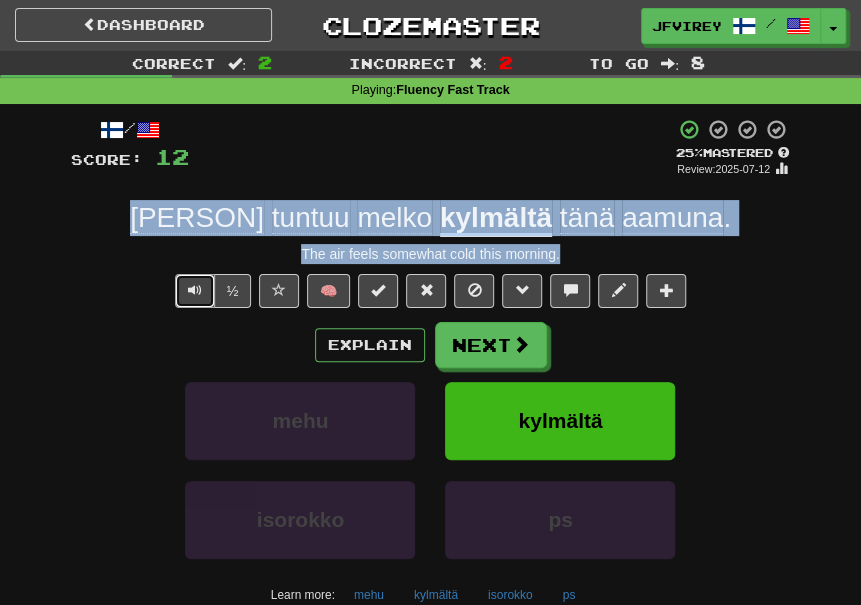 click at bounding box center (195, 290) 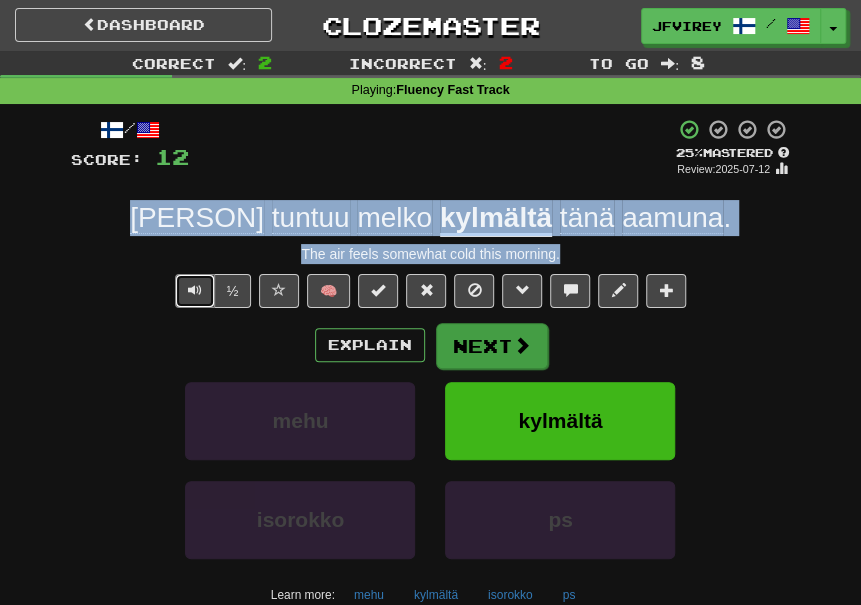 type 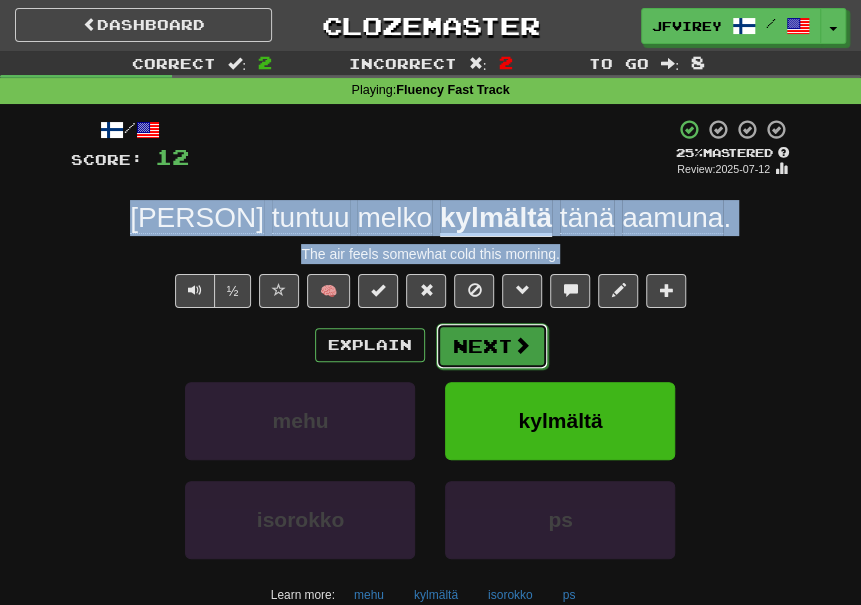 click on "Next" at bounding box center [492, 346] 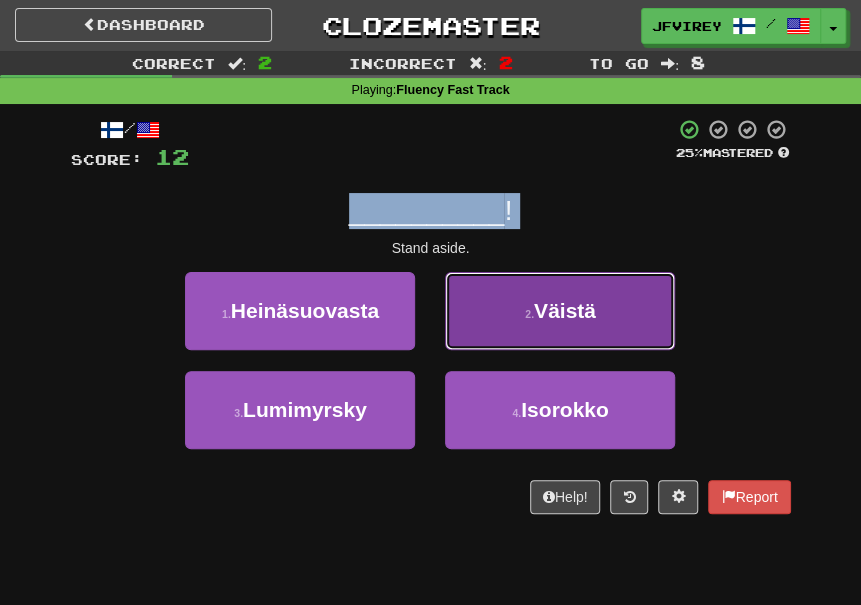 click on "Väistä" at bounding box center [565, 310] 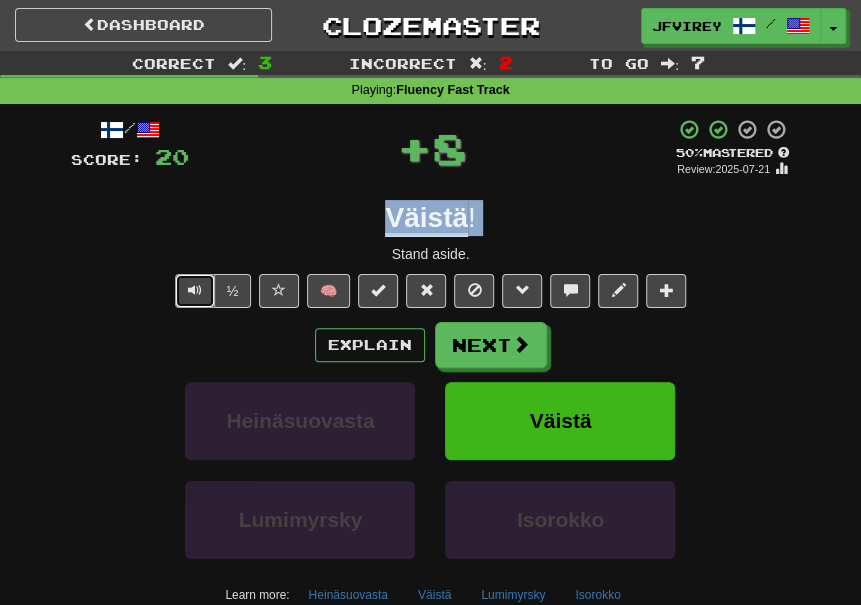 click at bounding box center [195, 290] 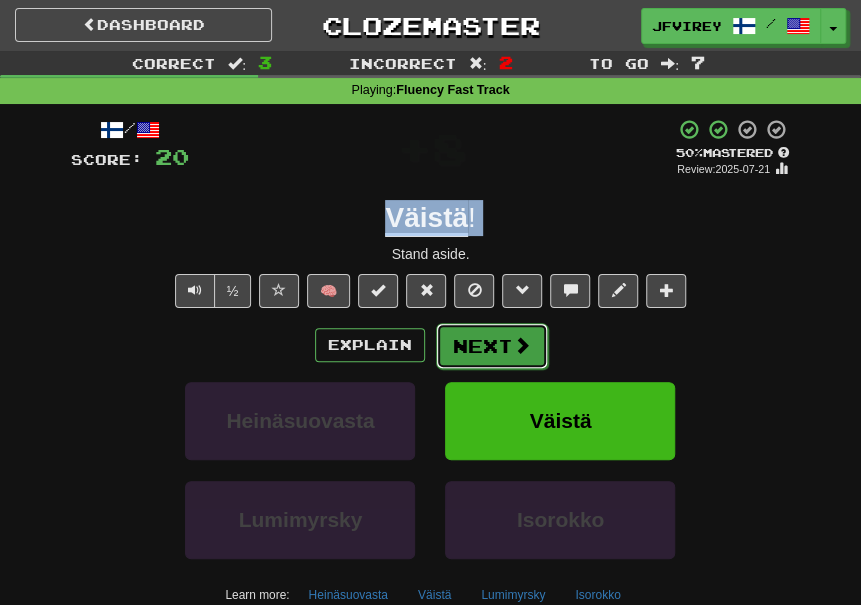 click on "Next" at bounding box center [492, 346] 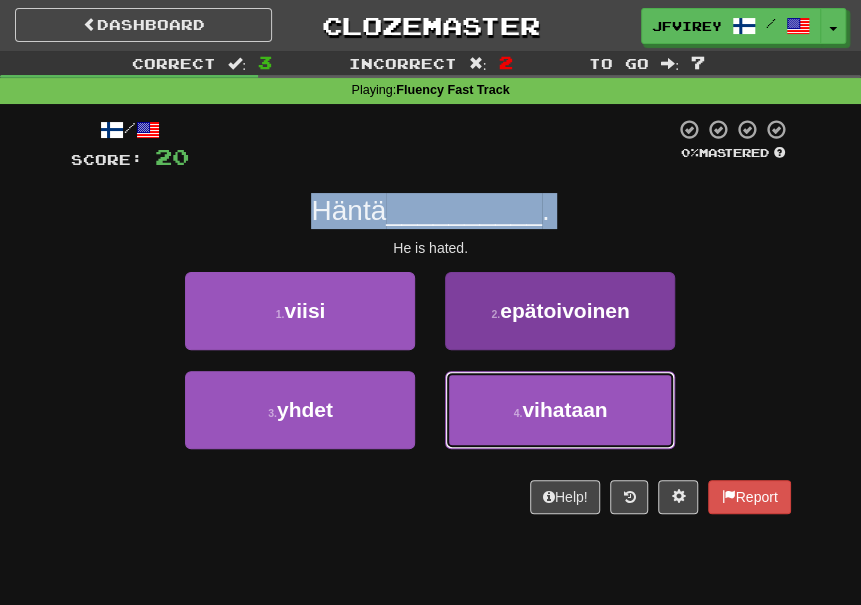 click on "4 .  vihataan" at bounding box center (560, 410) 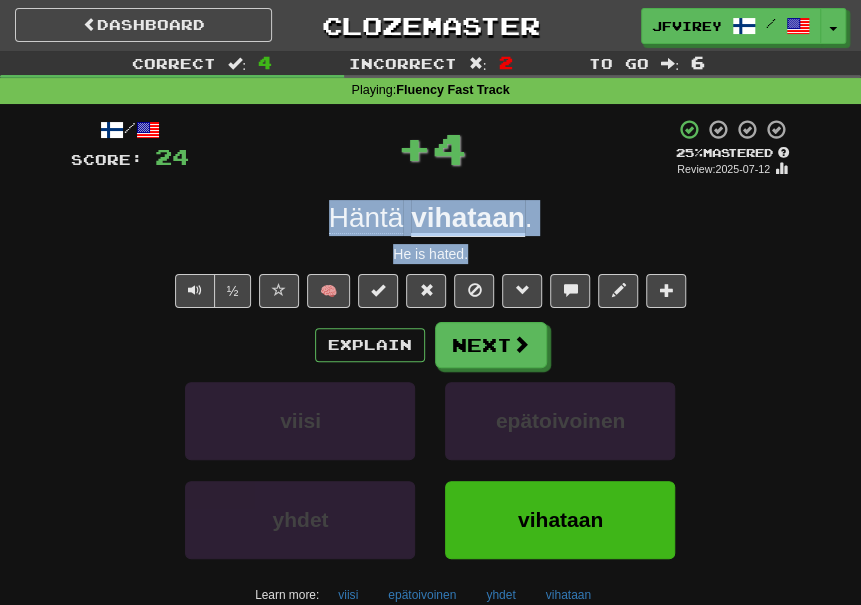 drag, startPoint x: 486, startPoint y: 256, endPoint x: 301, endPoint y: 225, distance: 187.57932 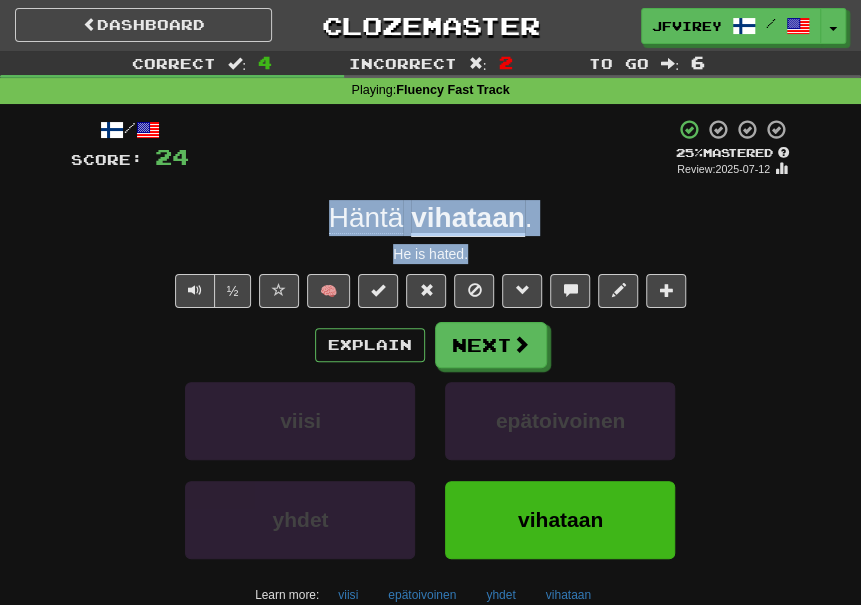 copy on "Häntä   vihataan . He is hated." 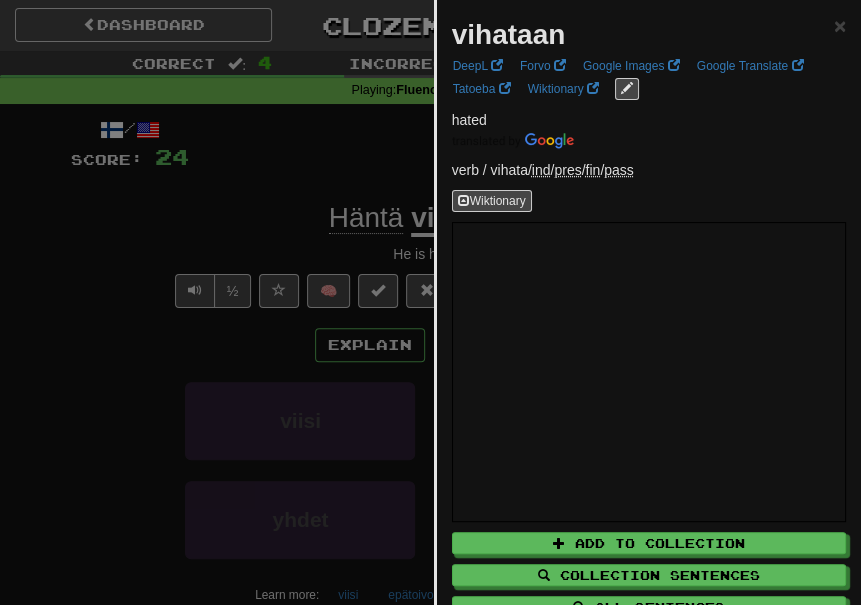 drag, startPoint x: 51, startPoint y: 302, endPoint x: 108, endPoint y: 308, distance: 57.31492 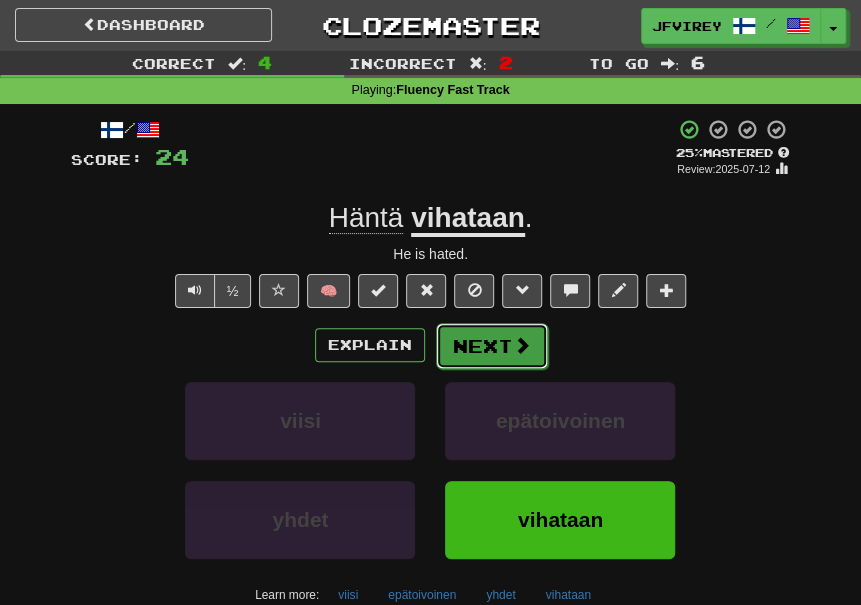 click on "Next" at bounding box center [492, 346] 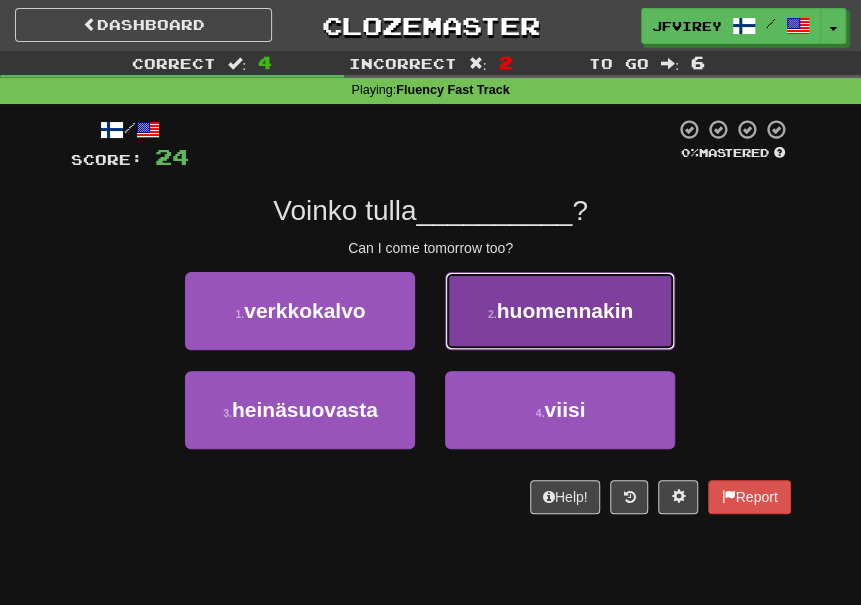 click on "huomennakin" at bounding box center [565, 310] 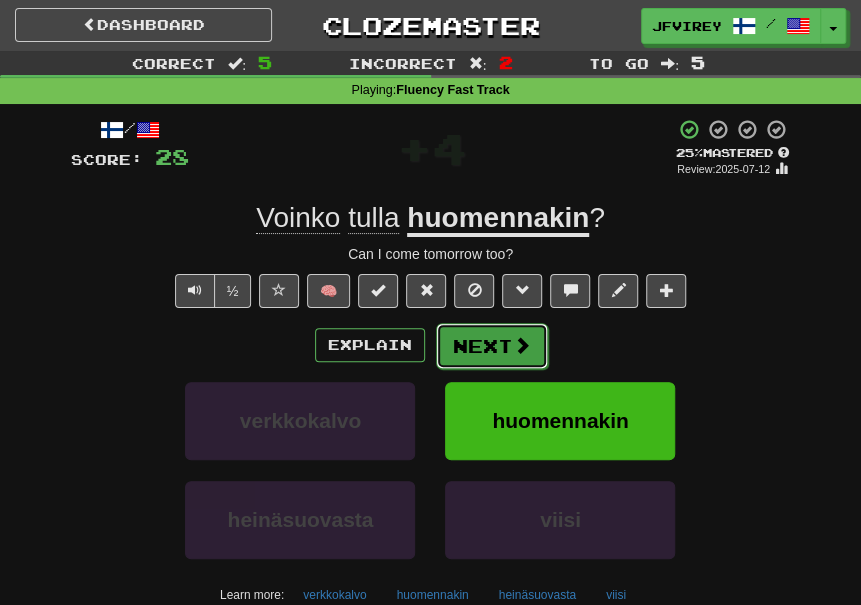 click on "Next" at bounding box center (492, 346) 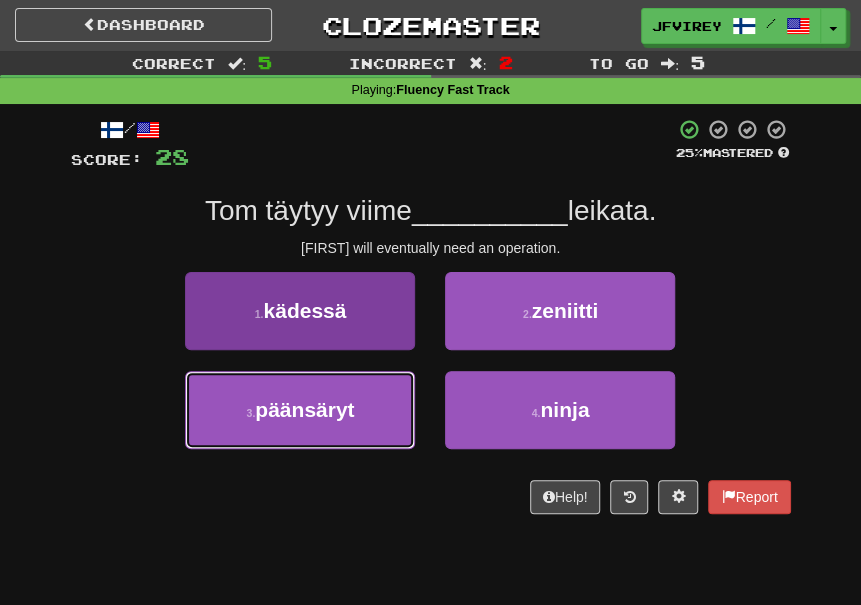 click on "3 .  päänsäryt" at bounding box center (300, 410) 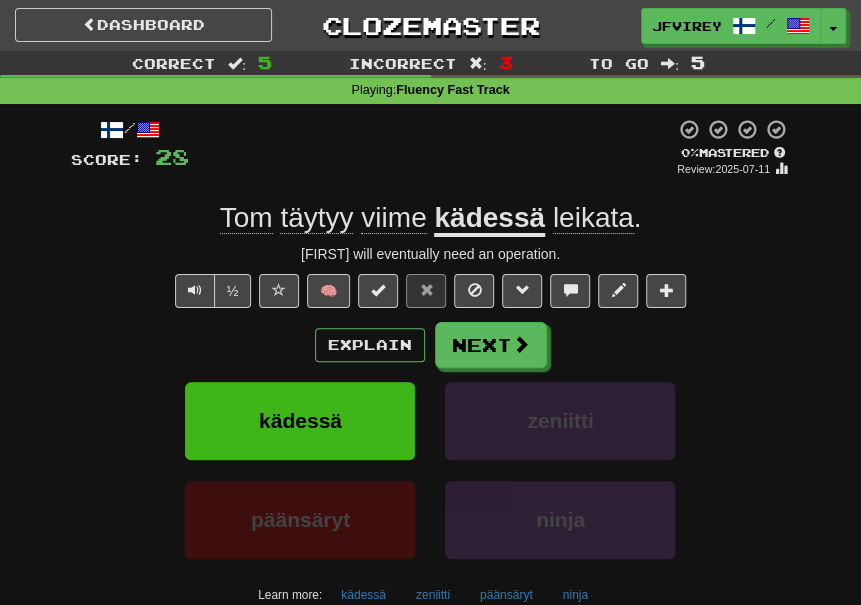 click on "kädessä" at bounding box center [489, 219] 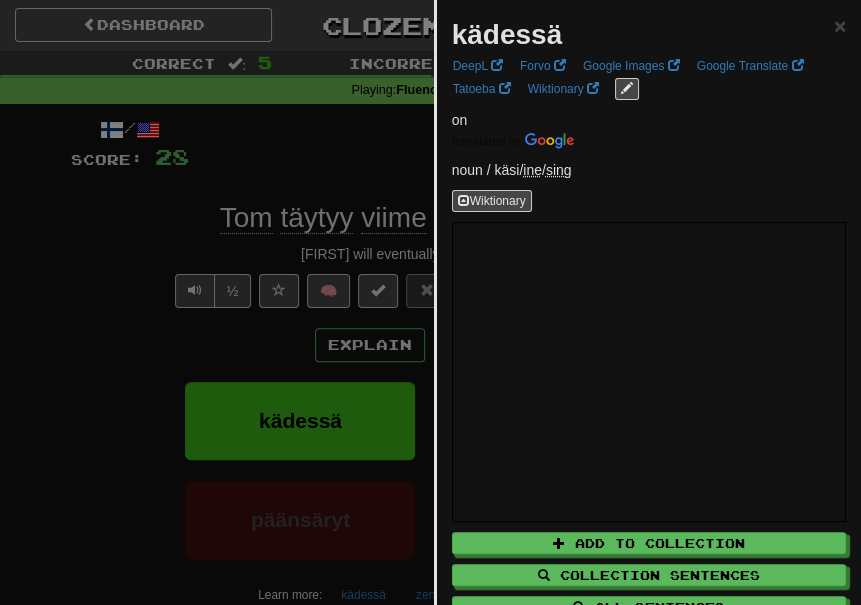 click at bounding box center (430, 302) 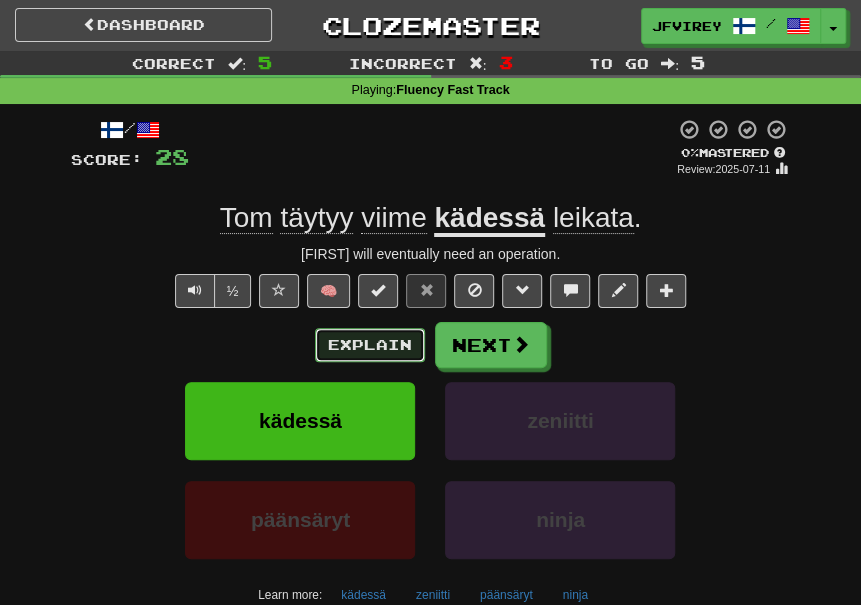 click on "Explain" at bounding box center (370, 345) 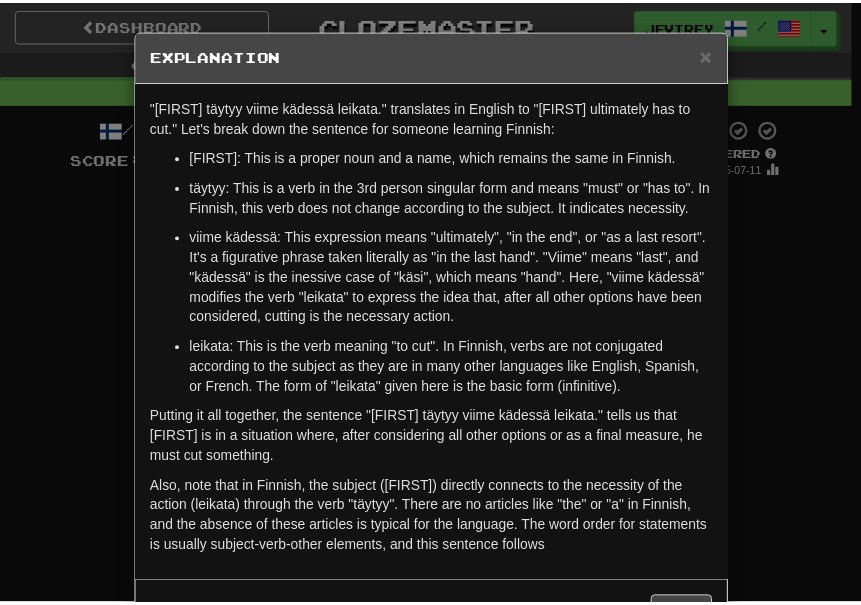 scroll, scrollTop: 66, scrollLeft: 0, axis: vertical 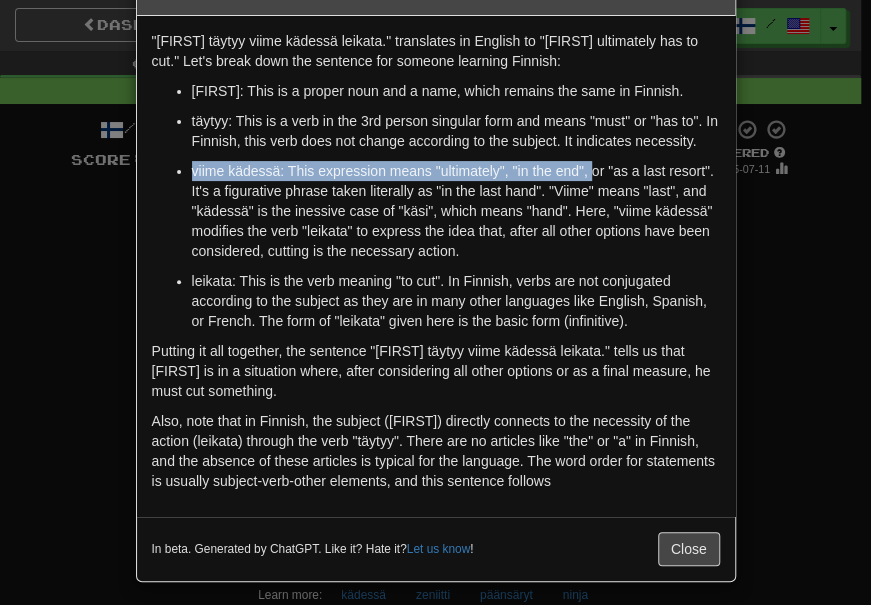 drag, startPoint x: 185, startPoint y: 171, endPoint x: 584, endPoint y: 168, distance: 399.0113 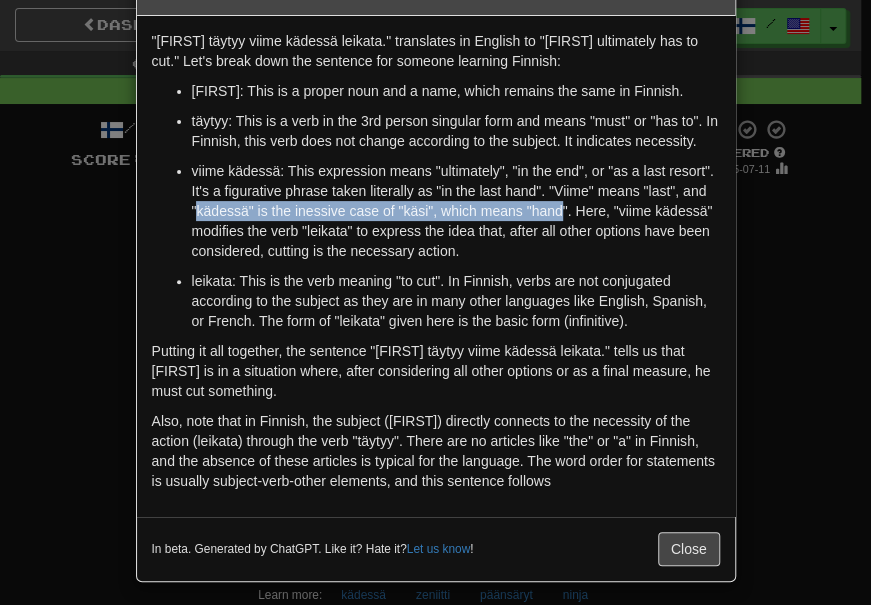 drag, startPoint x: 194, startPoint y: 213, endPoint x: 555, endPoint y: 203, distance: 361.1385 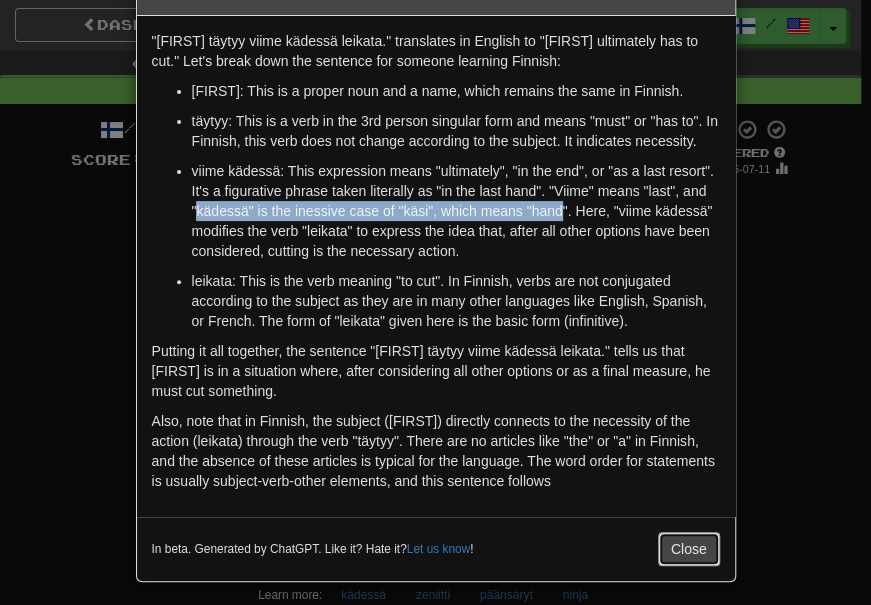 click on "Close" at bounding box center (689, 549) 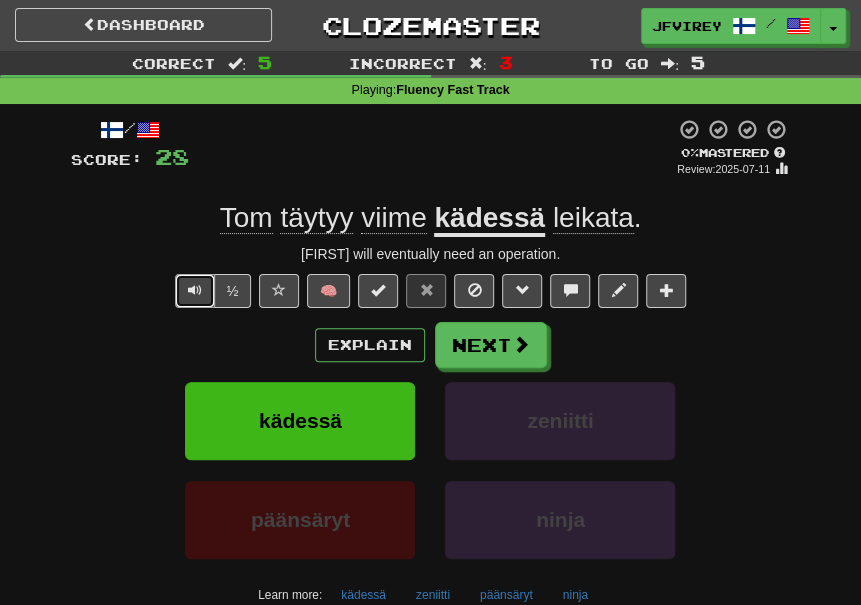 click at bounding box center (195, 291) 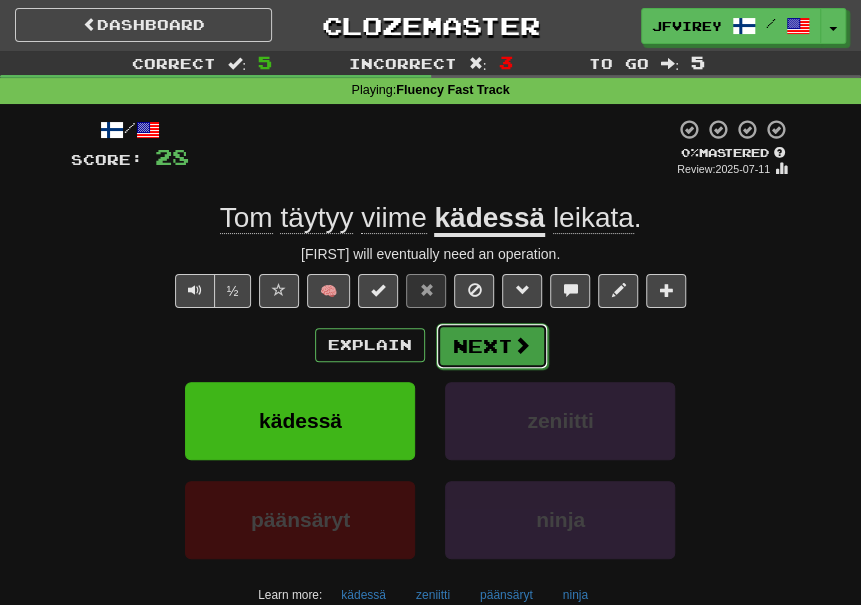 click on "Next" at bounding box center (492, 346) 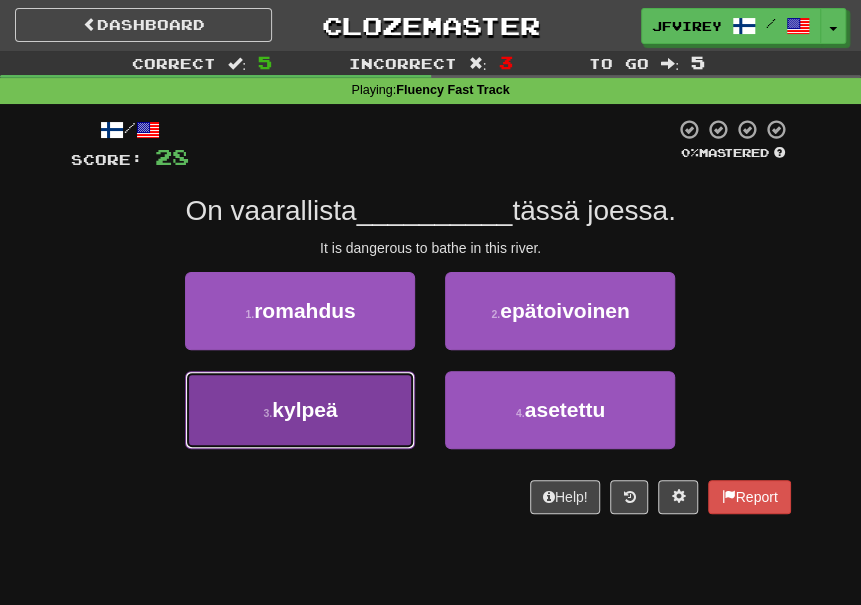 click on "kylpeä" at bounding box center (304, 409) 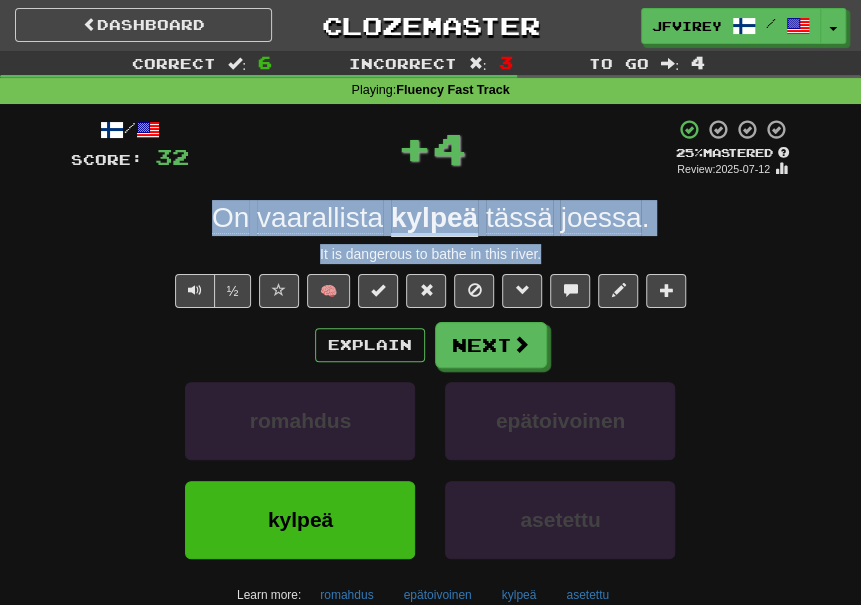 drag, startPoint x: 545, startPoint y: 256, endPoint x: 178, endPoint y: 229, distance: 367.99185 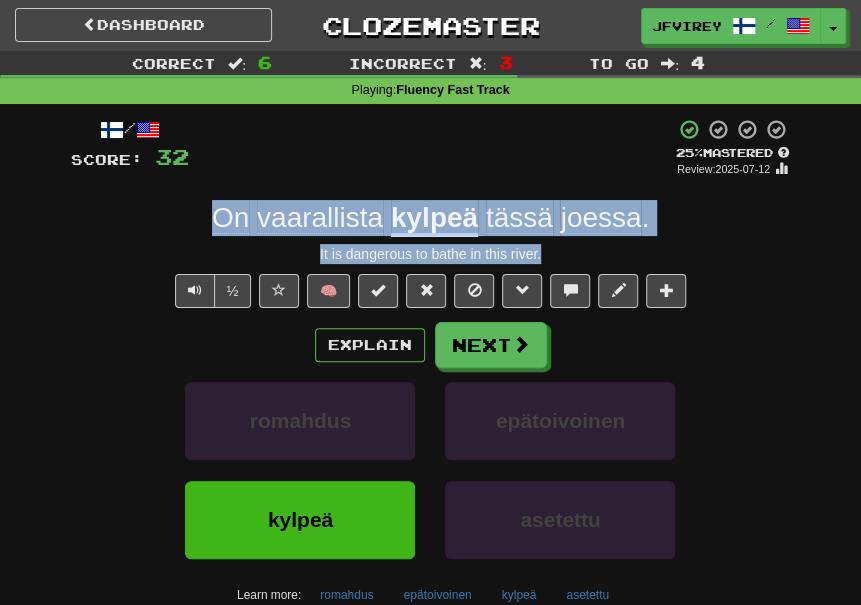 copy on "It is dangerous to bathe in this river." 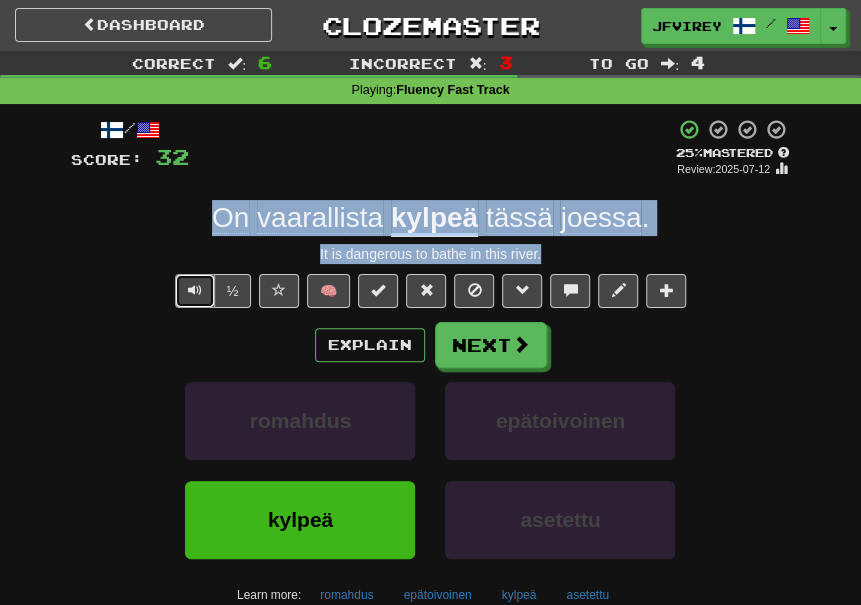 click at bounding box center [195, 291] 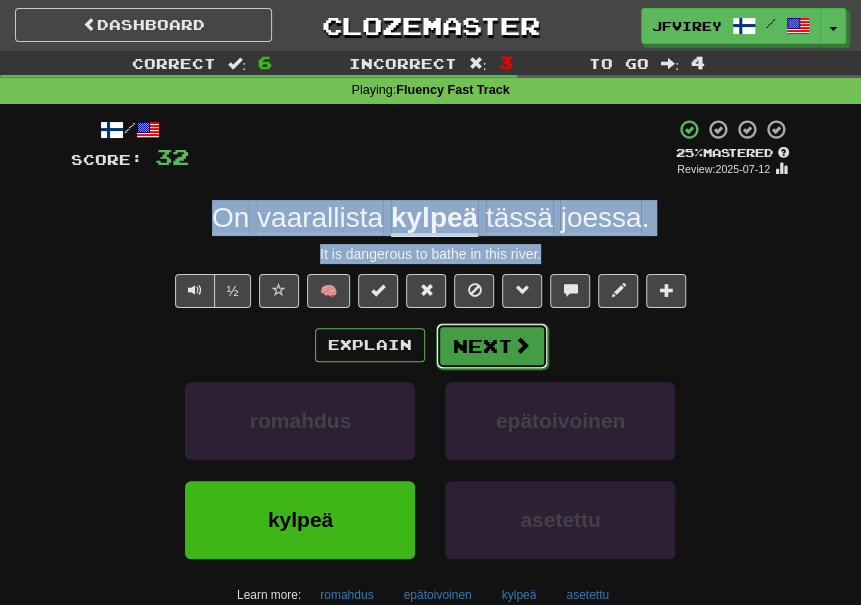 click on "Next" at bounding box center [492, 346] 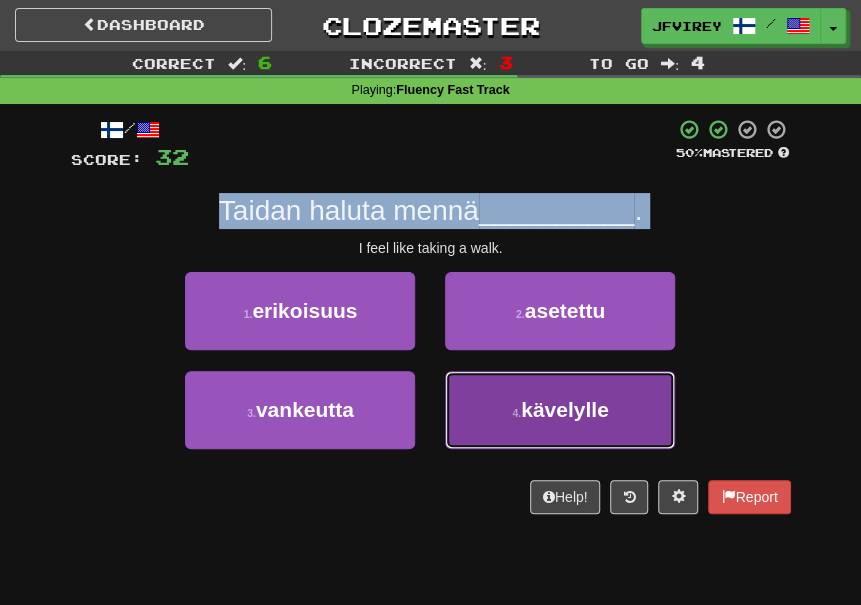 click on "kävelylle" at bounding box center (565, 409) 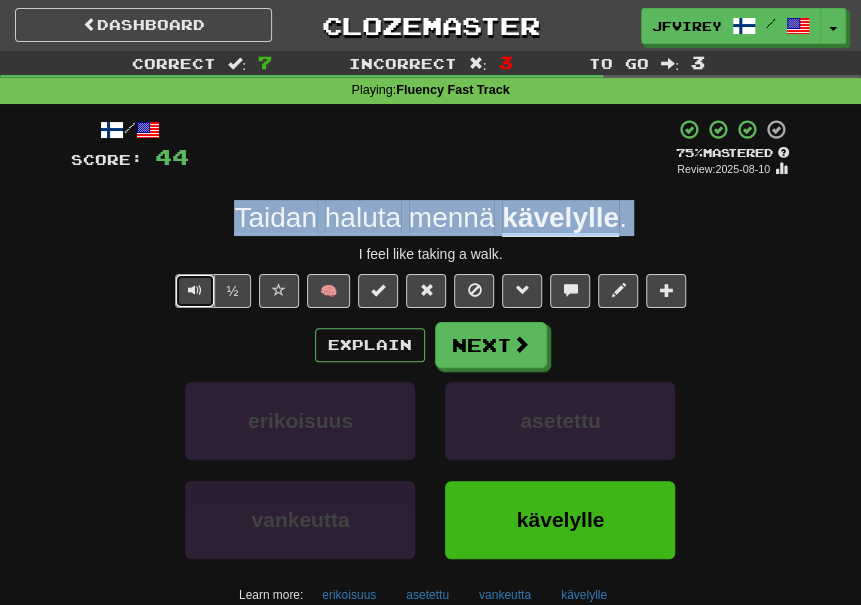 click at bounding box center (195, 290) 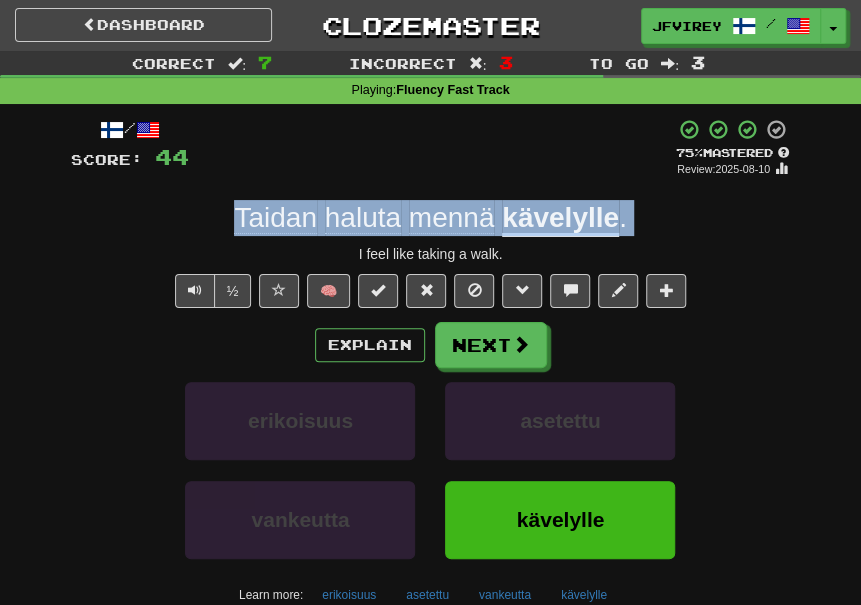 click on "haluta" 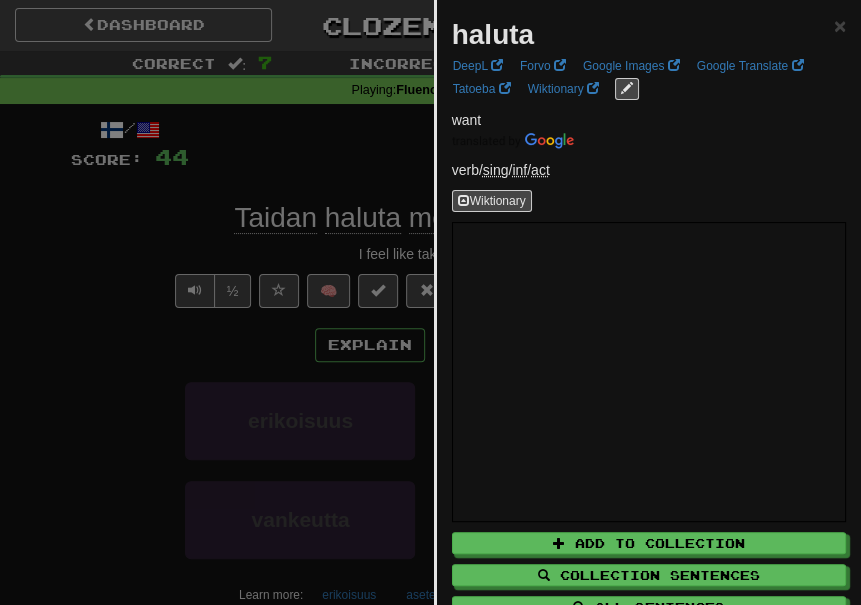 click at bounding box center [430, 302] 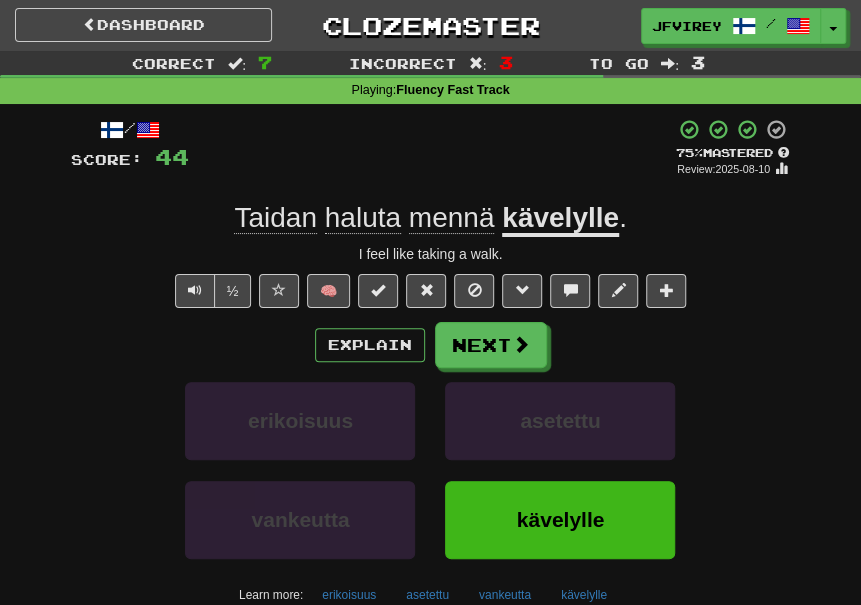click on "Taidan" 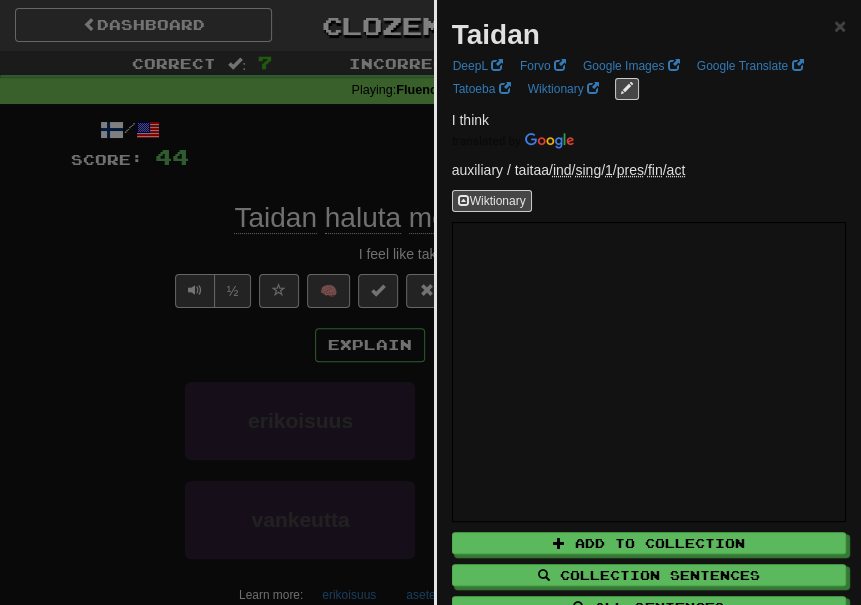 click at bounding box center (430, 302) 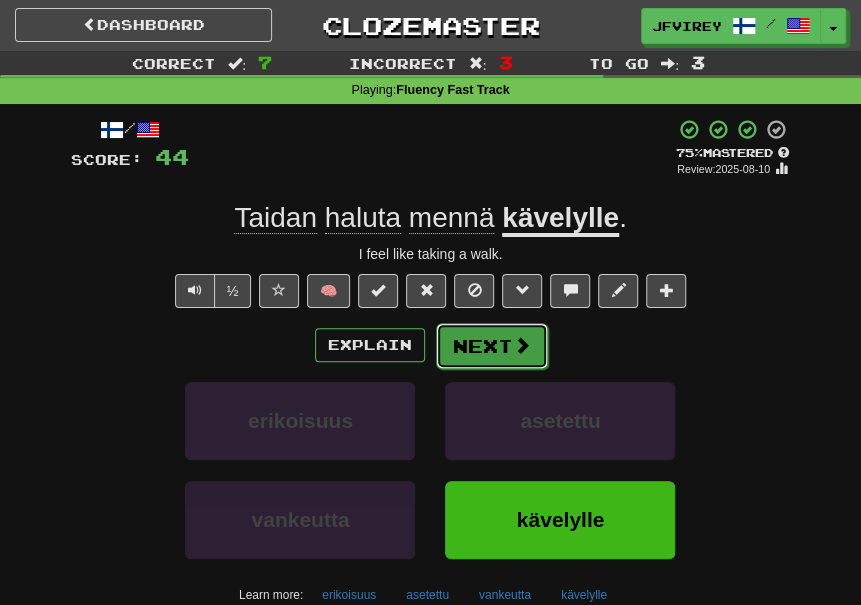 click on "Next" at bounding box center [492, 346] 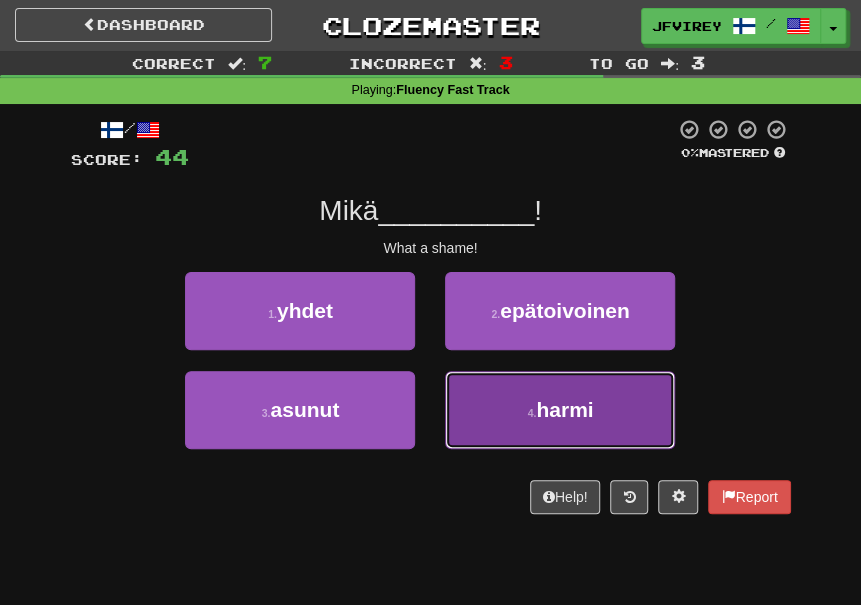 click on "4 .  harmi" at bounding box center (560, 410) 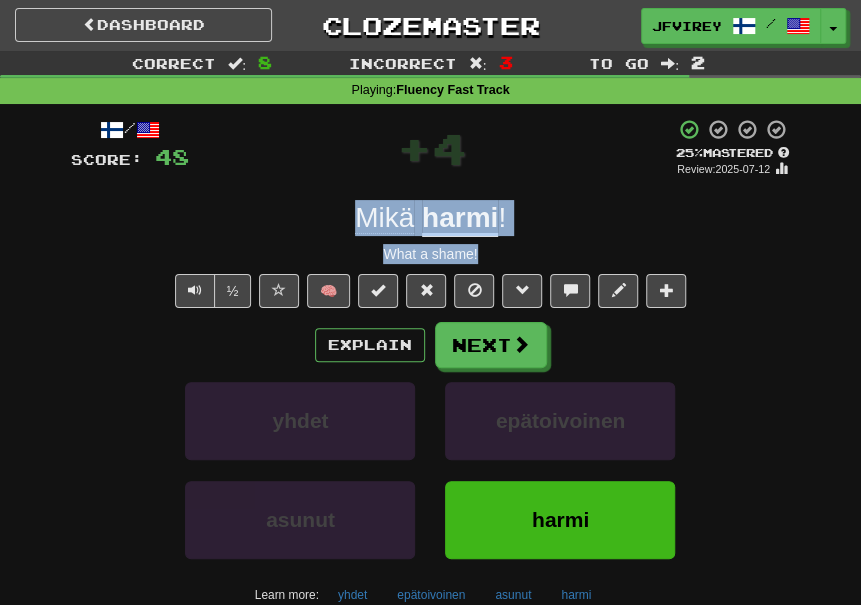 drag, startPoint x: 500, startPoint y: 256, endPoint x: 353, endPoint y: 219, distance: 151.58496 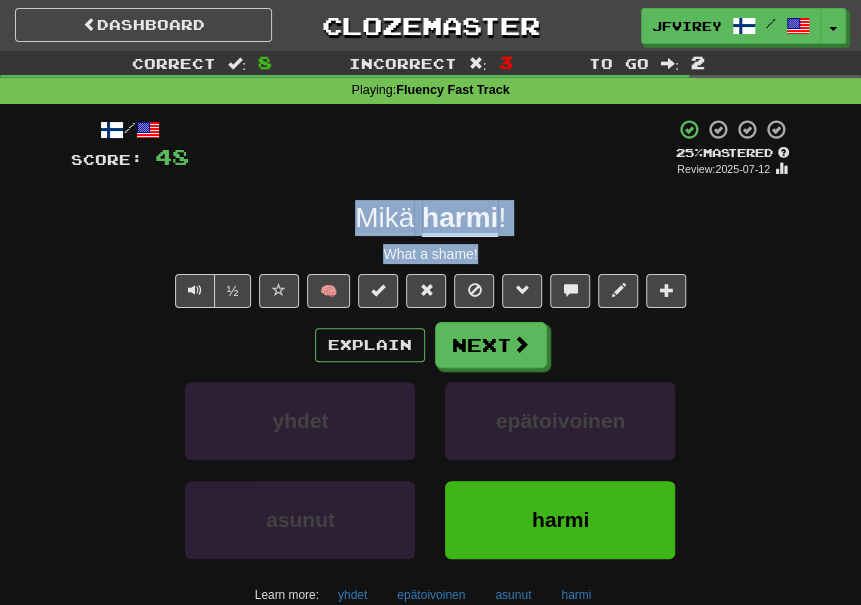 copy on "Mikä   harmi ! What a shame!" 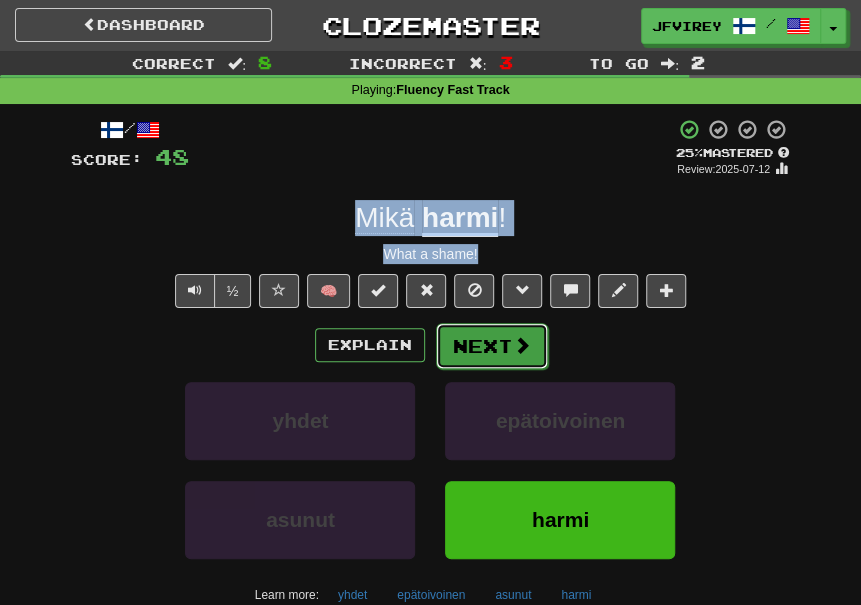 click at bounding box center (522, 345) 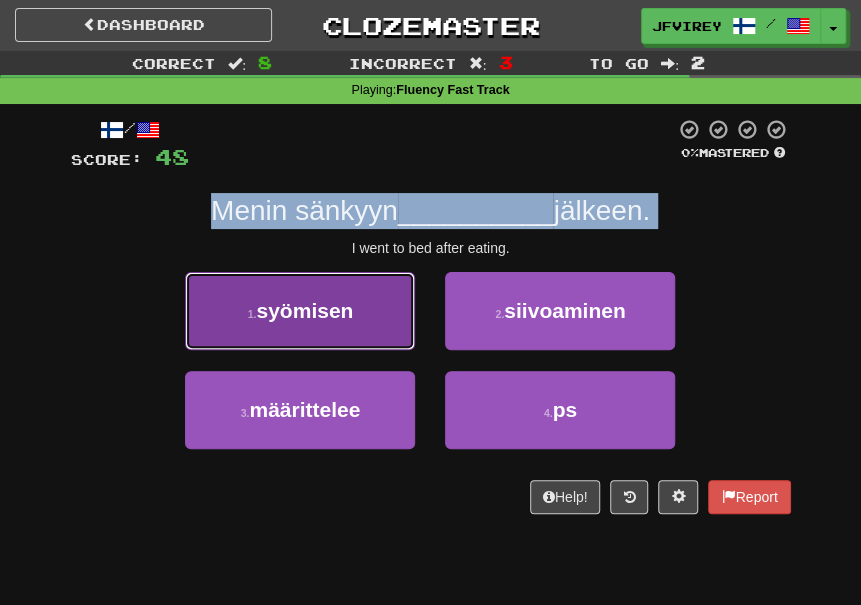 click on "1 .  syömisen" at bounding box center [300, 311] 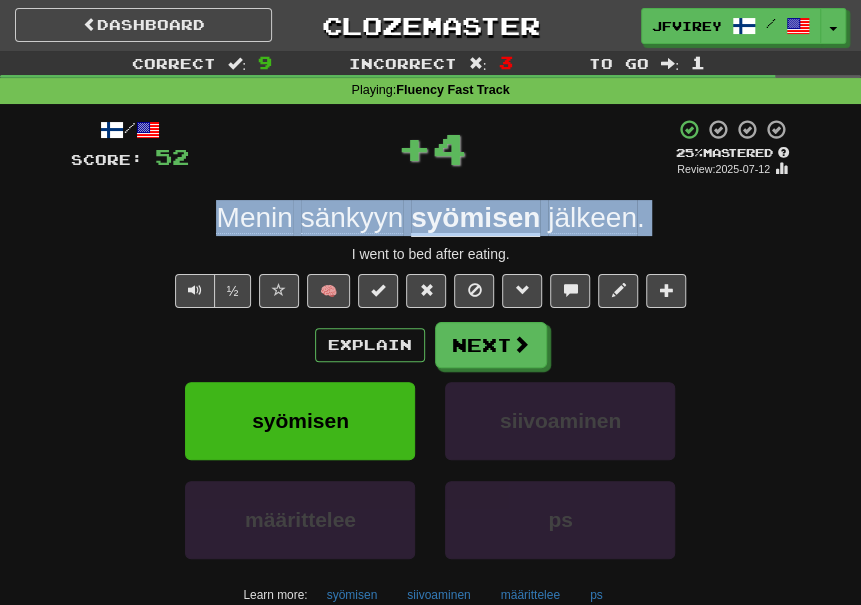 click on "syömisen" at bounding box center (475, 219) 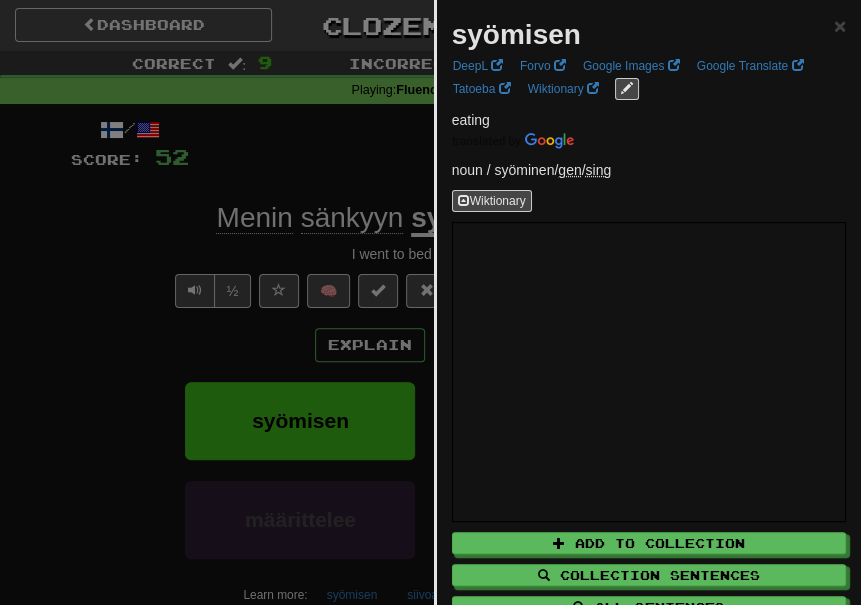 drag, startPoint x: 164, startPoint y: 232, endPoint x: 183, endPoint y: 233, distance: 19.026299 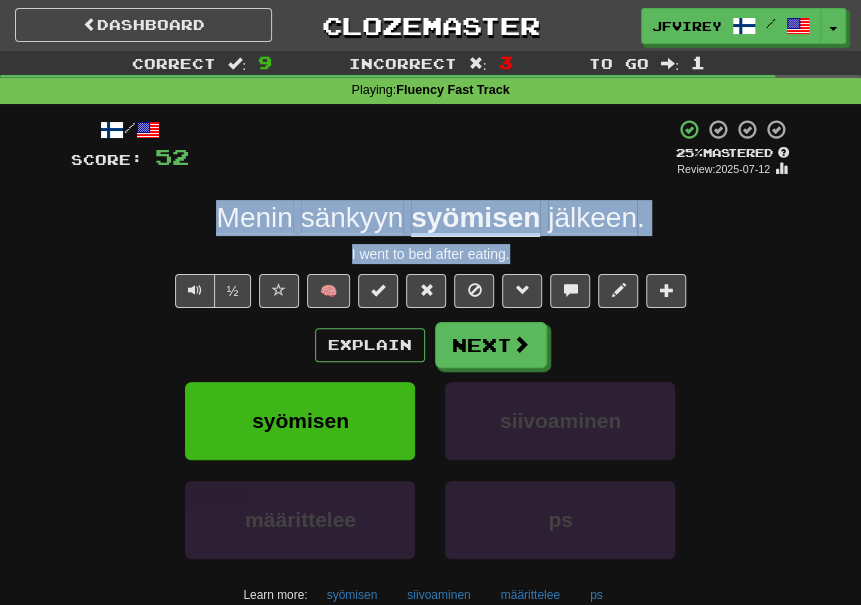 drag, startPoint x: 541, startPoint y: 246, endPoint x: 202, endPoint y: 212, distance: 340.70074 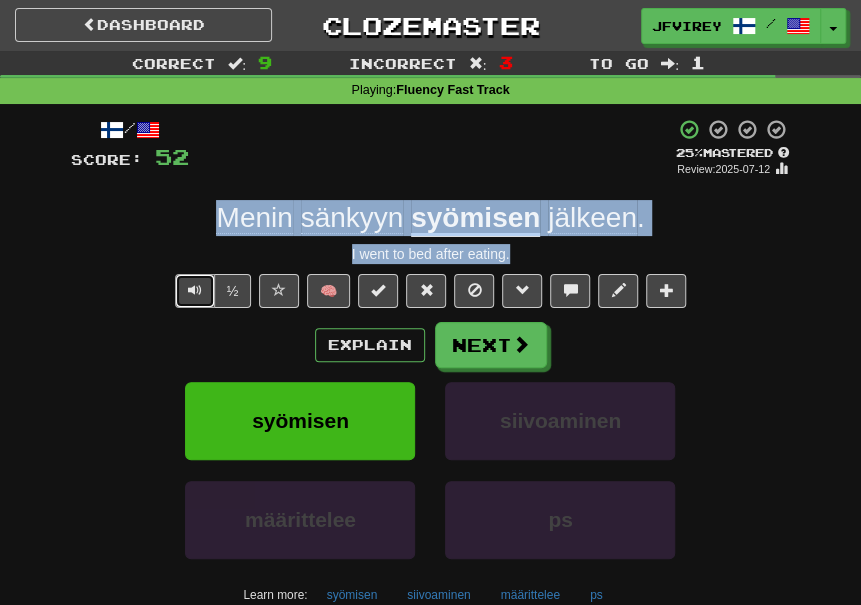 click at bounding box center (195, 290) 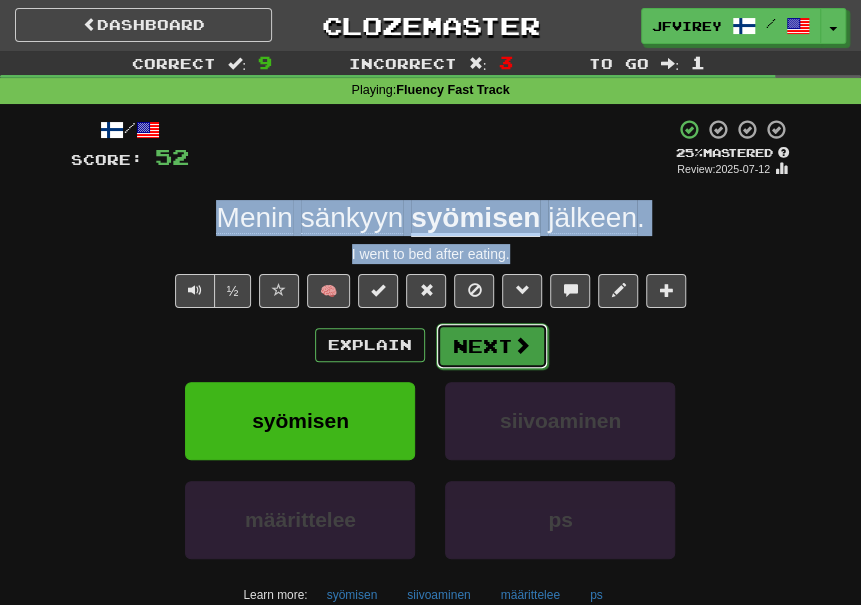 click at bounding box center [522, 345] 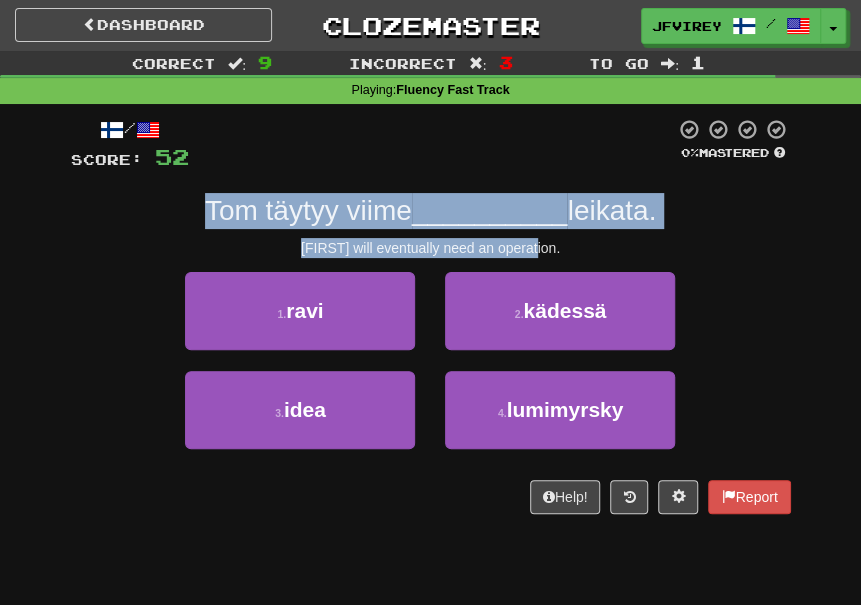 drag, startPoint x: 568, startPoint y: 250, endPoint x: 181, endPoint y: 213, distance: 388.7647 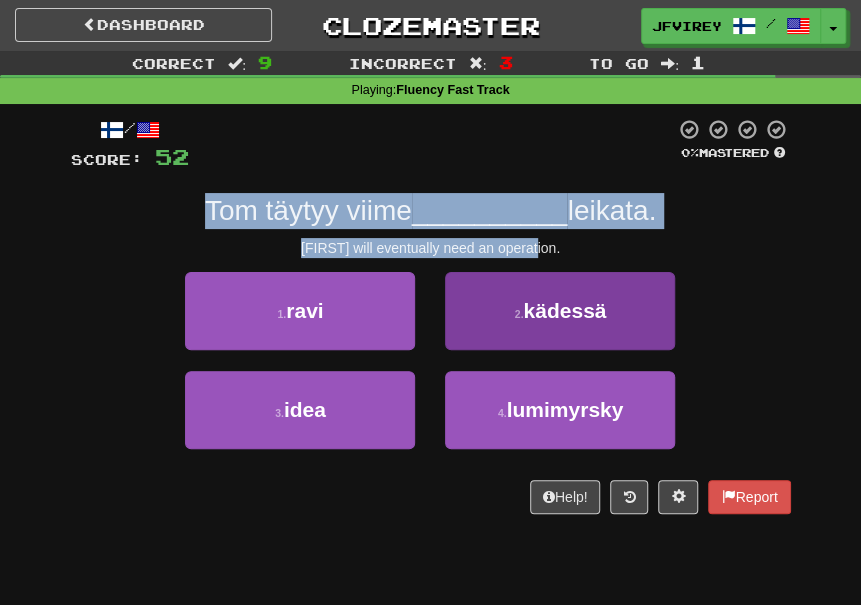 copy on "[FIRST] täytyy viime  __________  leikata. [FIRST] will eventually need an operation." 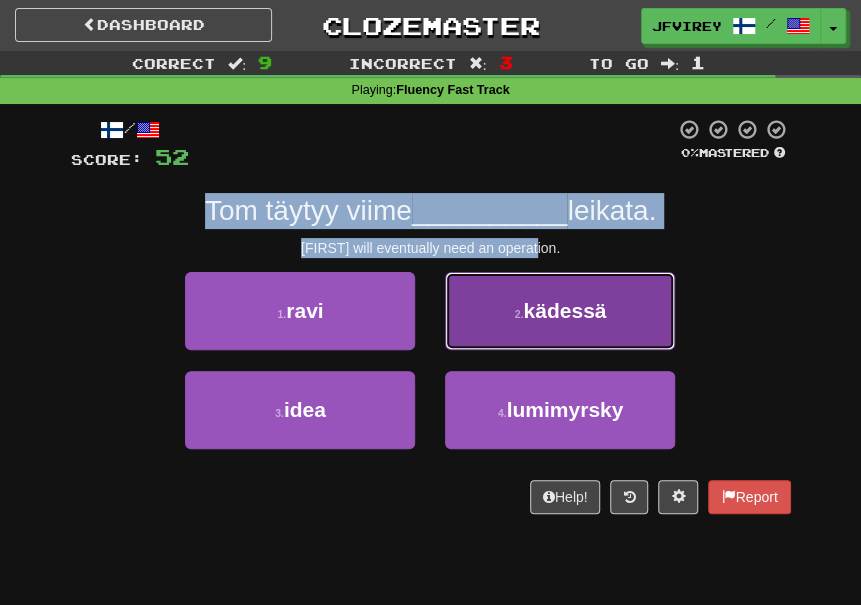 click on "2 .  kädessä" at bounding box center (560, 311) 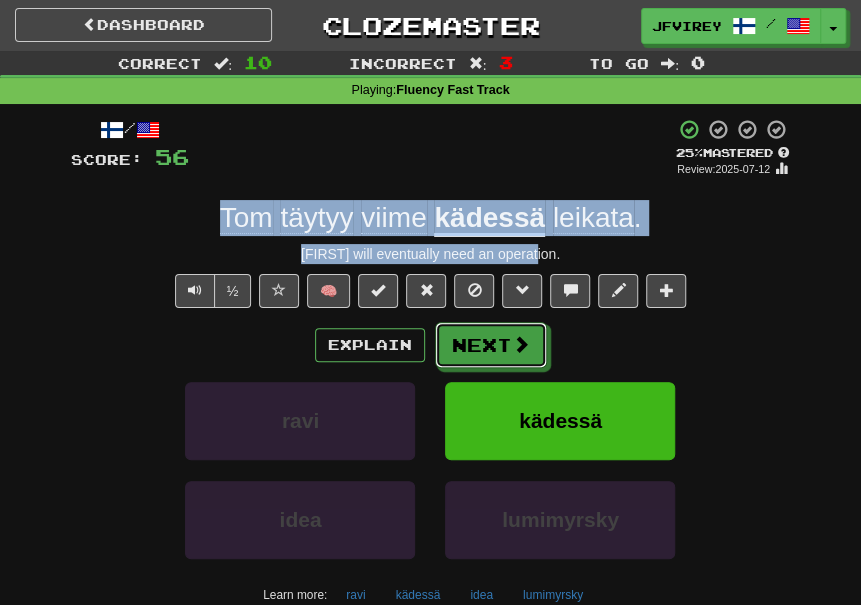 click on "Next" at bounding box center [491, 345] 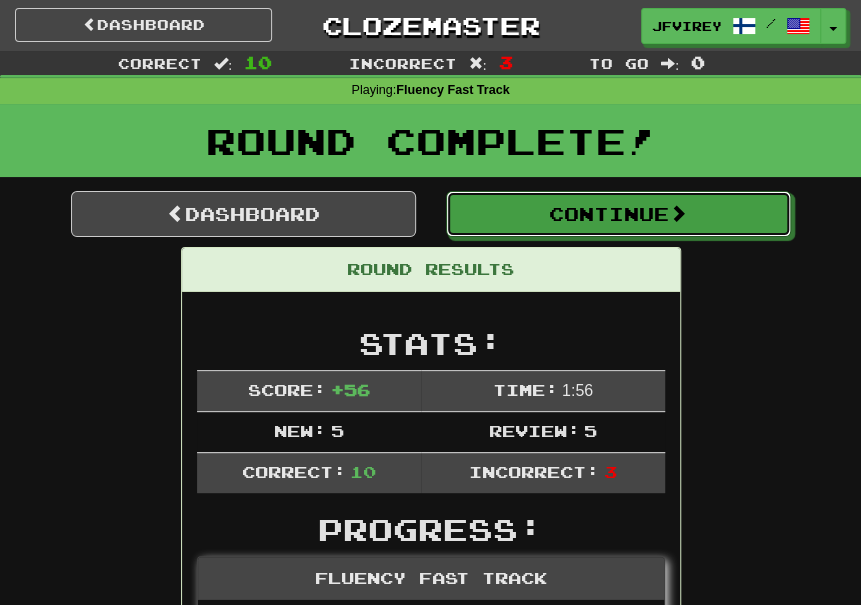 click on "Continue" at bounding box center [618, 214] 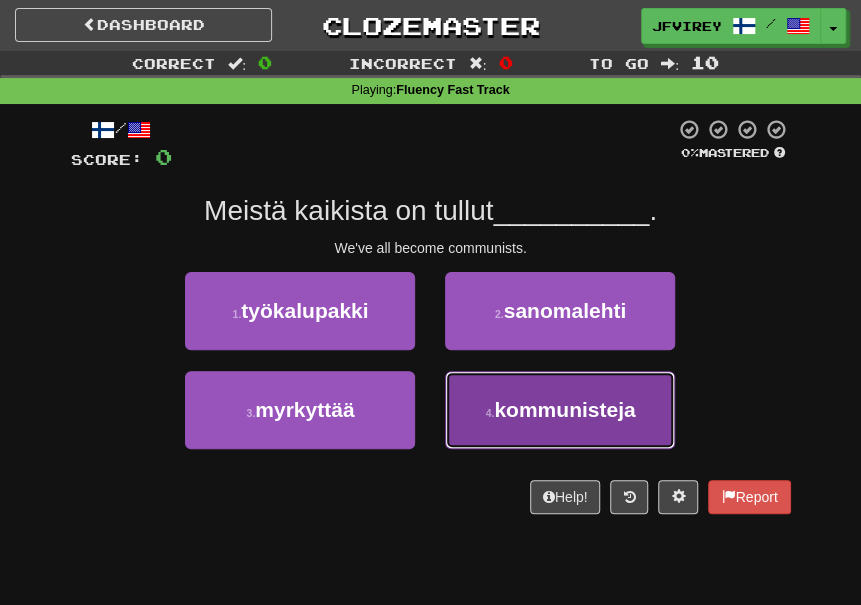 click on "kommunisteja" at bounding box center (564, 409) 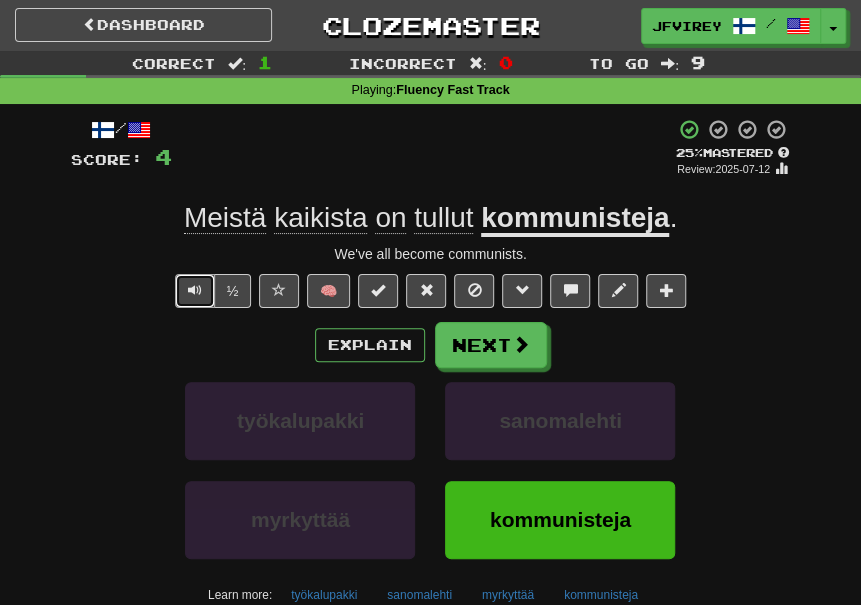 click at bounding box center [195, 291] 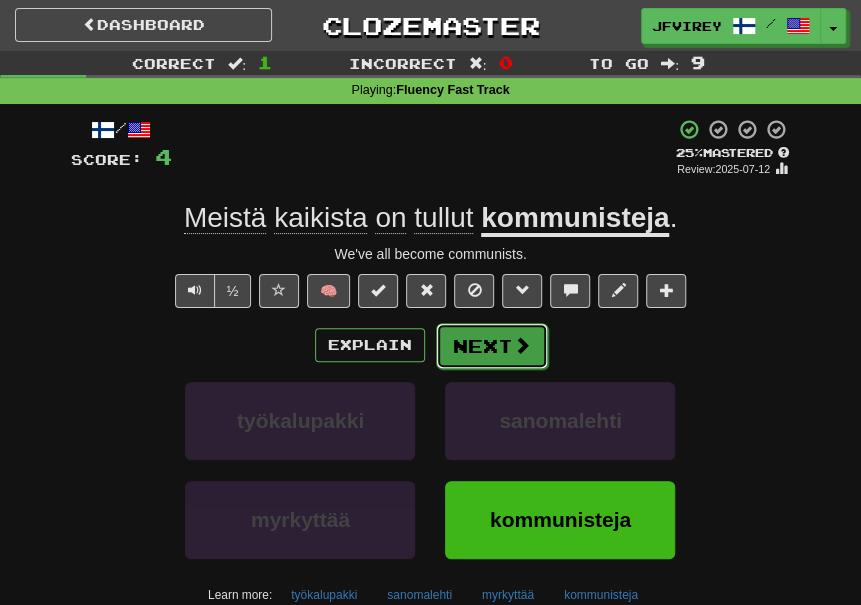click on "Next" at bounding box center [492, 346] 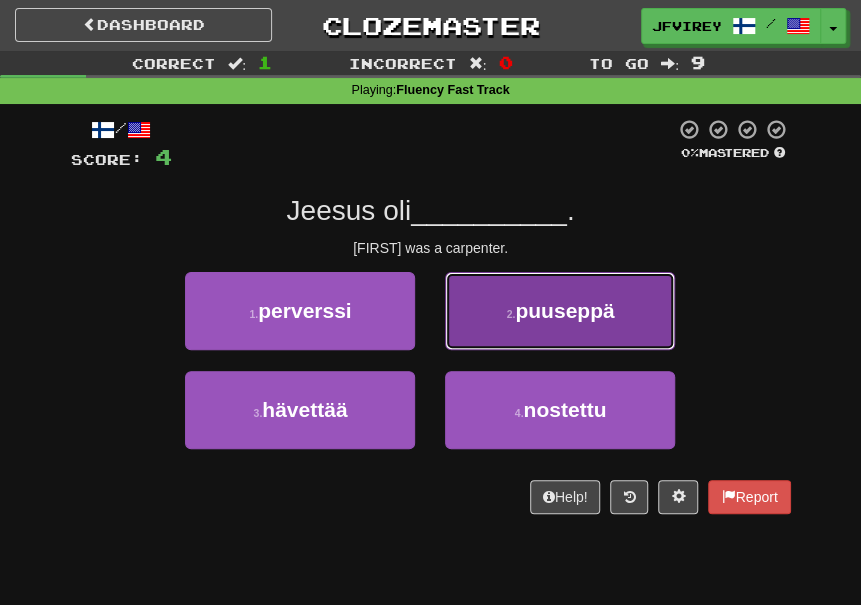 click on "puuseppä" at bounding box center [564, 310] 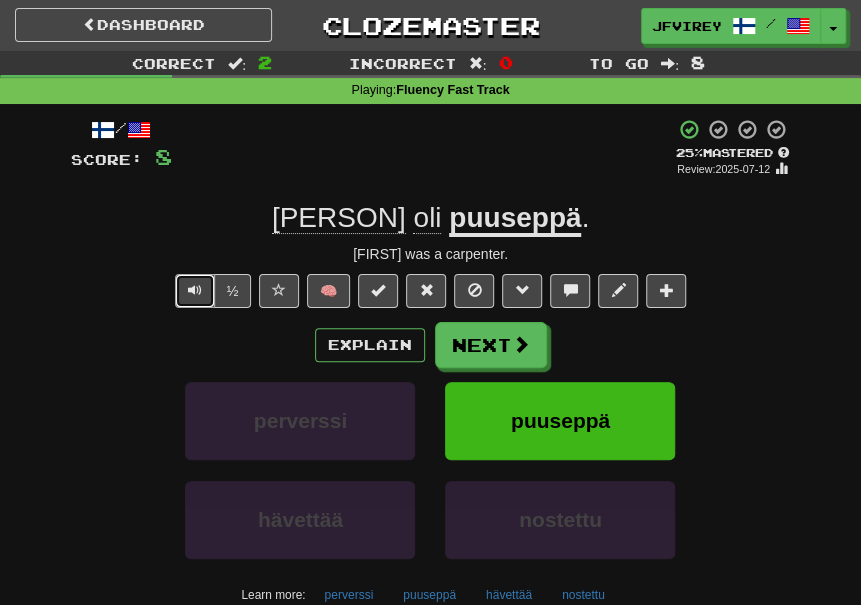 click at bounding box center (195, 291) 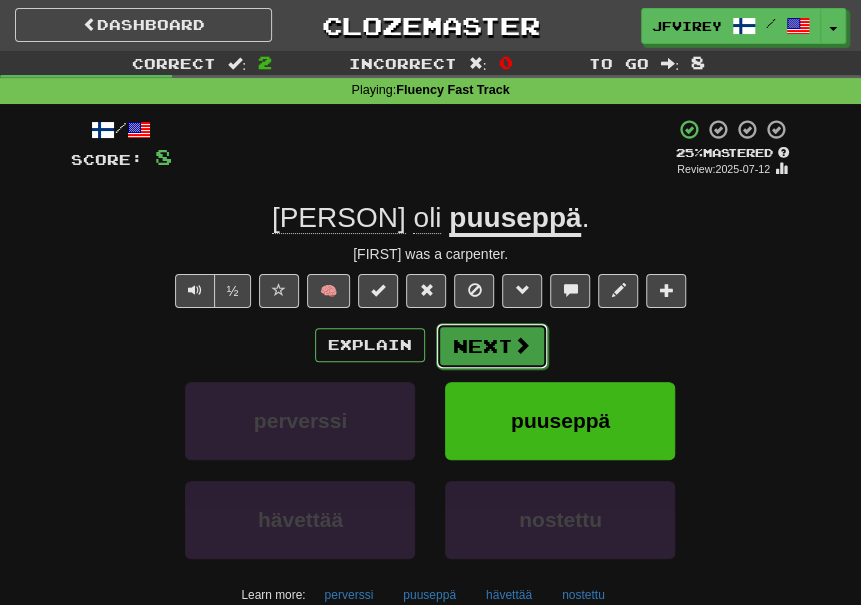 click on "Next" at bounding box center (492, 346) 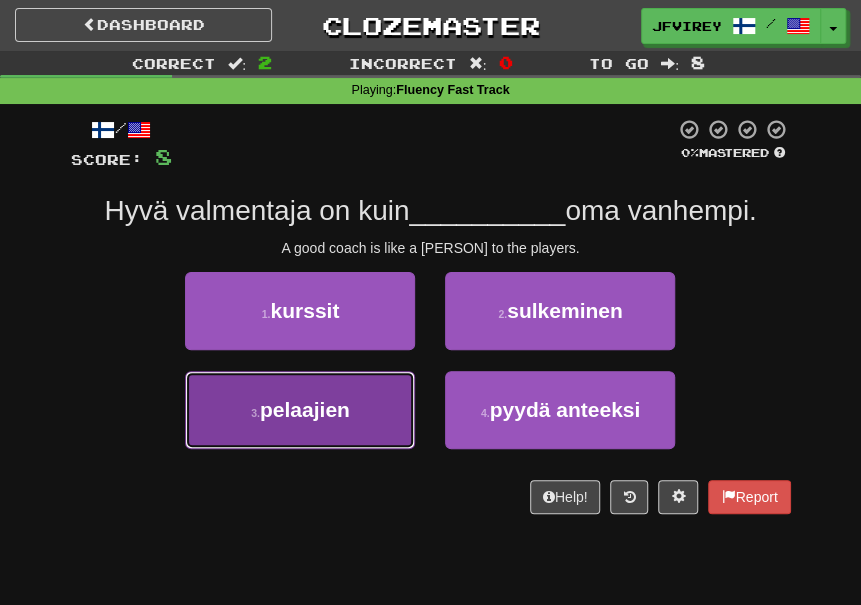 click on "pelaajien" at bounding box center (305, 409) 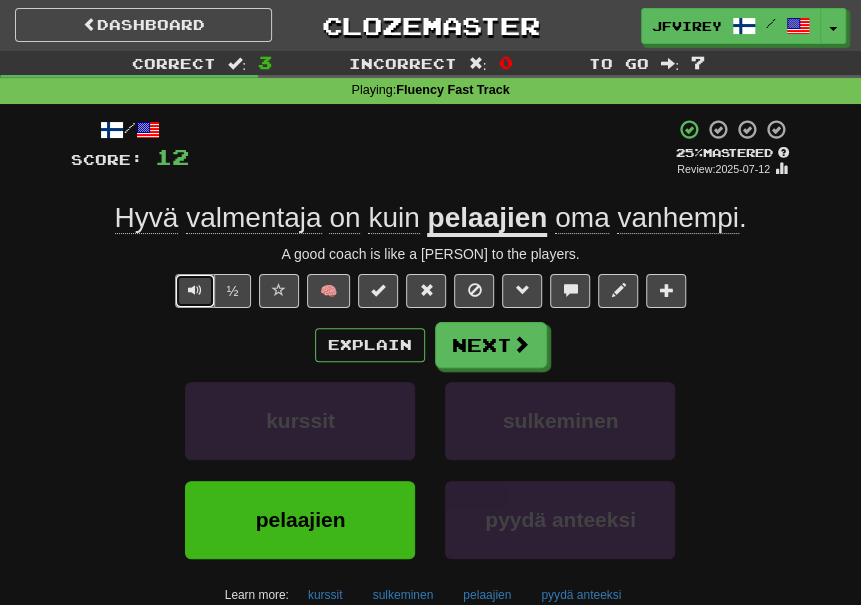 click at bounding box center [195, 290] 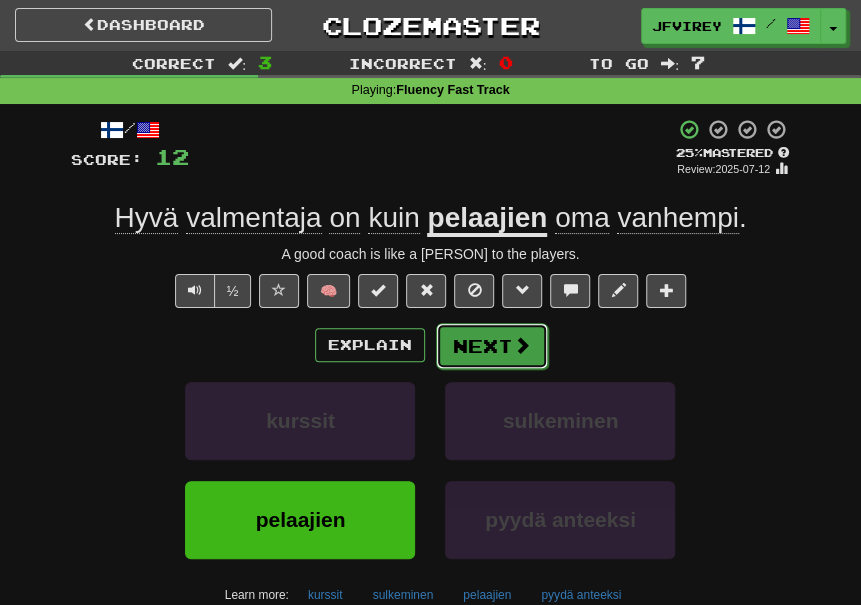 click on "Next" at bounding box center (492, 346) 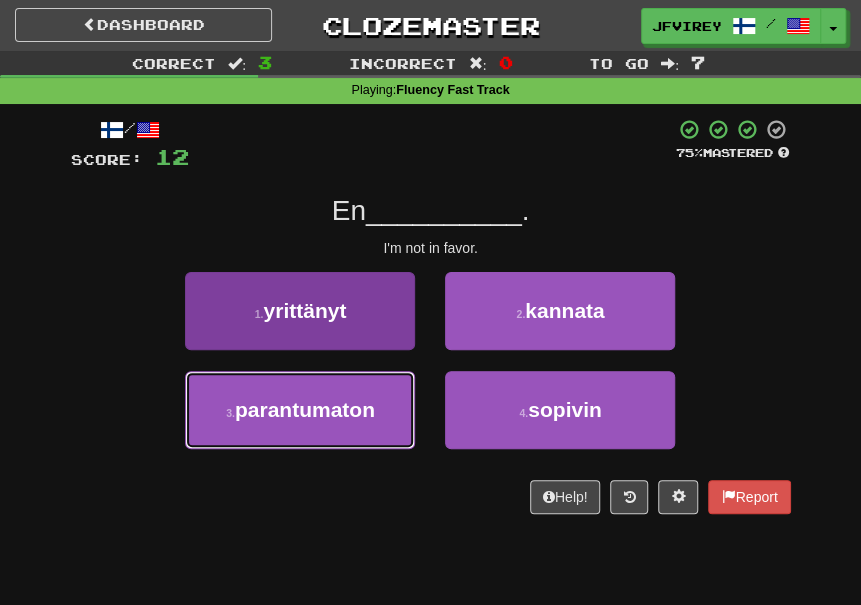 click on "3 .  parantumaton" at bounding box center [300, 410] 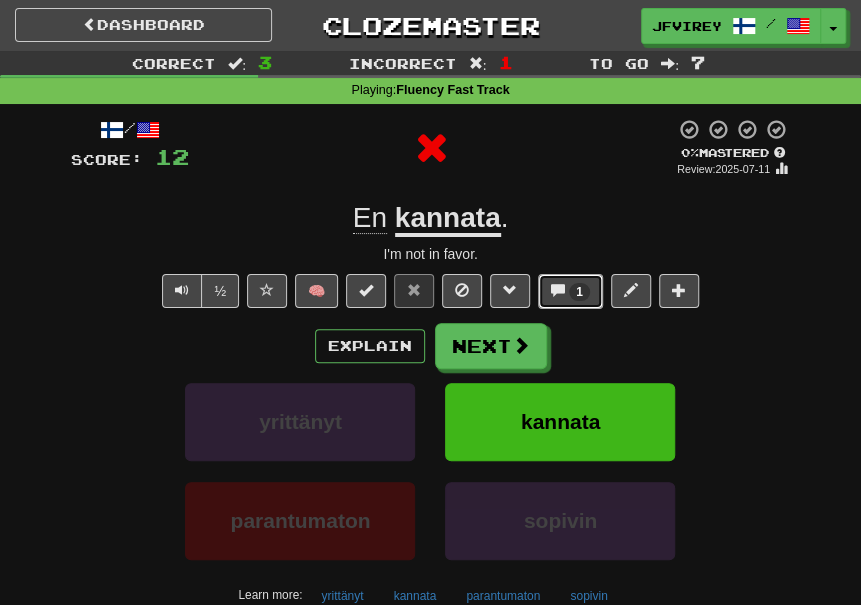 click on "1" at bounding box center [570, 291] 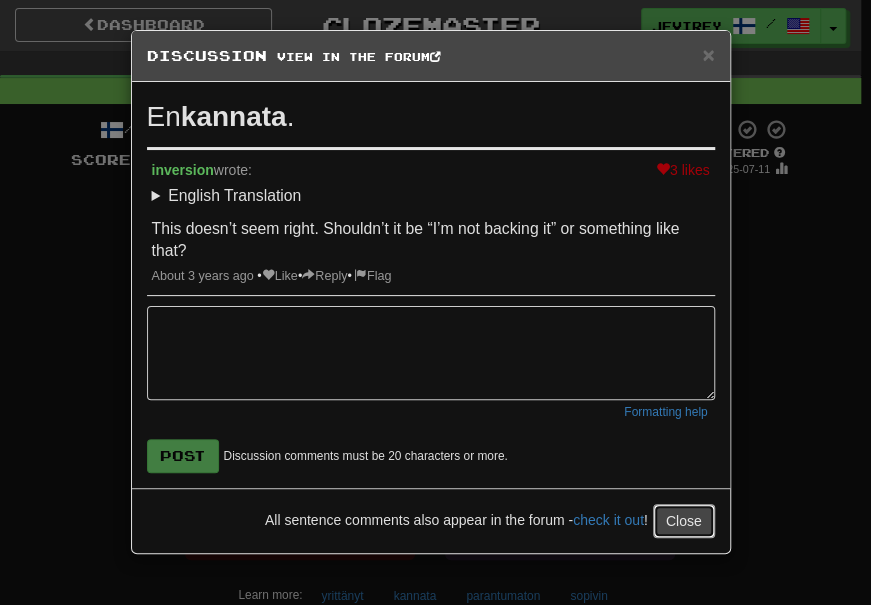 click on "Close" at bounding box center (684, 521) 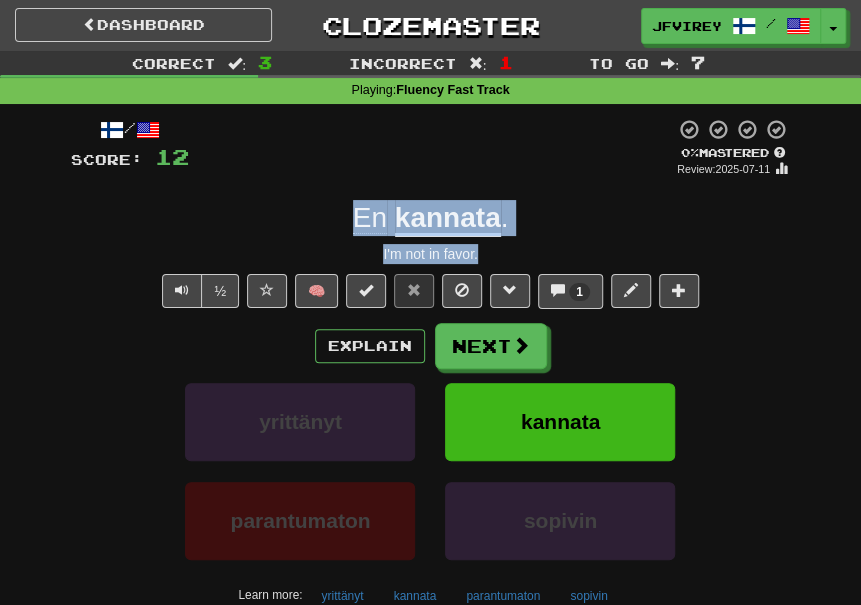 drag, startPoint x: 492, startPoint y: 255, endPoint x: 324, endPoint y: 226, distance: 170.4846 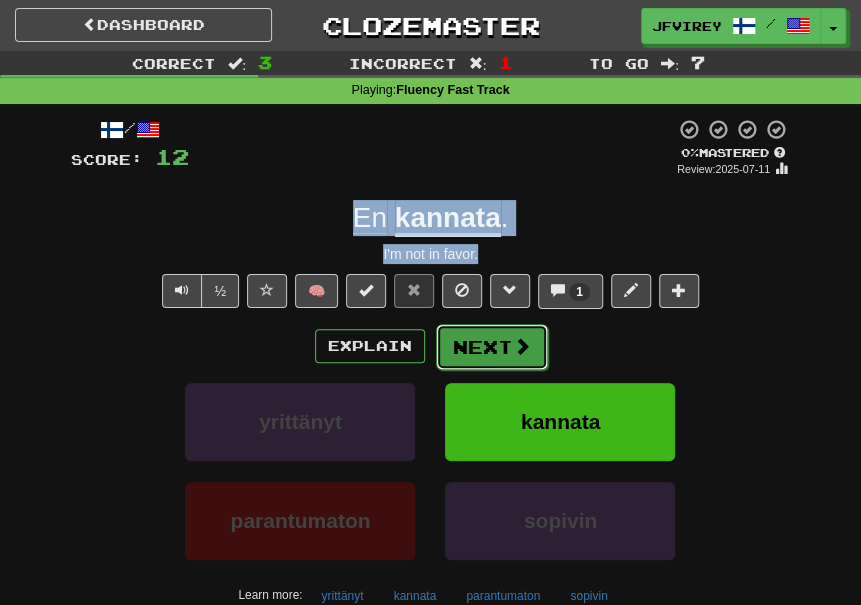 click on "Next" at bounding box center (492, 347) 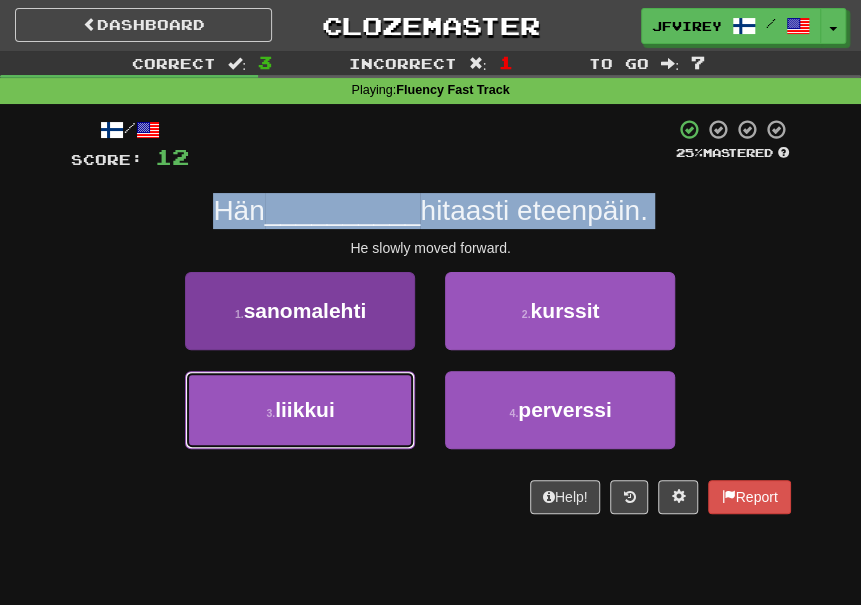 click on "3 .  liikkui" at bounding box center [300, 410] 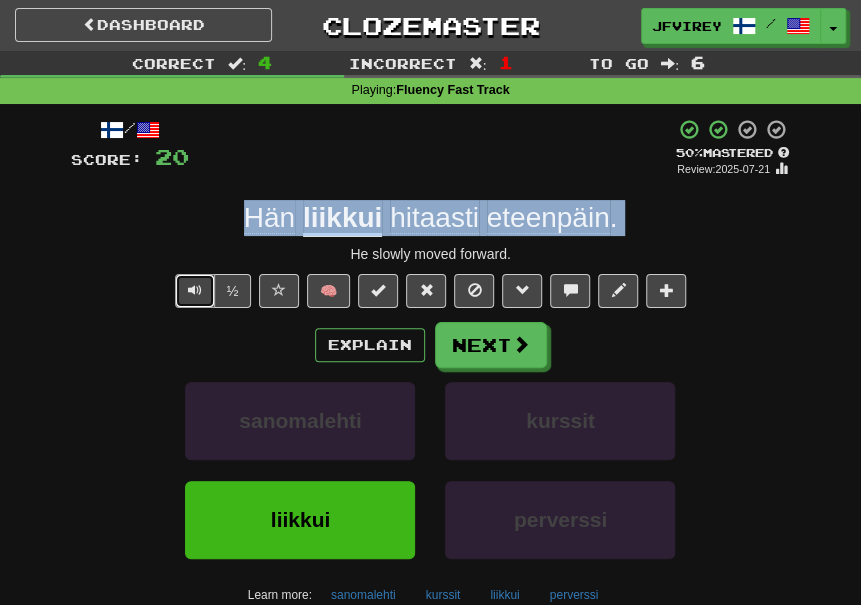 click at bounding box center [195, 291] 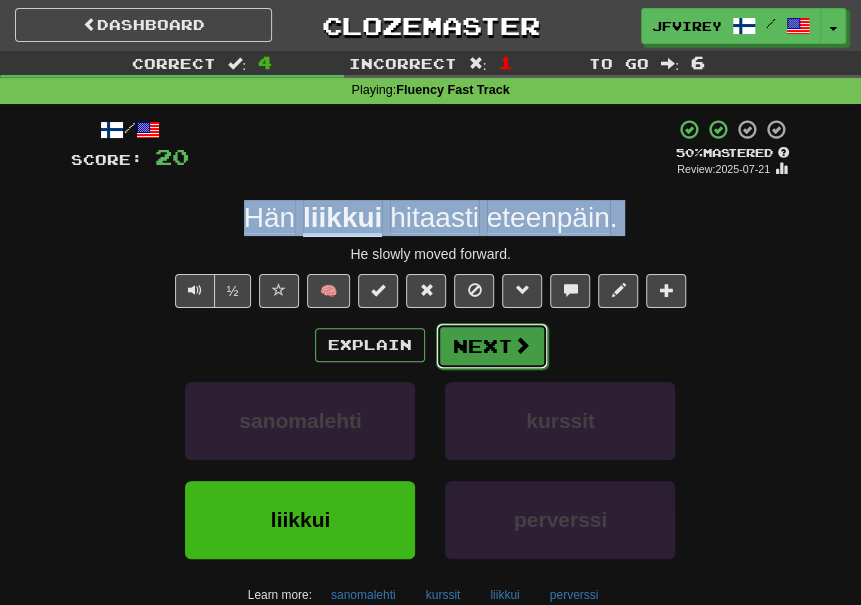 click on "Next" at bounding box center (492, 346) 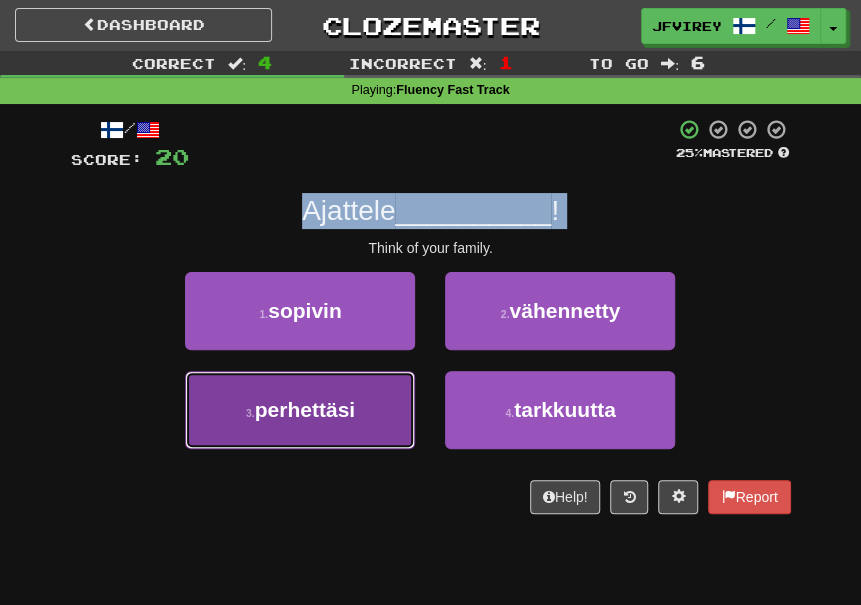 click on "perhettäsi" at bounding box center [305, 409] 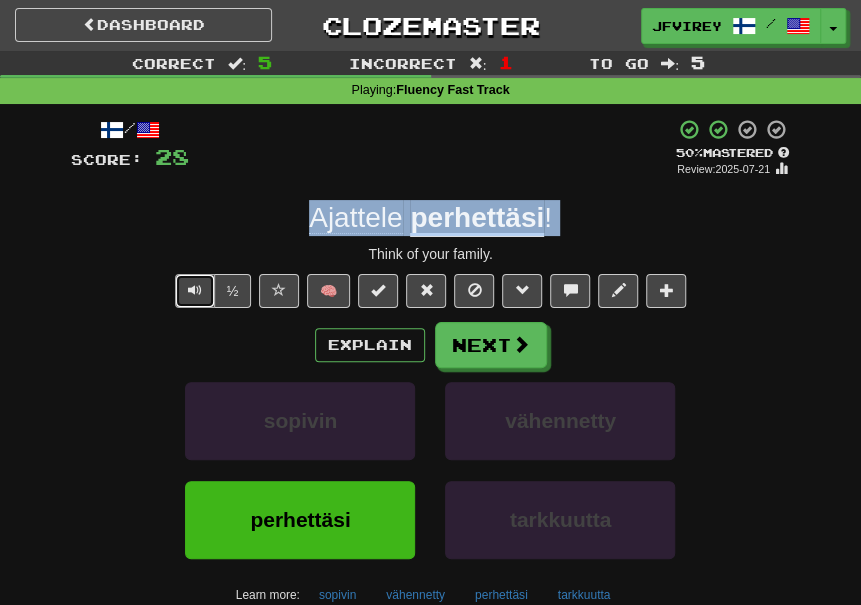 click at bounding box center [195, 290] 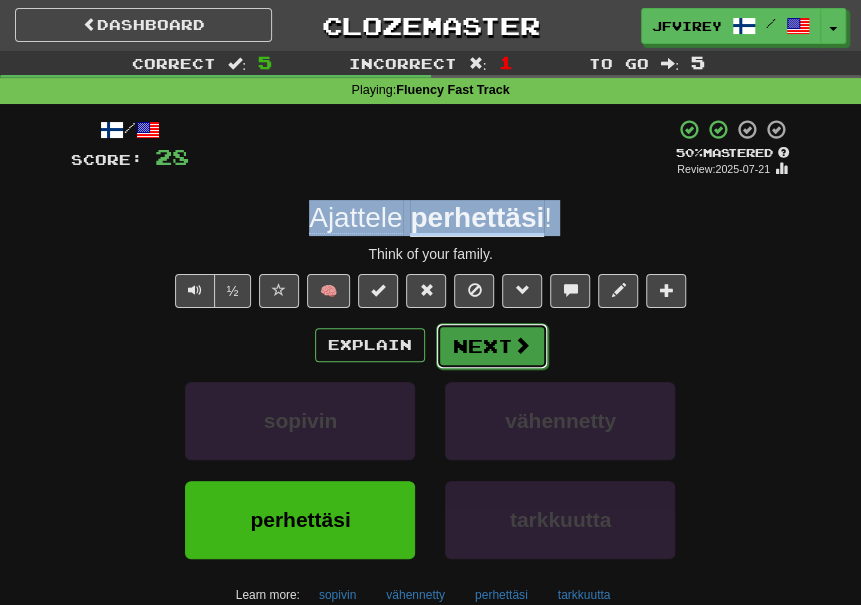 click on "Next" at bounding box center [492, 346] 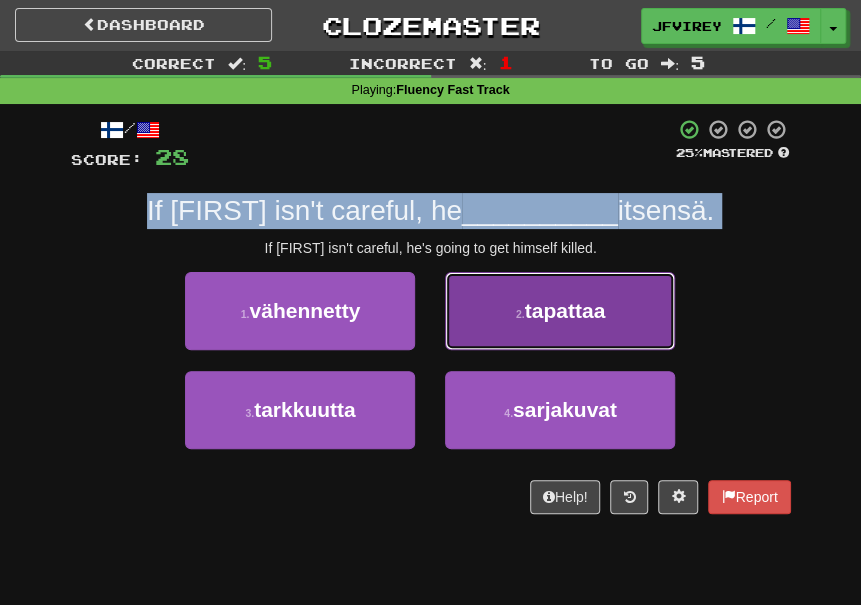 click on "2 .  tapattaa" at bounding box center (560, 311) 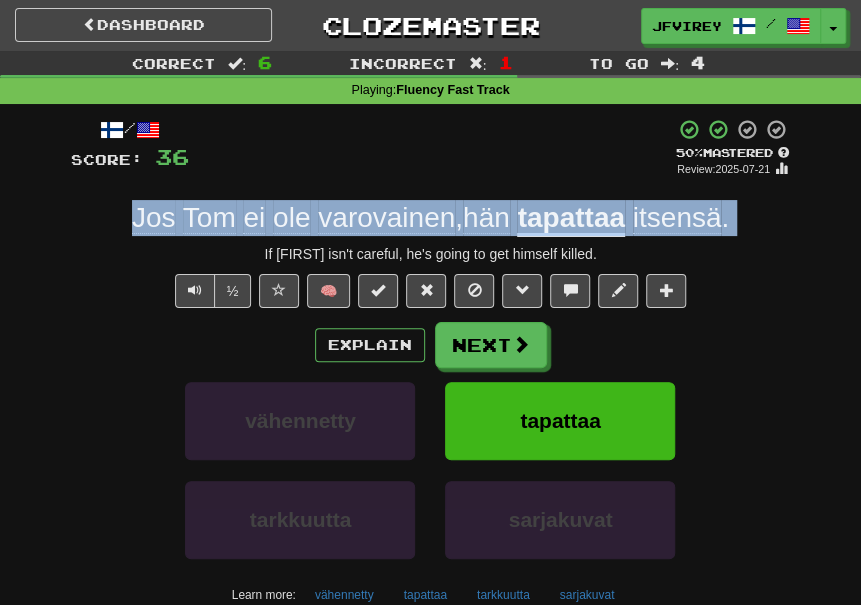click on "tapattaa" at bounding box center (570, 219) 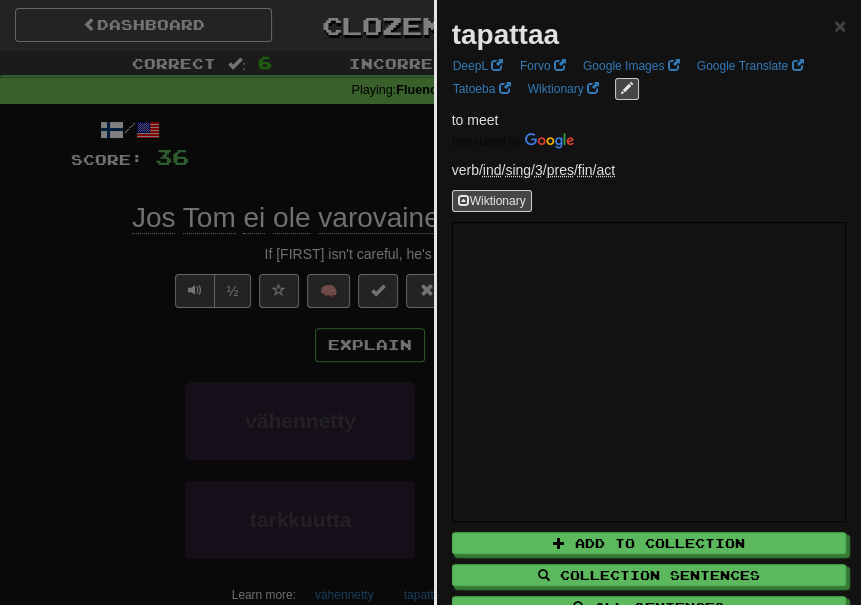 drag, startPoint x: 58, startPoint y: 394, endPoint x: 76, endPoint y: 394, distance: 18 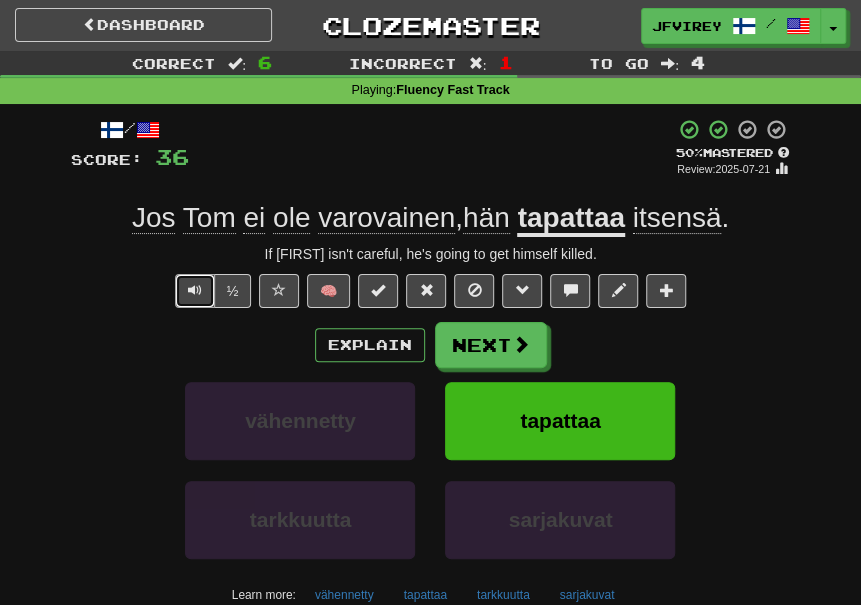 click at bounding box center (195, 290) 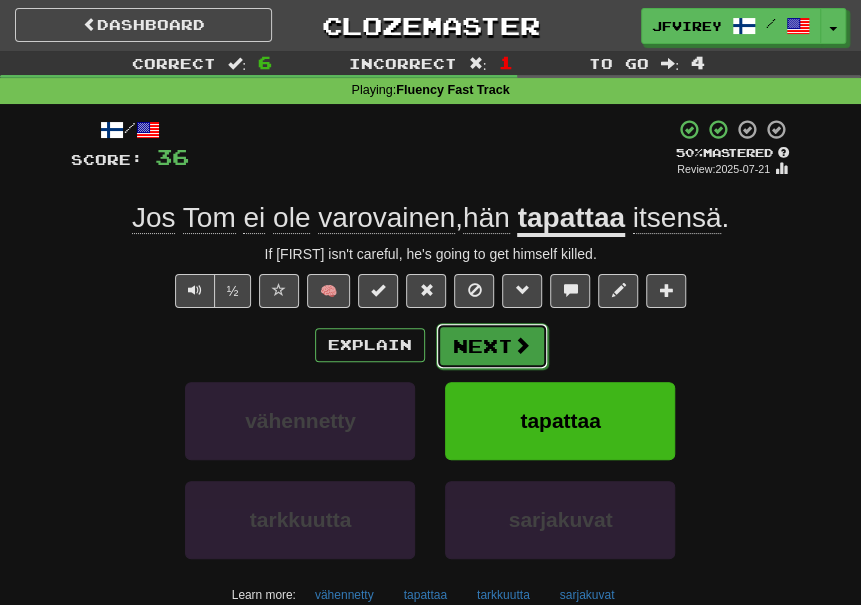 click on "Next" at bounding box center (492, 346) 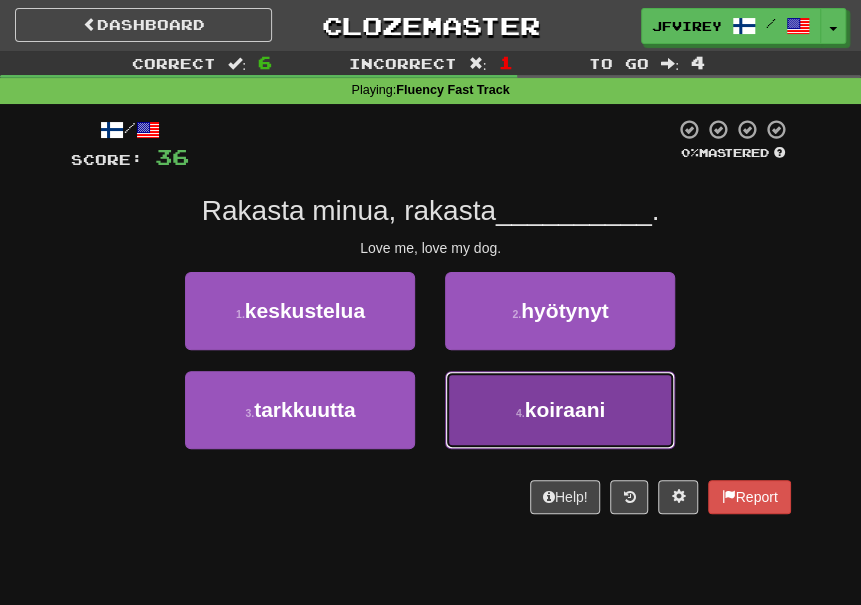 click on "4 .  koiraani" at bounding box center (560, 410) 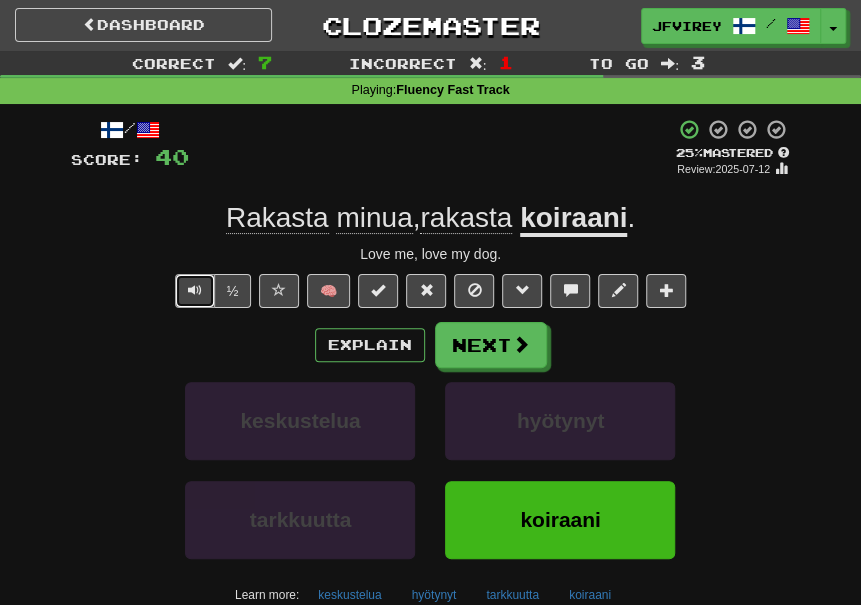 click at bounding box center (195, 290) 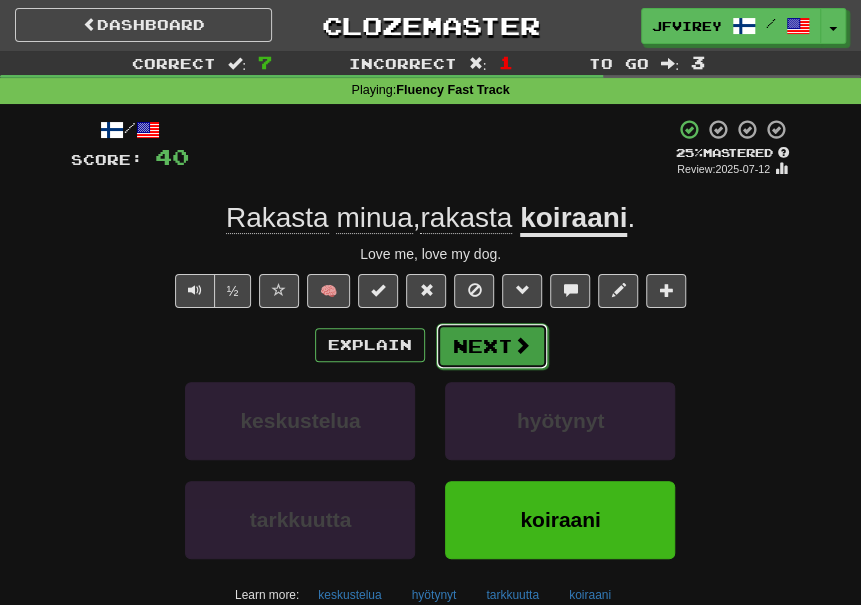 click on "Next" at bounding box center (492, 346) 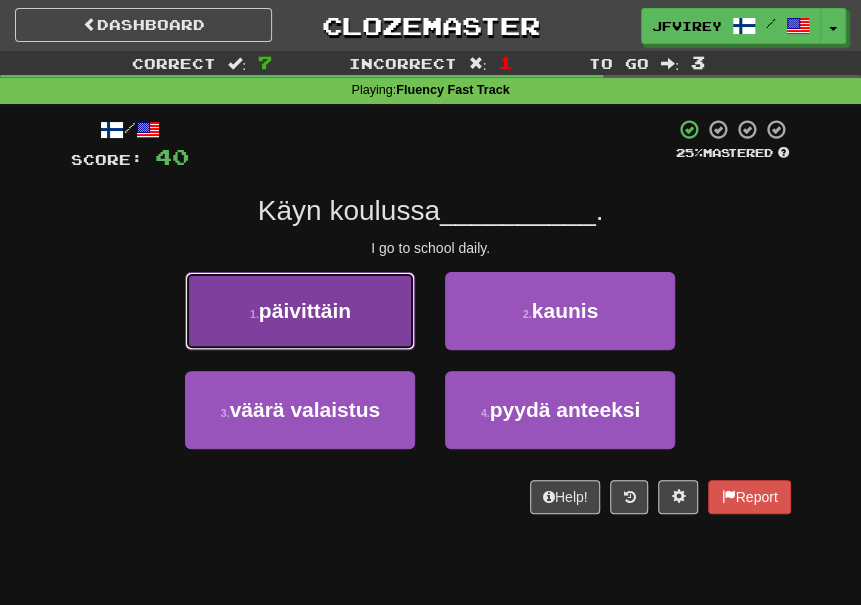 click on "1 .  päivittäin" at bounding box center [300, 311] 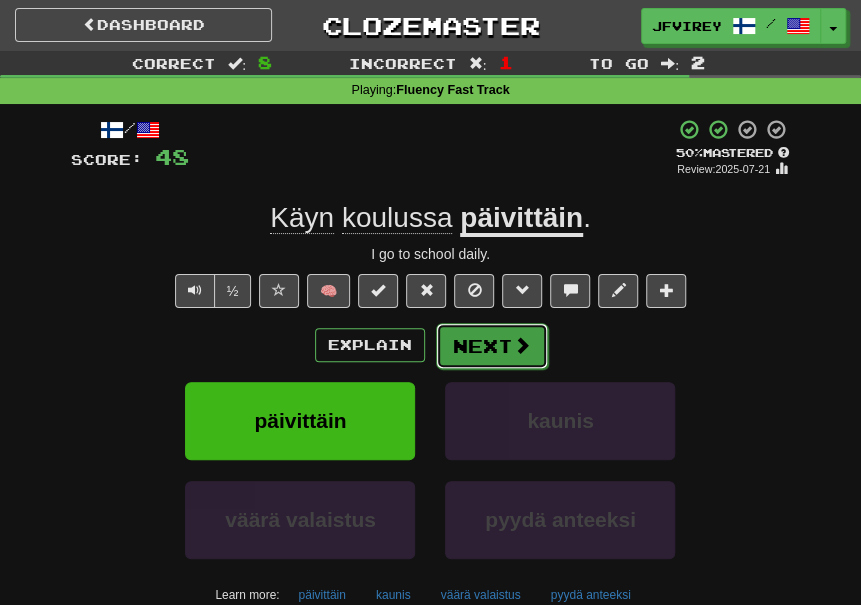 click on "Next" at bounding box center (492, 346) 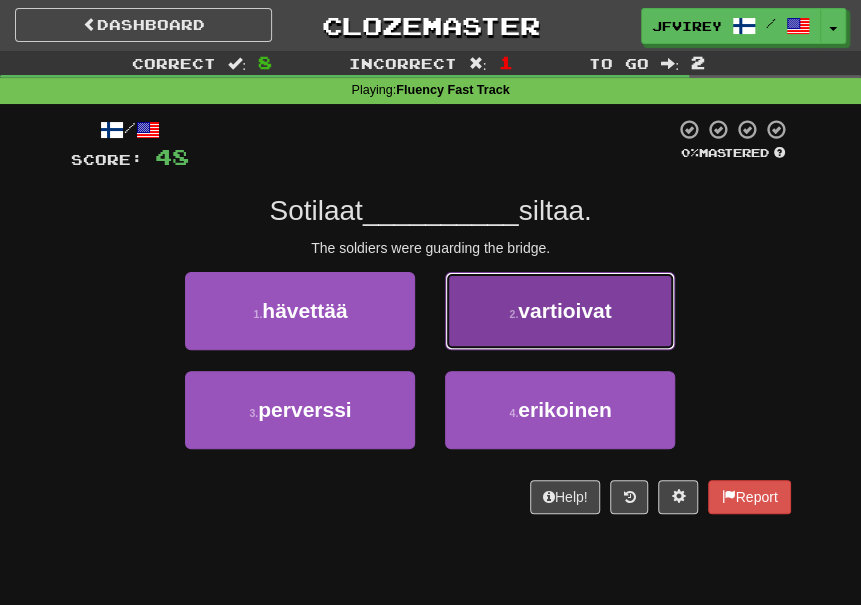 click on "vartioivat" at bounding box center (564, 310) 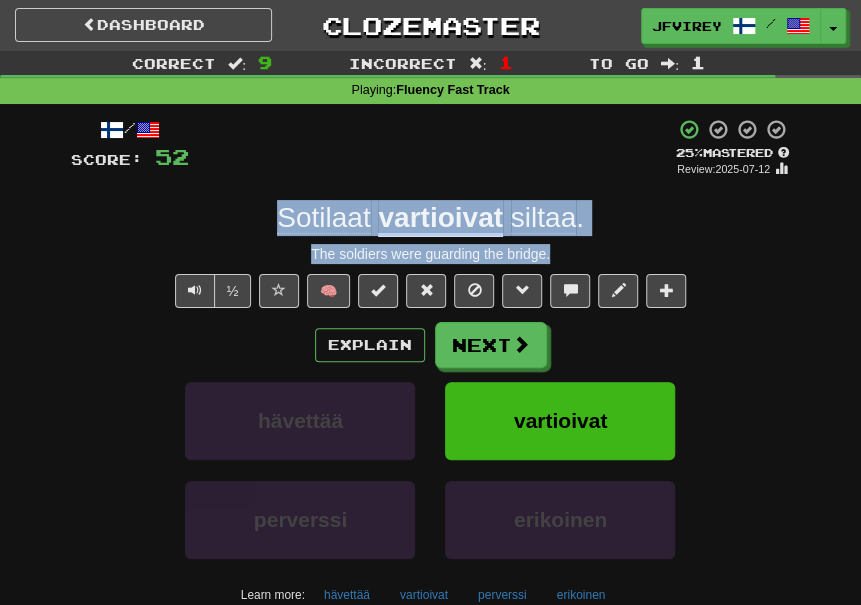 drag, startPoint x: 552, startPoint y: 252, endPoint x: 318, endPoint y: 220, distance: 236.1779 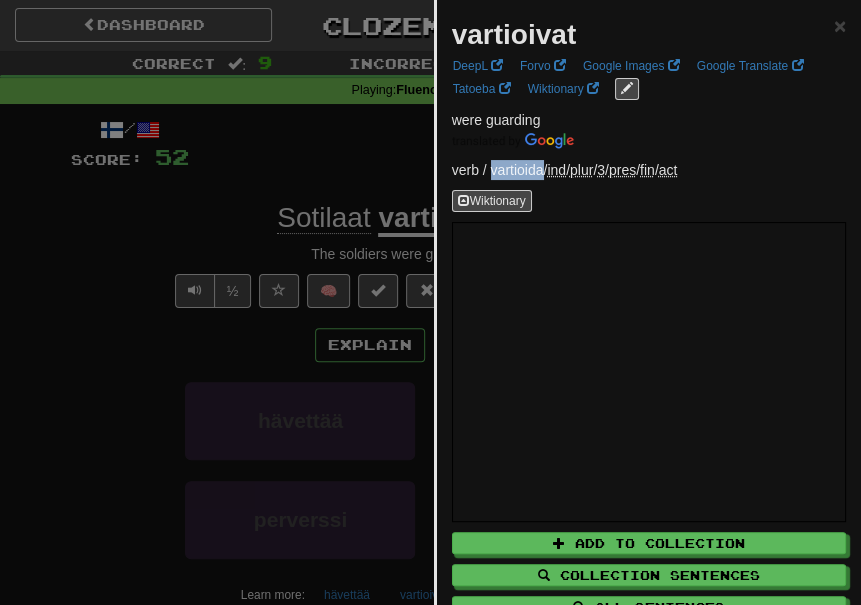 drag, startPoint x: 490, startPoint y: 166, endPoint x: 544, endPoint y: 162, distance: 54.147945 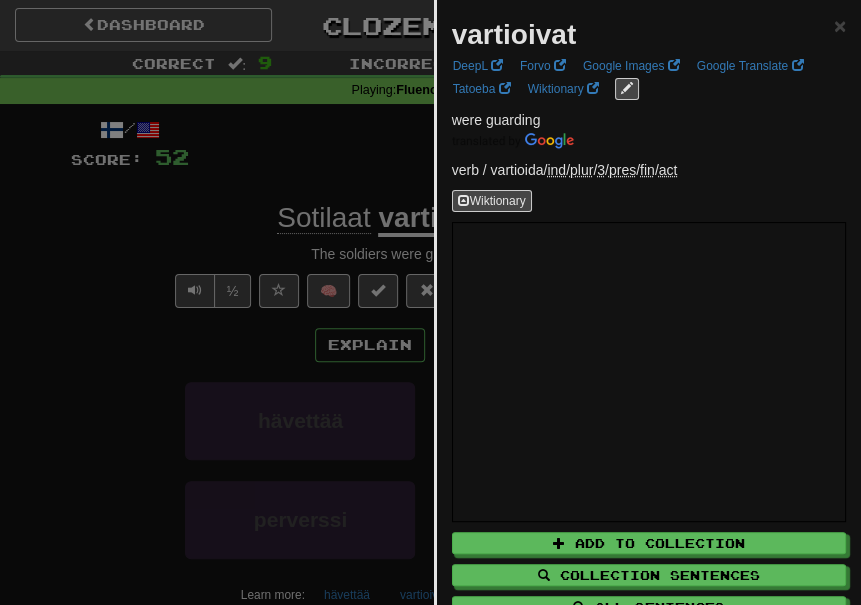 drag, startPoint x: 37, startPoint y: 287, endPoint x: 84, endPoint y: 301, distance: 49.0408 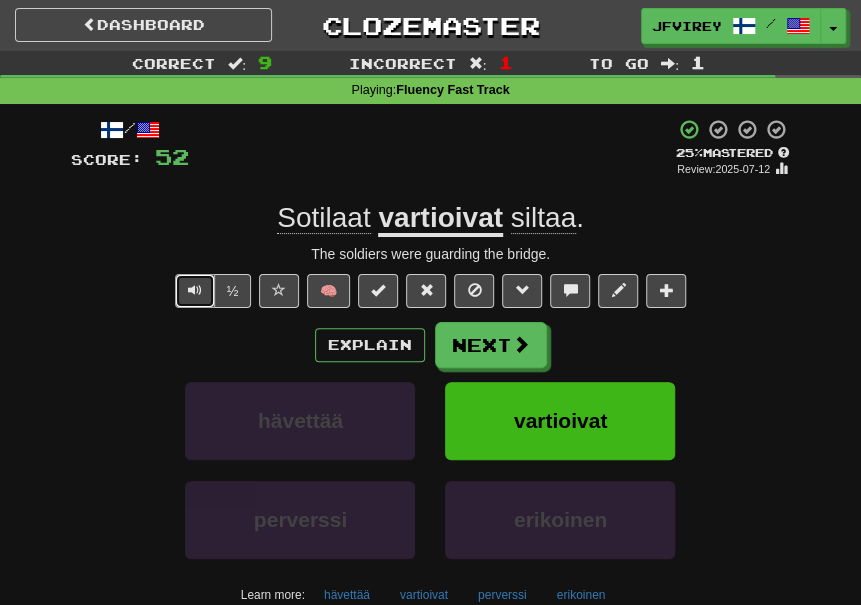 click at bounding box center [195, 290] 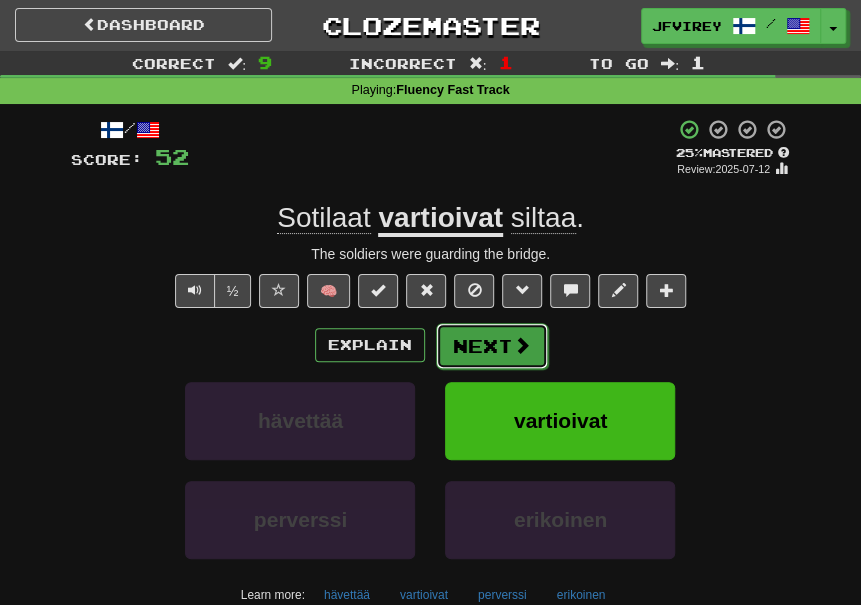 click on "Next" at bounding box center [492, 346] 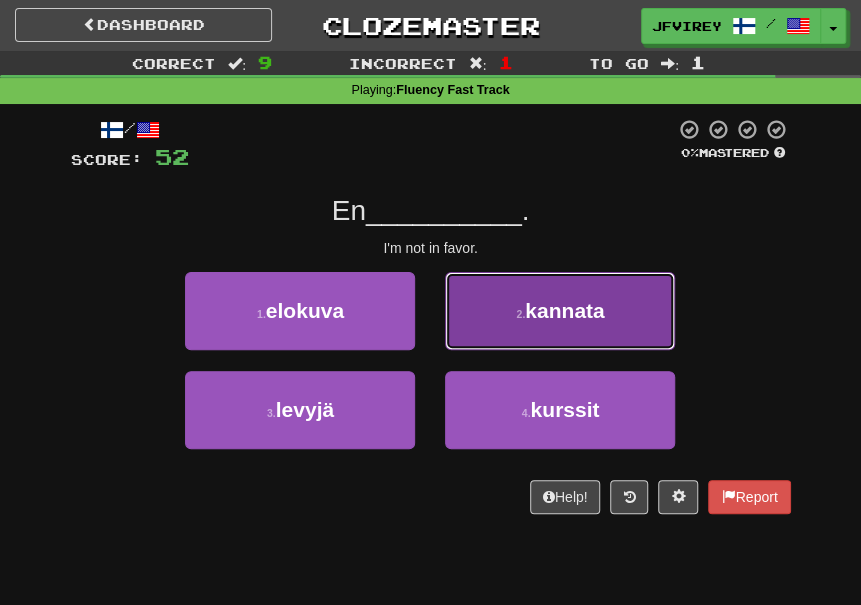 click on "kannata" at bounding box center [564, 310] 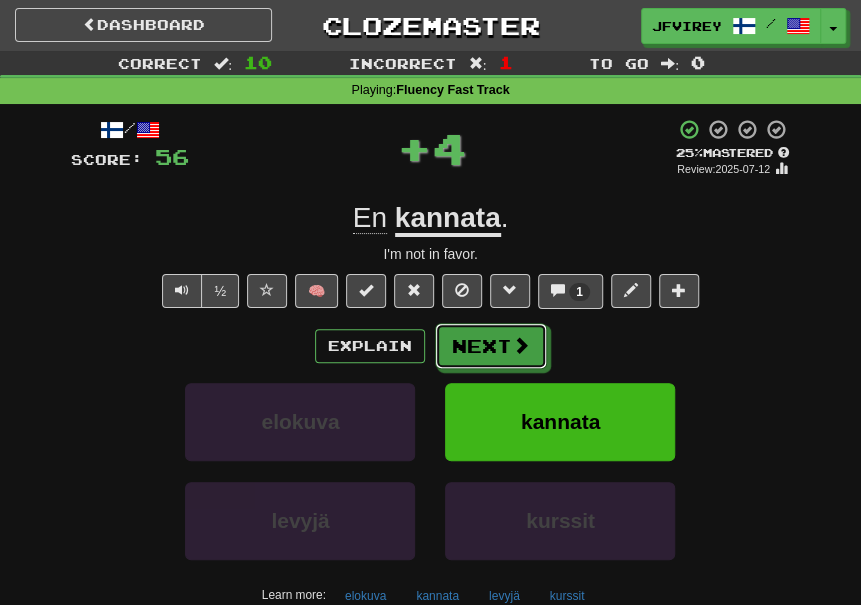 click on "Next" at bounding box center [491, 346] 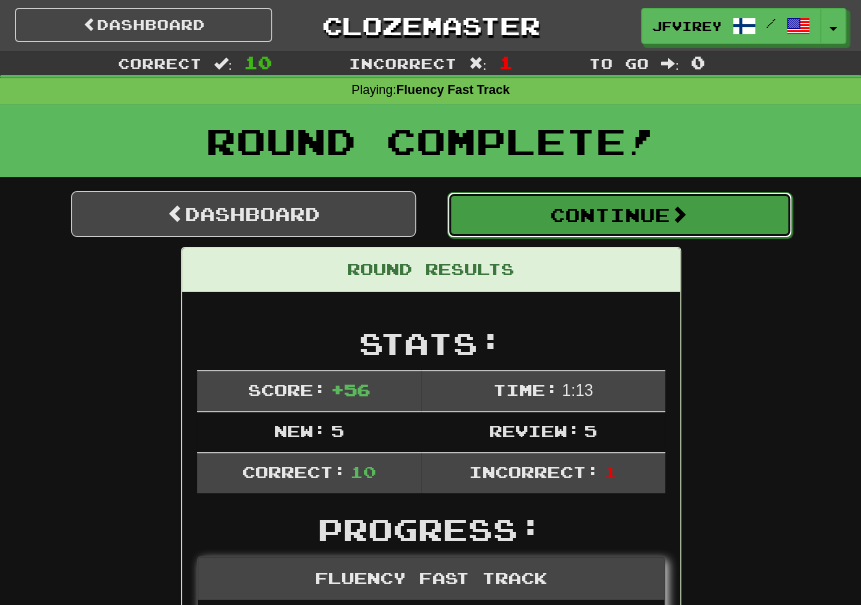 click on "Continue" at bounding box center (619, 215) 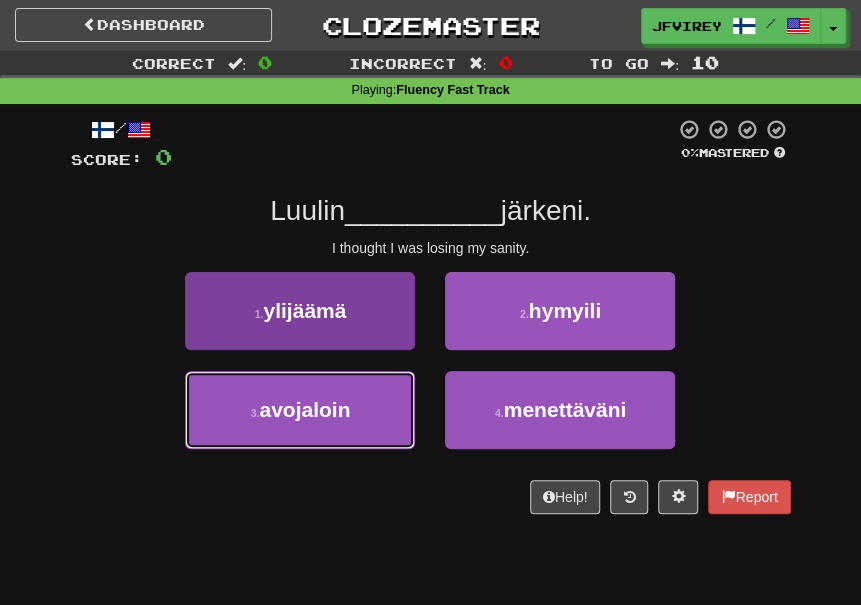 click on "3 .  avojaloin" at bounding box center (300, 410) 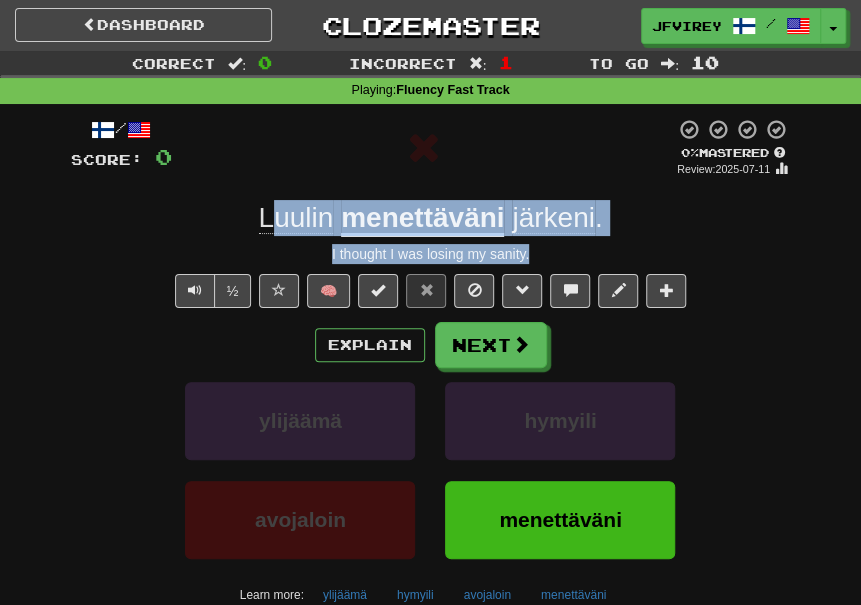 drag, startPoint x: 542, startPoint y: 261, endPoint x: 267, endPoint y: 206, distance: 280.44608 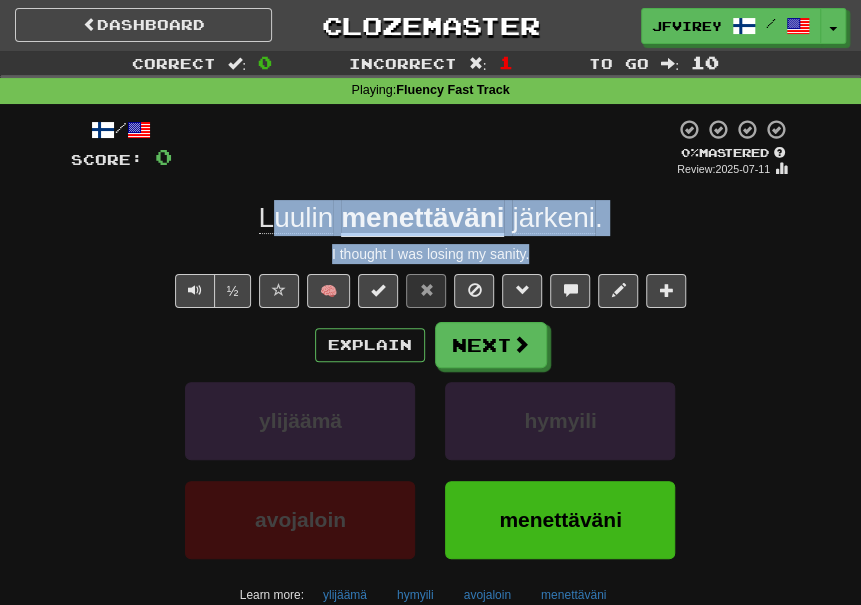 click on "I thought I was losing my sanity." at bounding box center (431, 254) 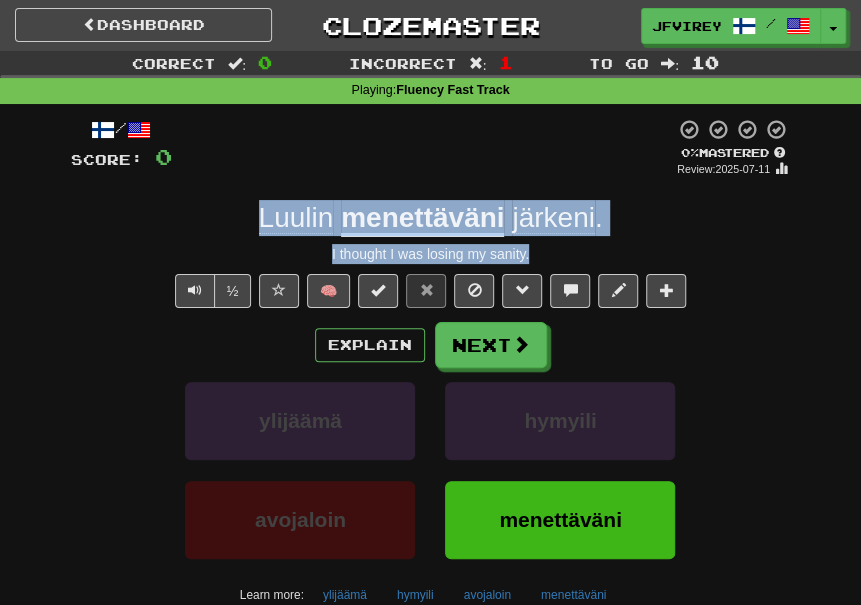 drag, startPoint x: 536, startPoint y: 260, endPoint x: 251, endPoint y: 227, distance: 286.90417 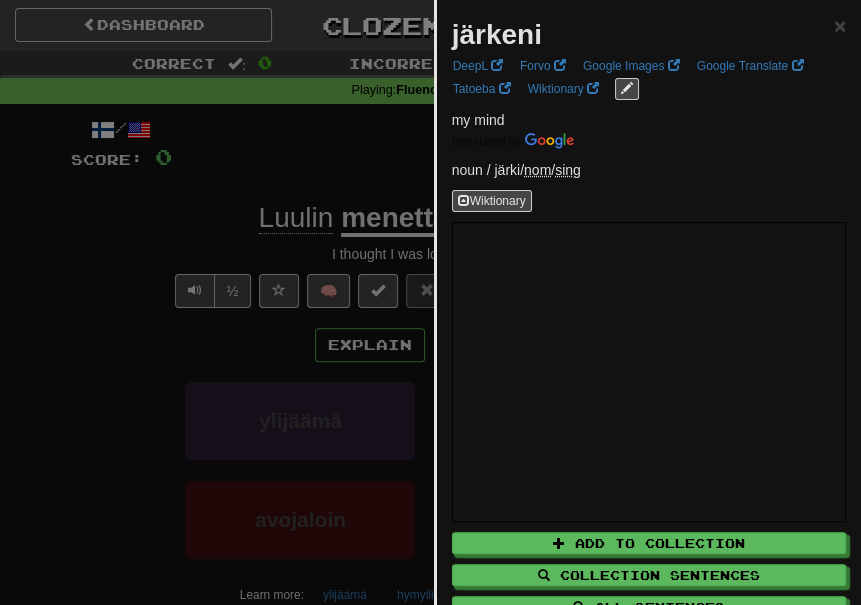 click at bounding box center [430, 302] 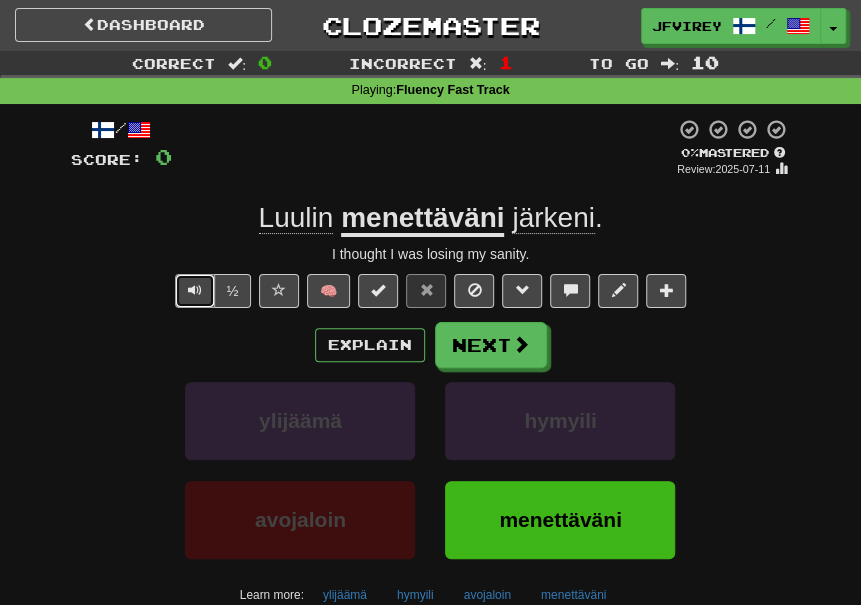 click at bounding box center (195, 290) 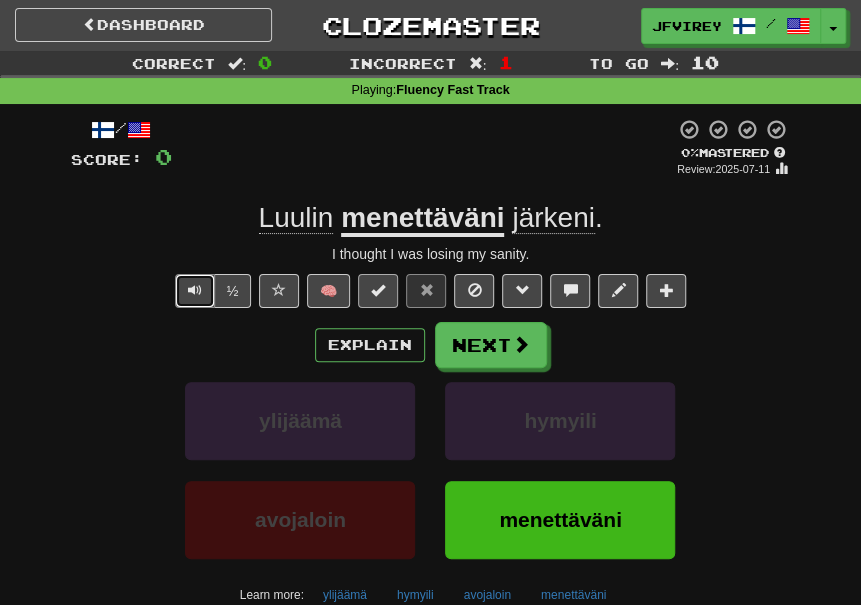 type 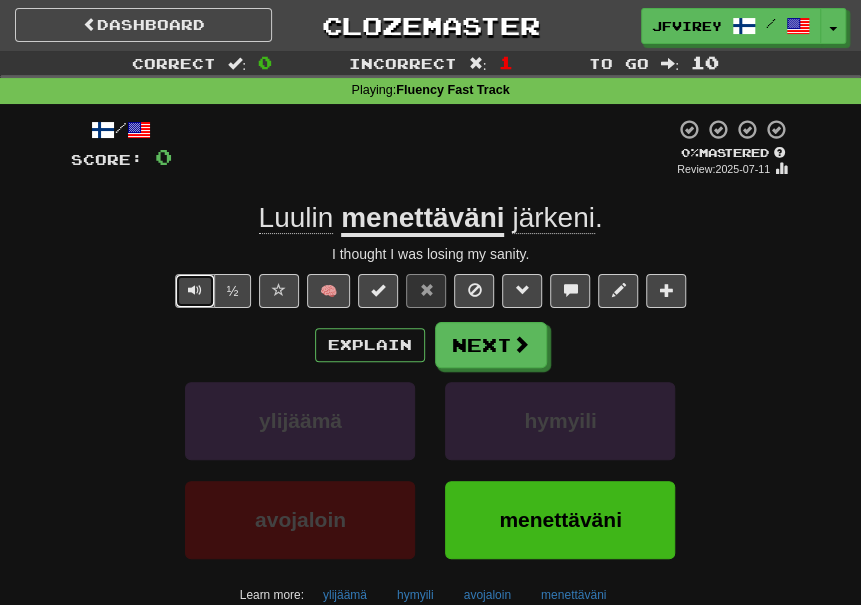 click at bounding box center [195, 291] 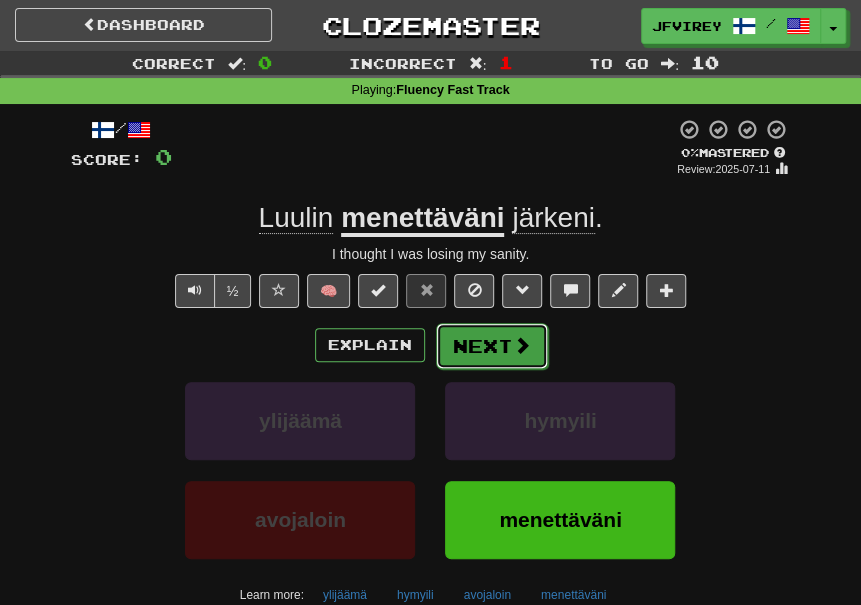 click on "Next" at bounding box center [492, 346] 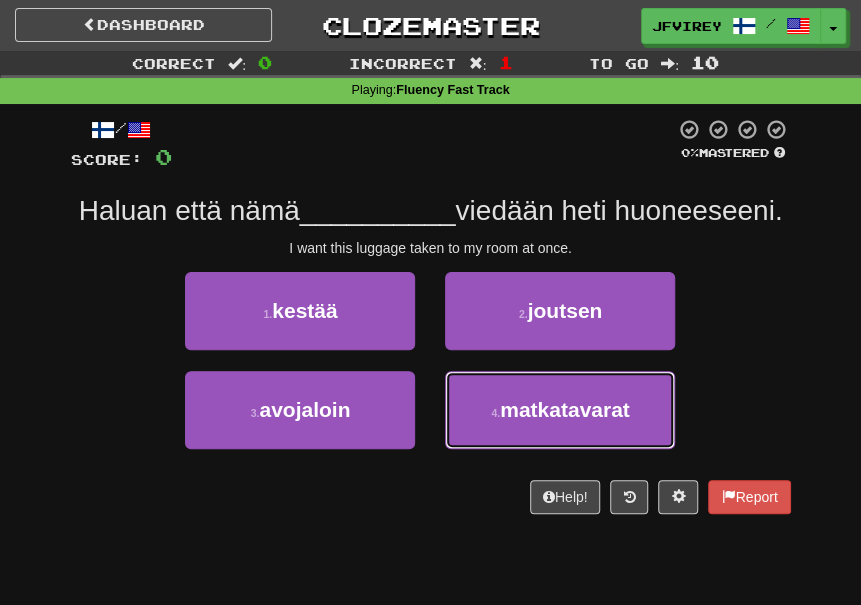 click on "matkatavarat" at bounding box center (565, 409) 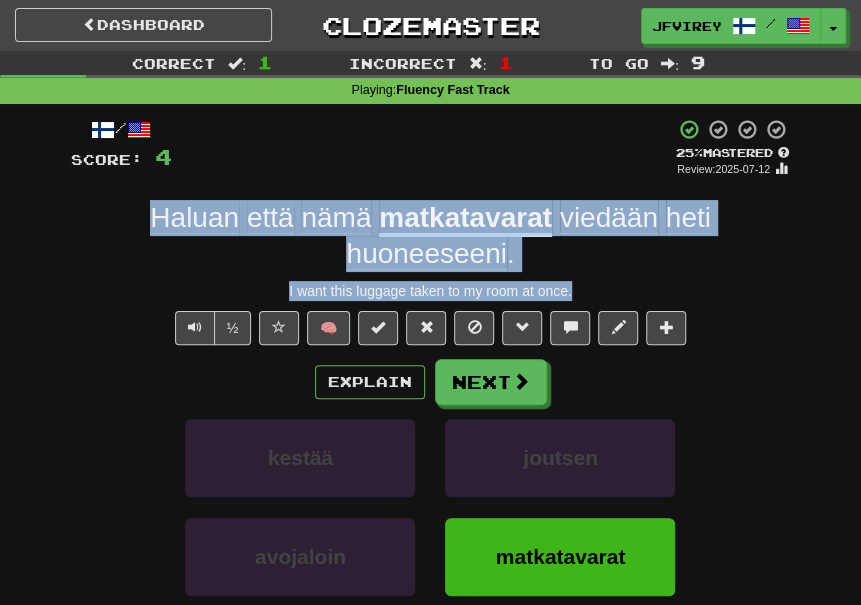 drag, startPoint x: 599, startPoint y: 290, endPoint x: 223, endPoint y: 221, distance: 382.2787 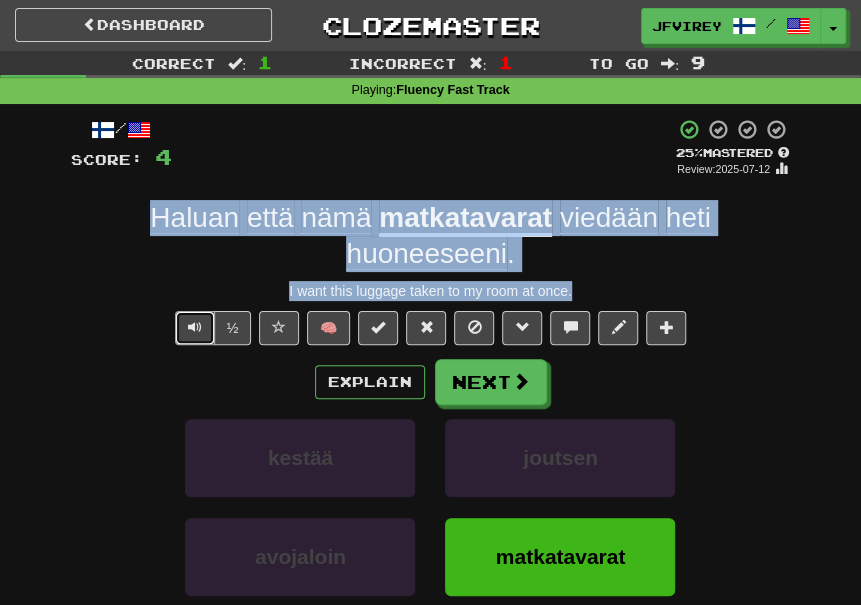 click at bounding box center (195, 327) 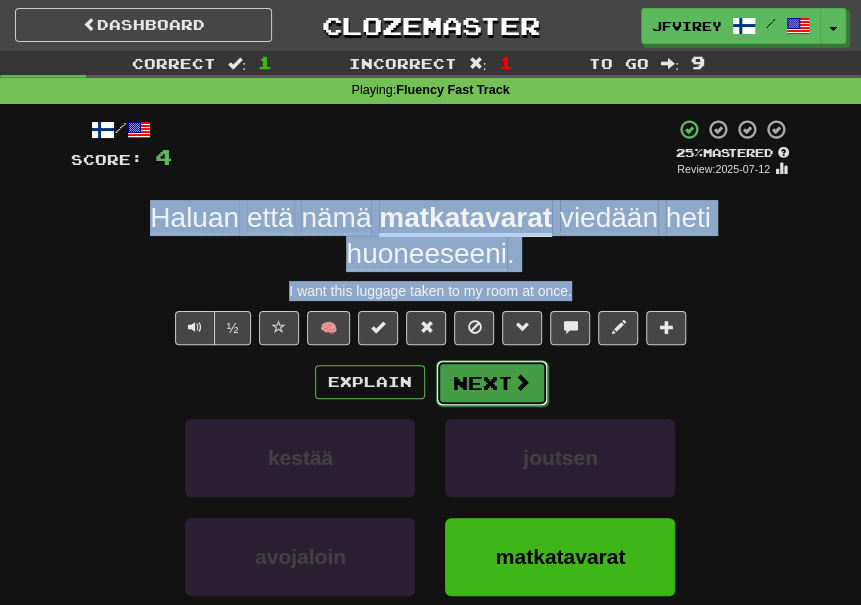 click on "Next" at bounding box center (492, 383) 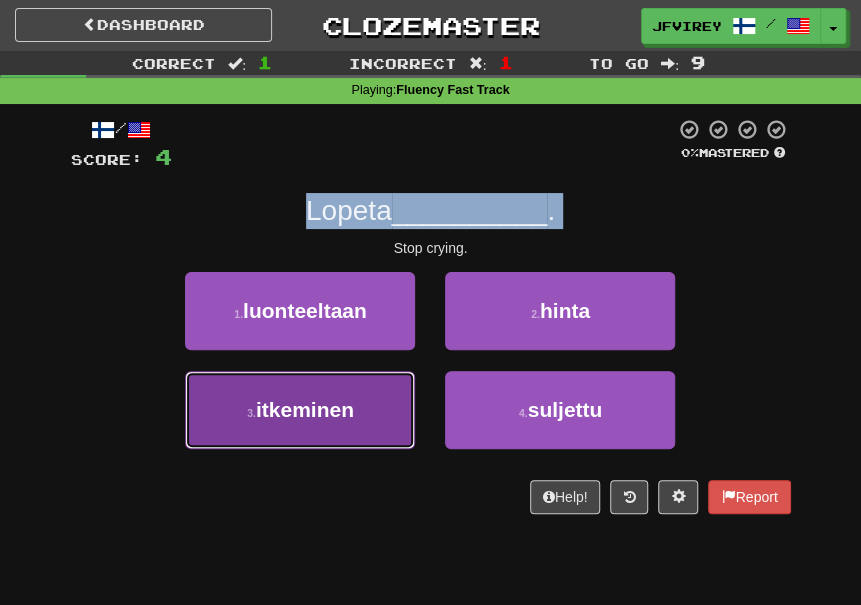 click on "3 .  itkeminen" at bounding box center [300, 410] 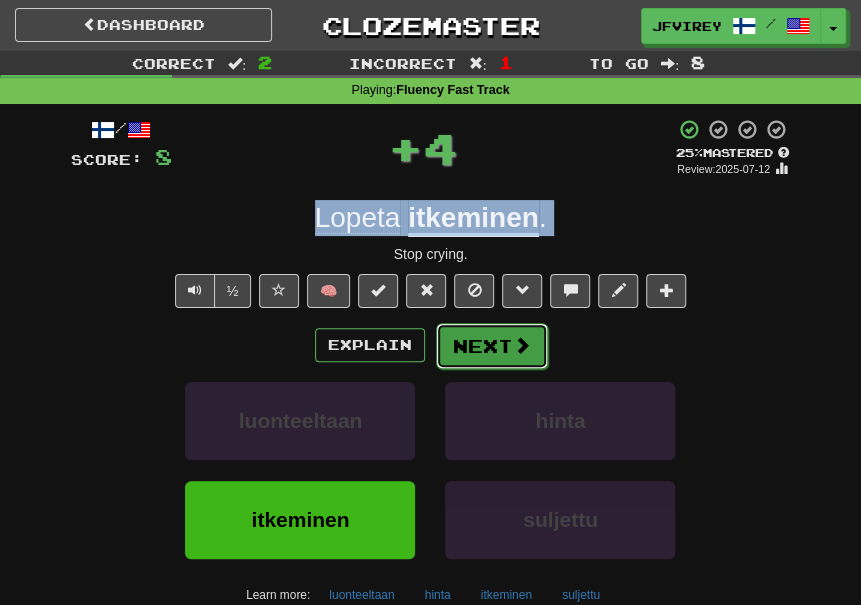 click on "Next" at bounding box center (492, 346) 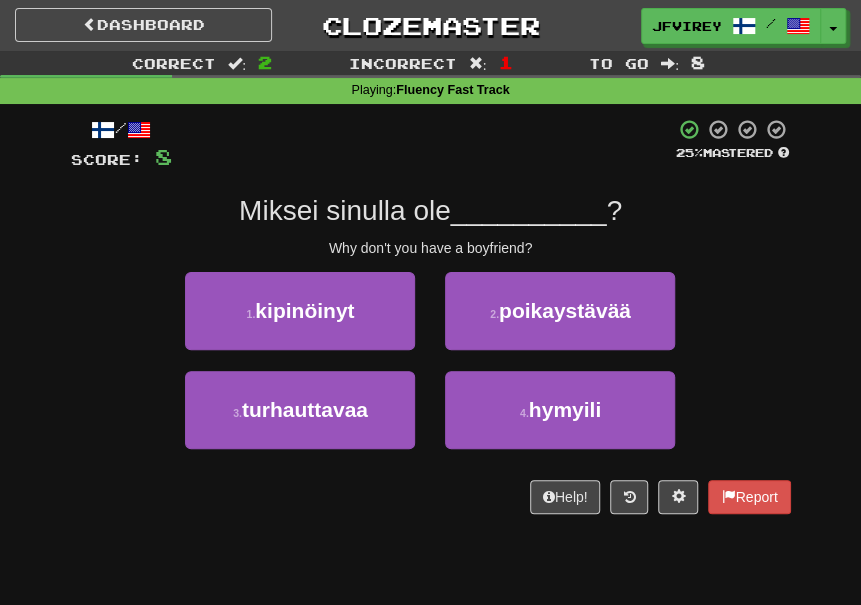 click on "2 .  poikaystävää" at bounding box center [560, 321] 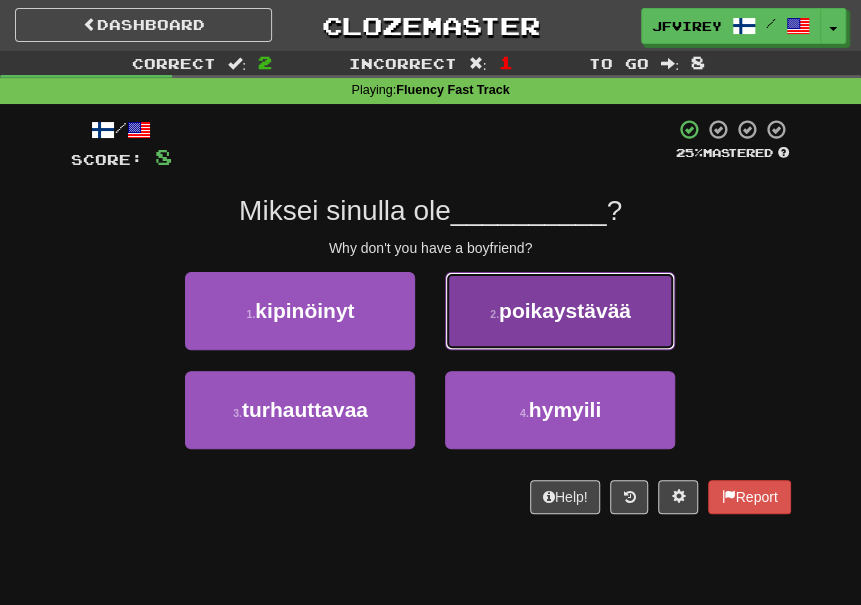 click on "poikaystävää" at bounding box center [565, 310] 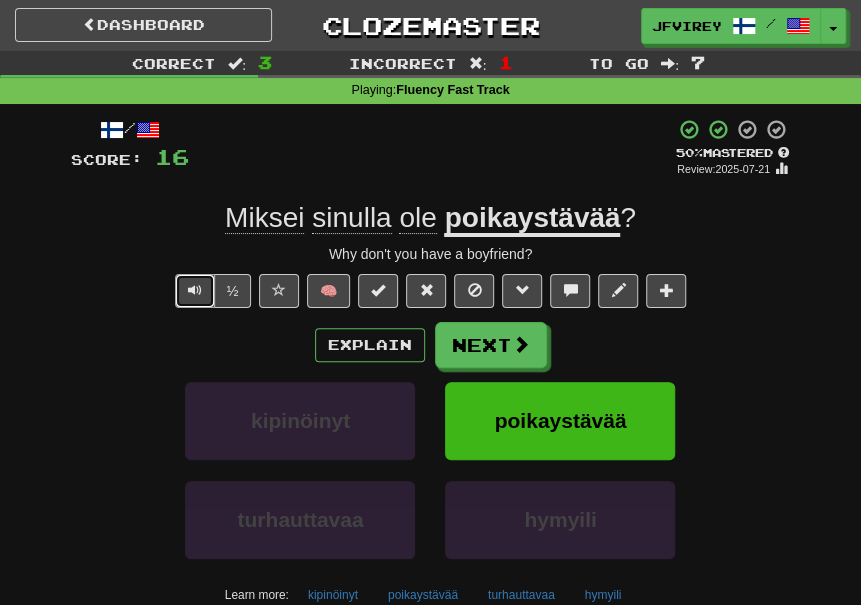 click at bounding box center [195, 290] 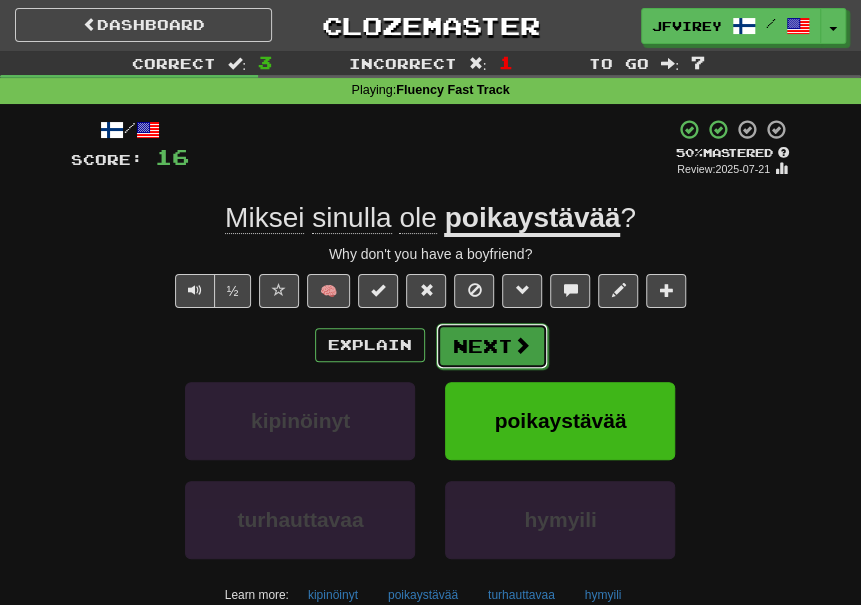 click on "Next" at bounding box center (492, 346) 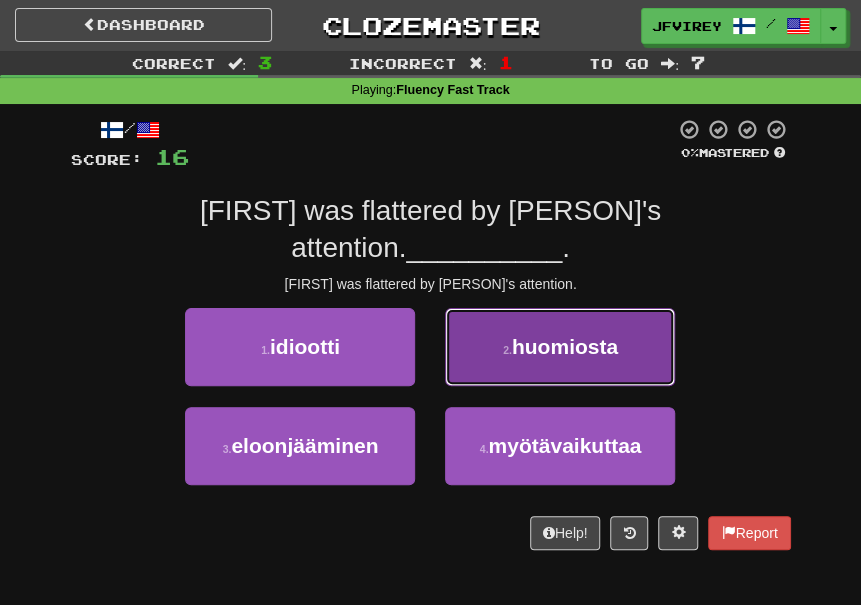 click on "huomiosta" at bounding box center (565, 346) 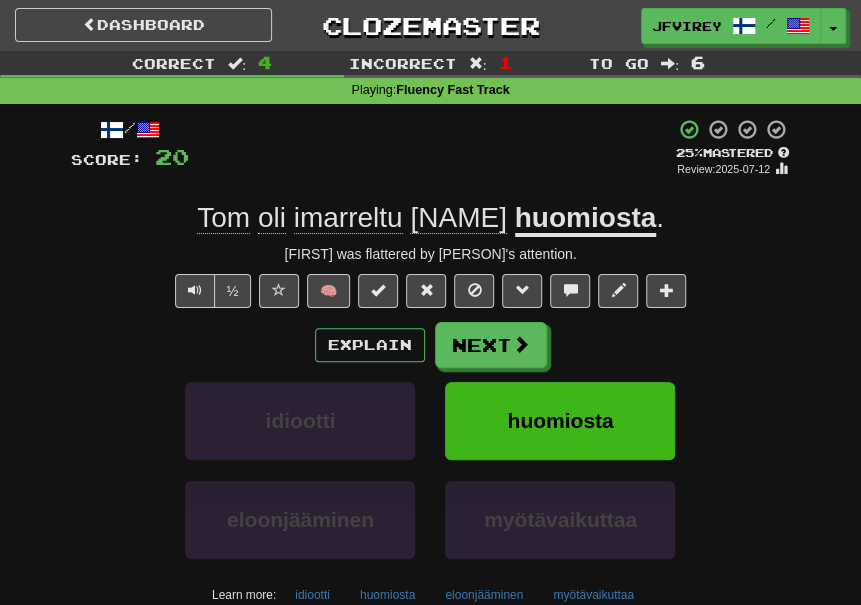 click on "imarreltu" 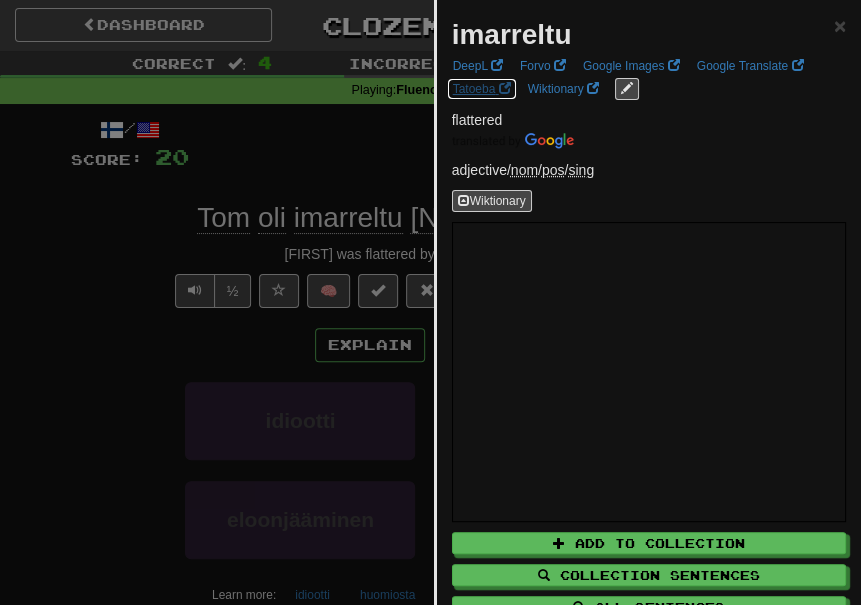 click on "Tatoeba" at bounding box center (482, 89) 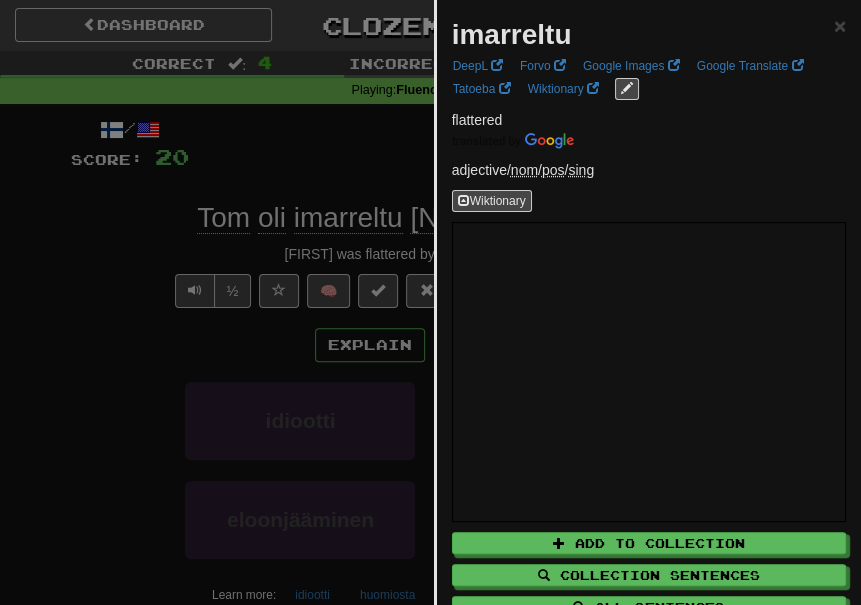 click at bounding box center [430, 302] 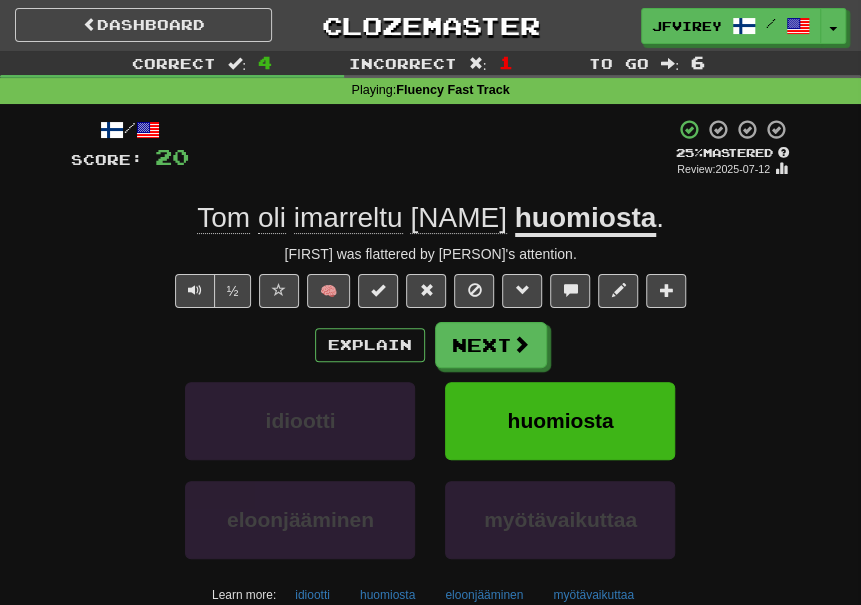 click on "imarreltu" 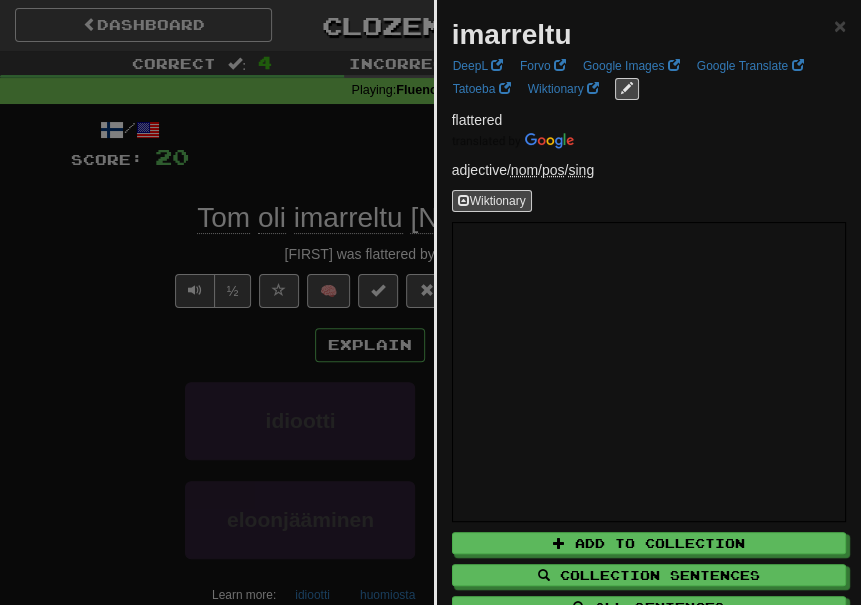 drag, startPoint x: 82, startPoint y: 268, endPoint x: 102, endPoint y: 264, distance: 20.396078 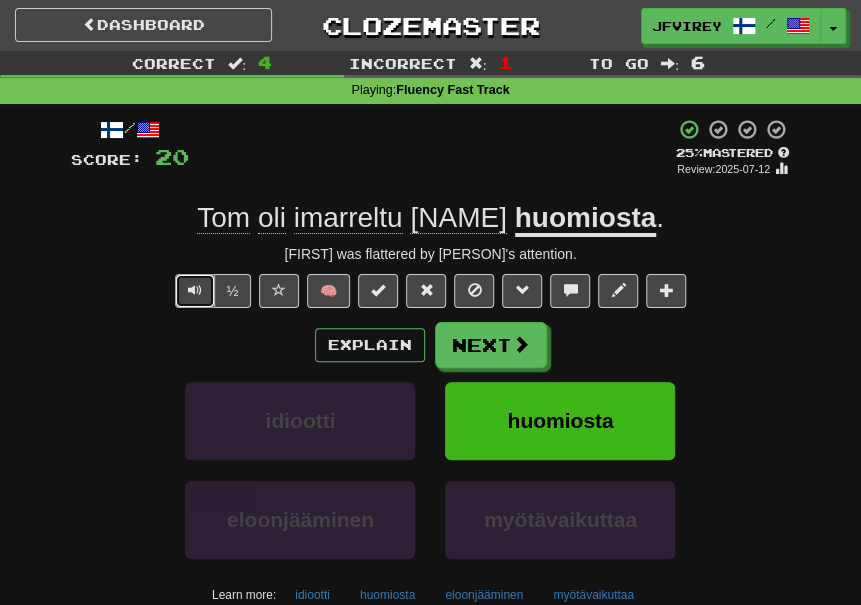 click at bounding box center (195, 291) 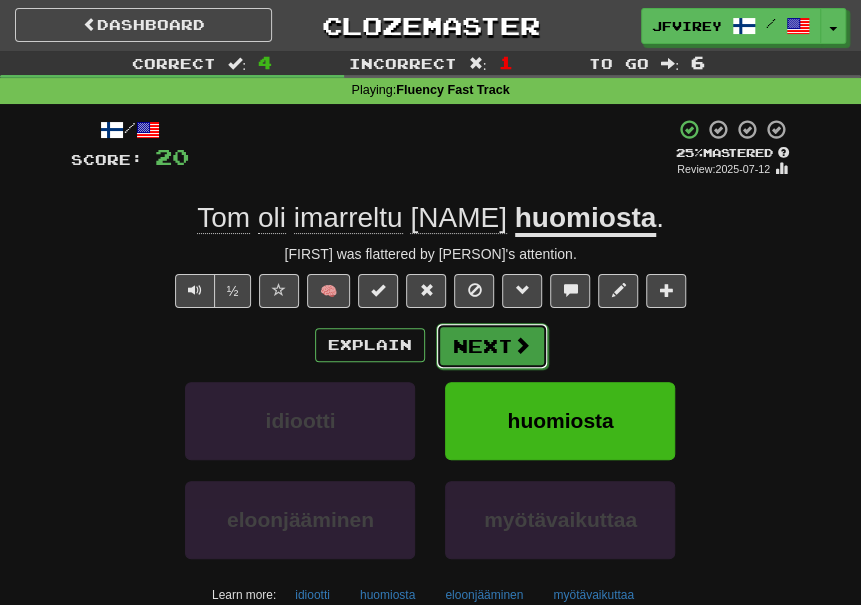 click on "Next" at bounding box center [492, 346] 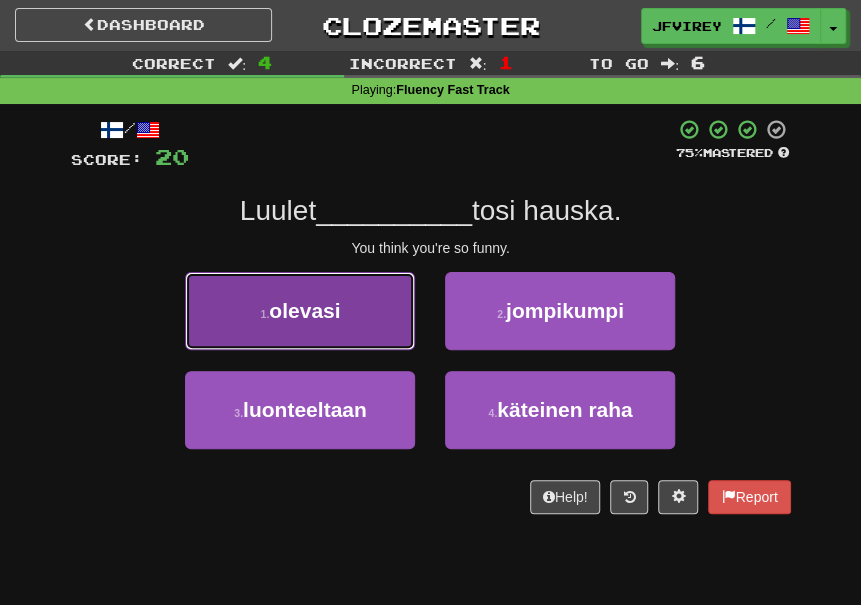 click on "1 .  olevasi" at bounding box center [300, 311] 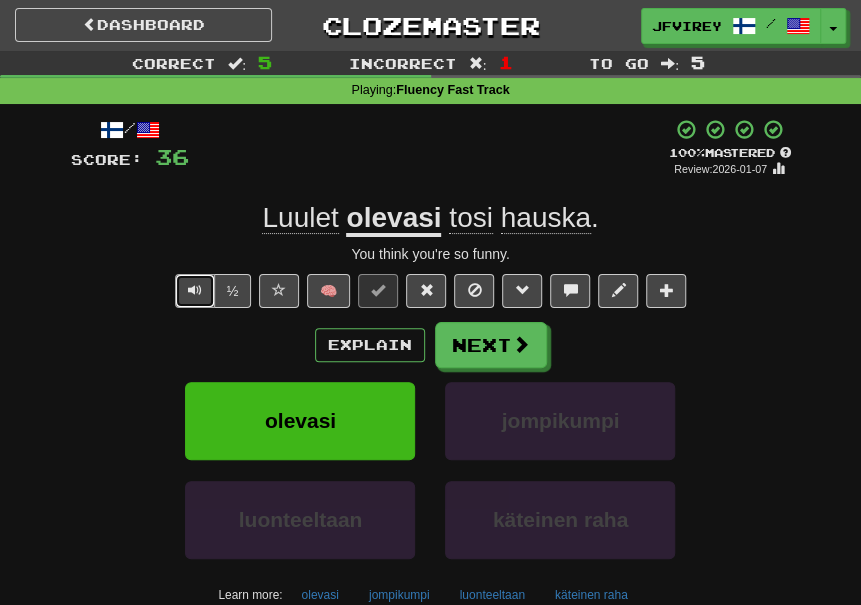 click at bounding box center [195, 291] 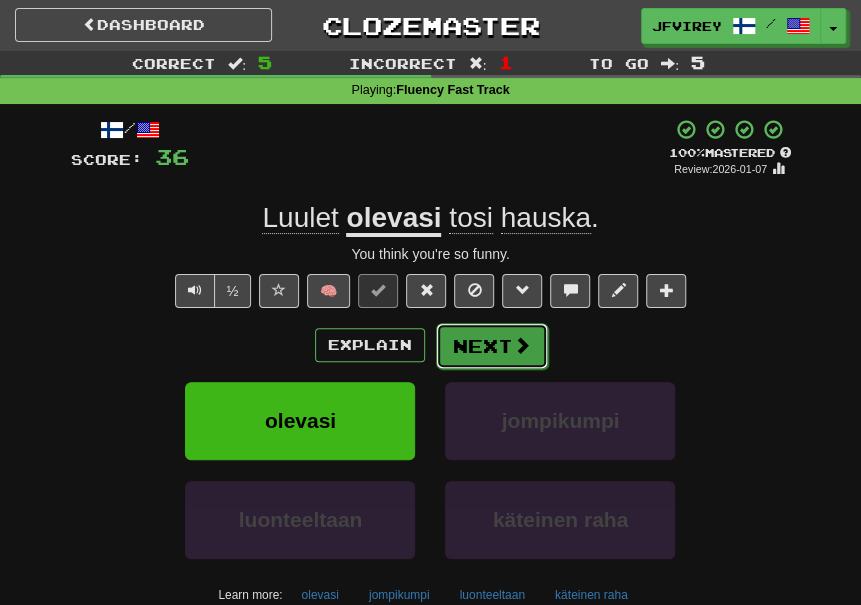 click on "Next" at bounding box center [492, 346] 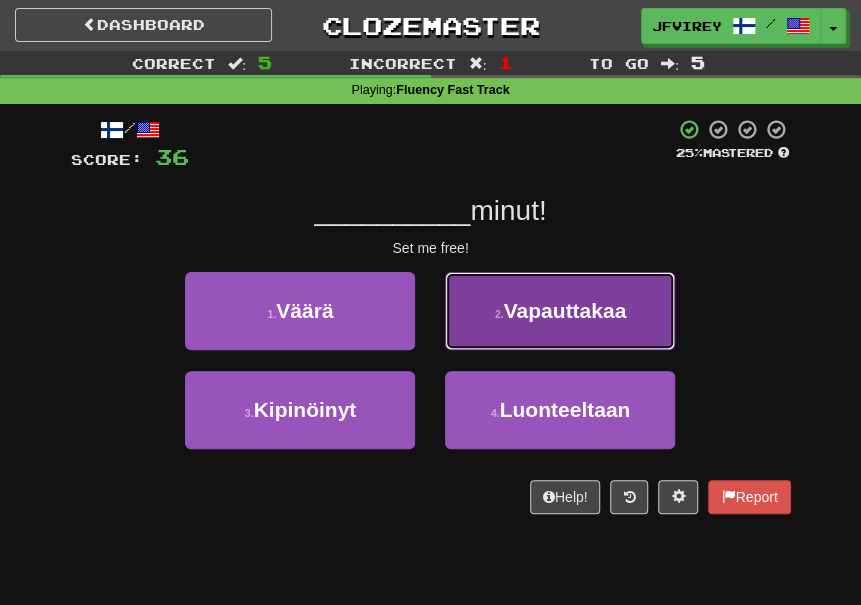 click on "2 .  Vapauttakaa" at bounding box center [560, 311] 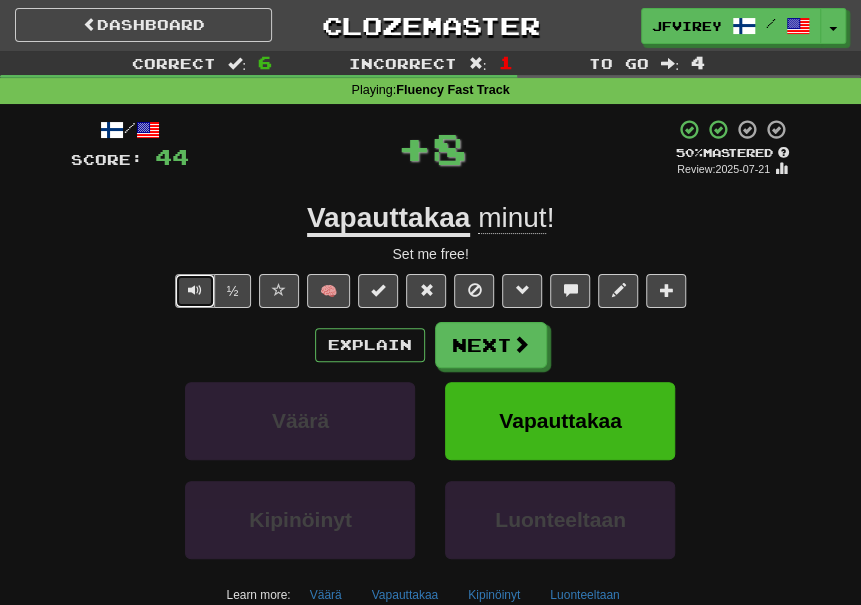 click at bounding box center (195, 291) 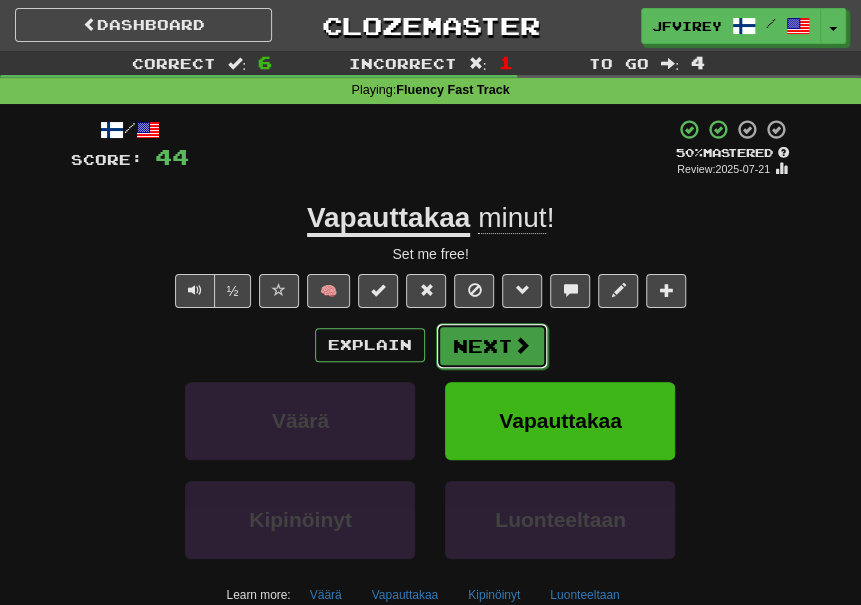 click on "Next" at bounding box center [492, 346] 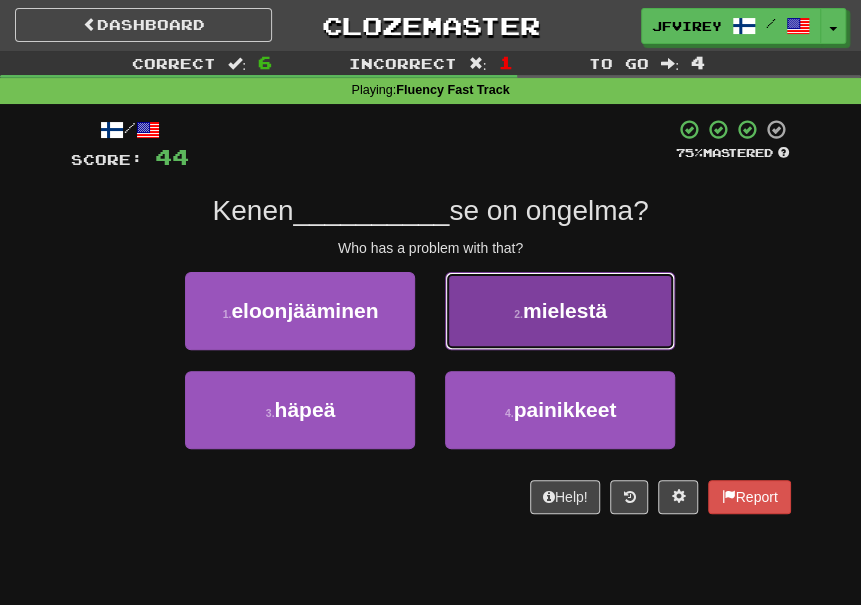 click on "2 .  mielestä" at bounding box center (560, 311) 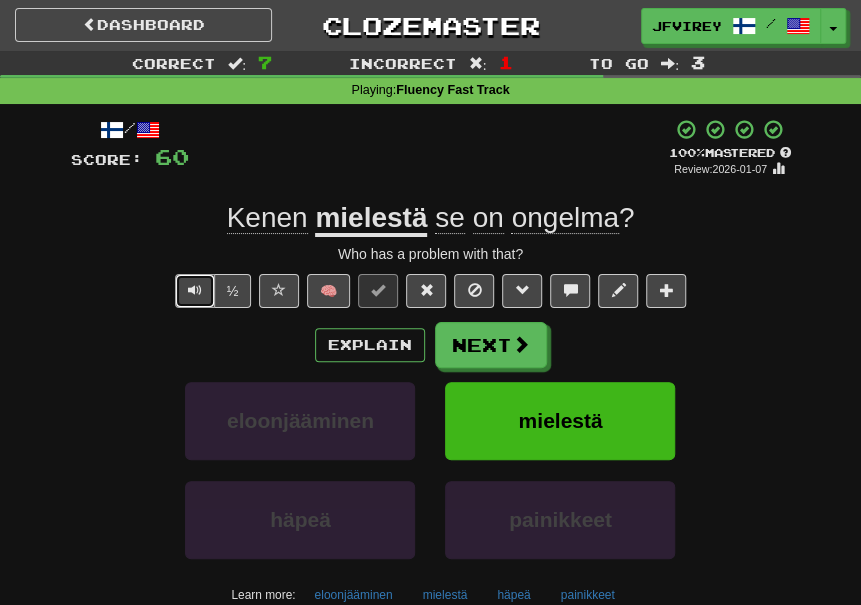 click at bounding box center (195, 291) 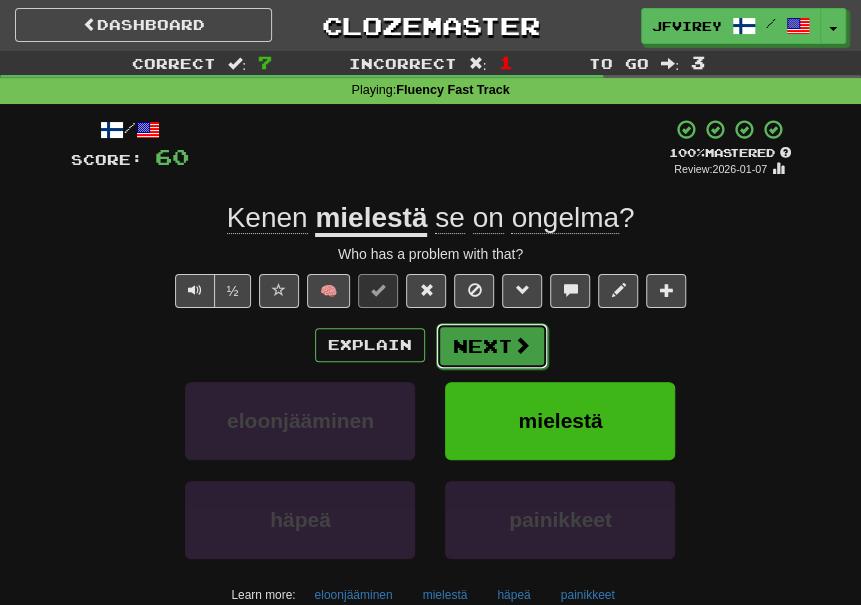 click on "Next" at bounding box center (492, 346) 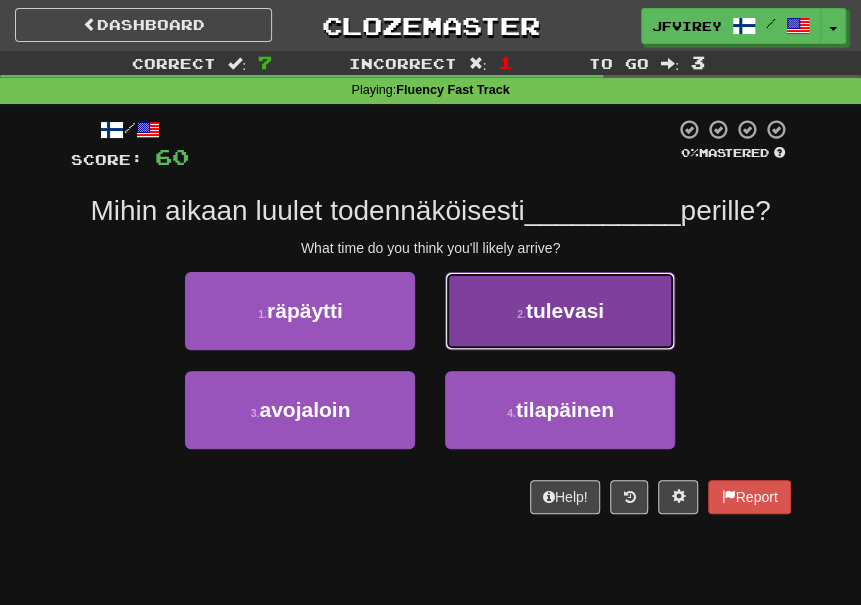 click on "tulevasi" at bounding box center [565, 310] 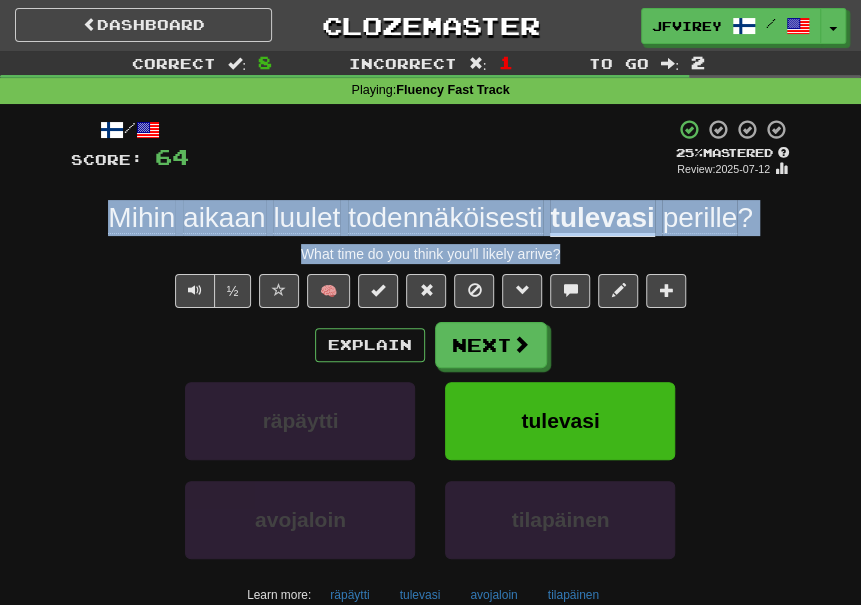 drag, startPoint x: 585, startPoint y: 251, endPoint x: 75, endPoint y: 220, distance: 510.94128 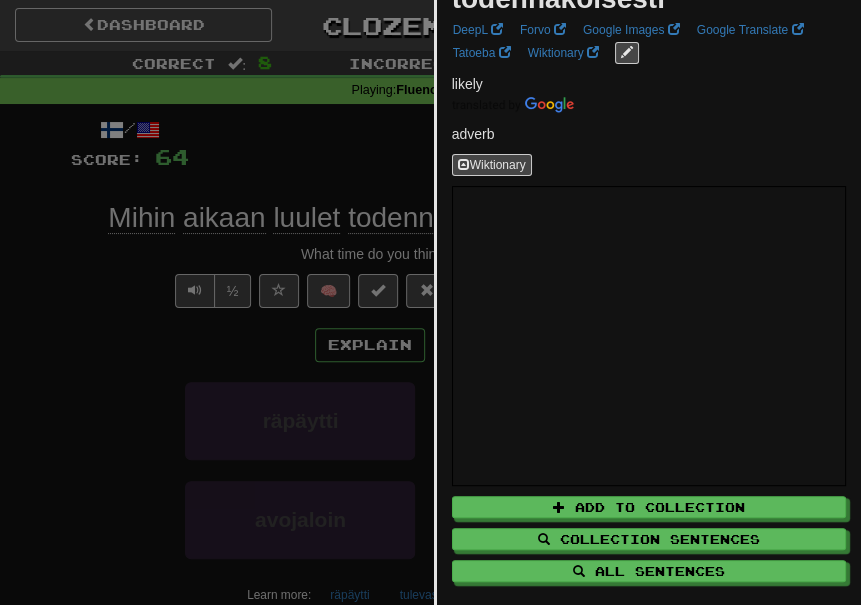 scroll, scrollTop: 65, scrollLeft: 0, axis: vertical 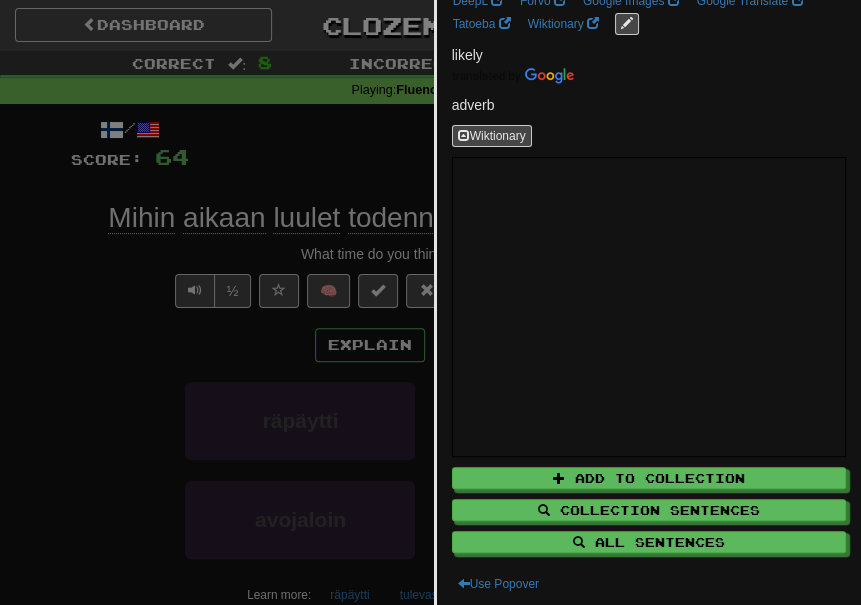 click at bounding box center (430, 302) 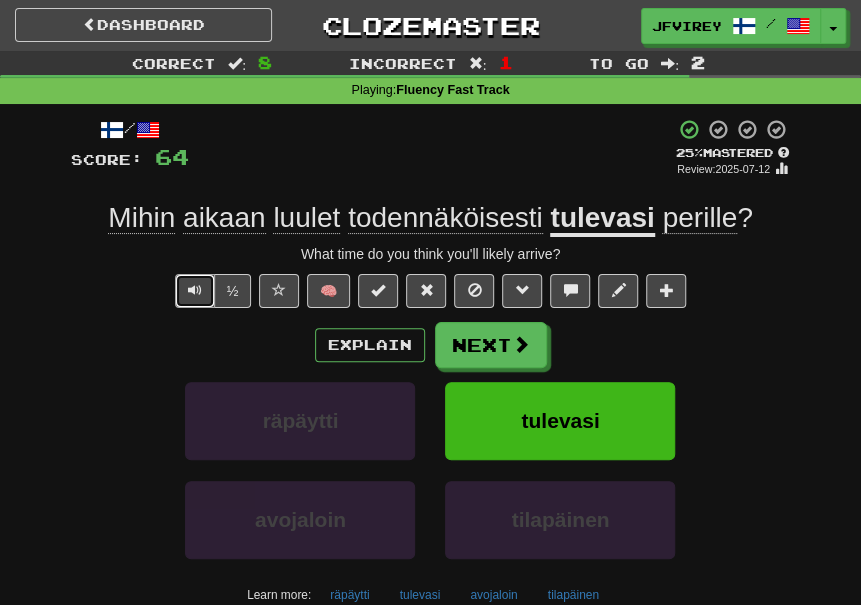 click at bounding box center [195, 290] 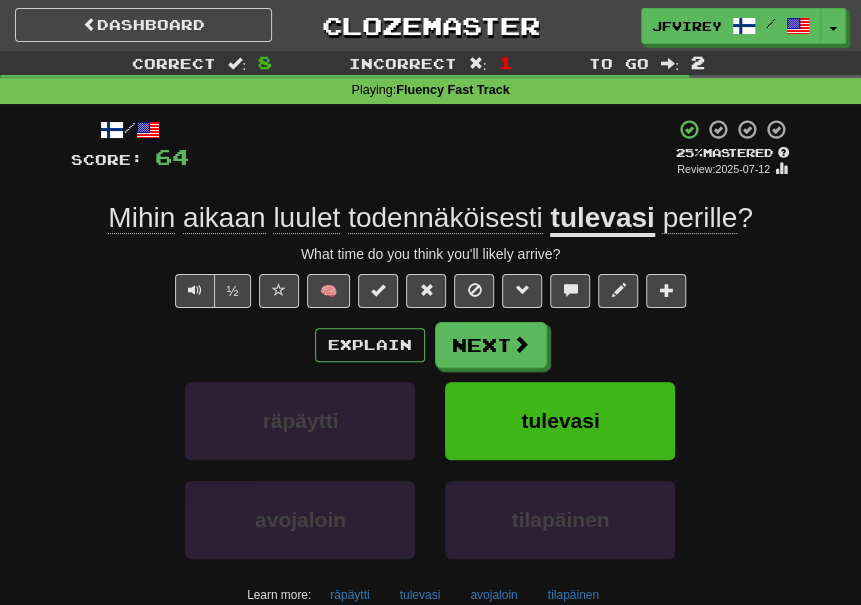 click on "perille" at bounding box center [699, 218] 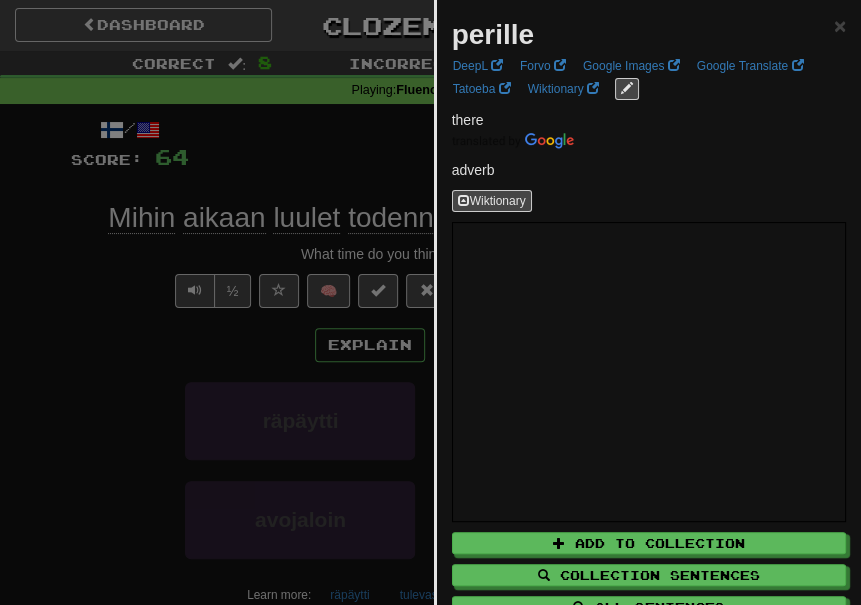 click at bounding box center (430, 302) 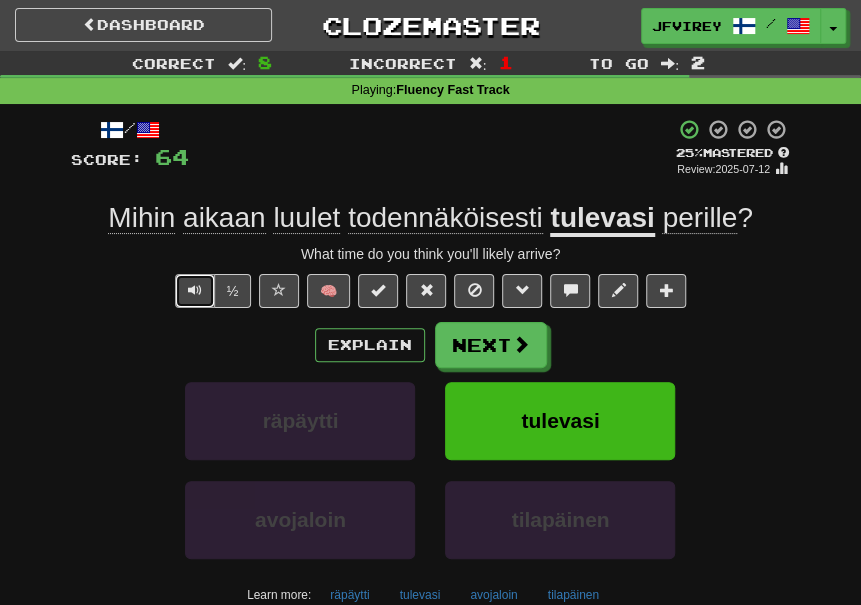click at bounding box center (195, 290) 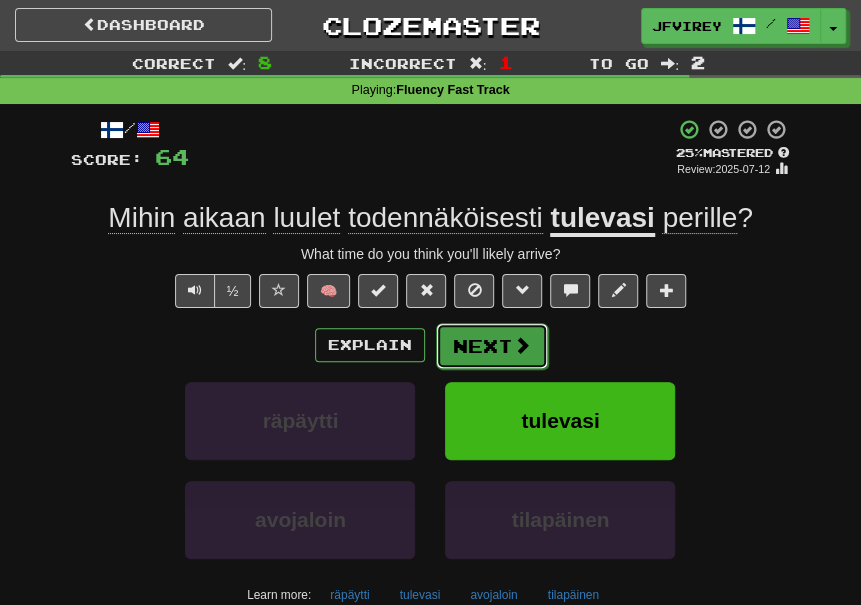 click on "Next" at bounding box center [492, 346] 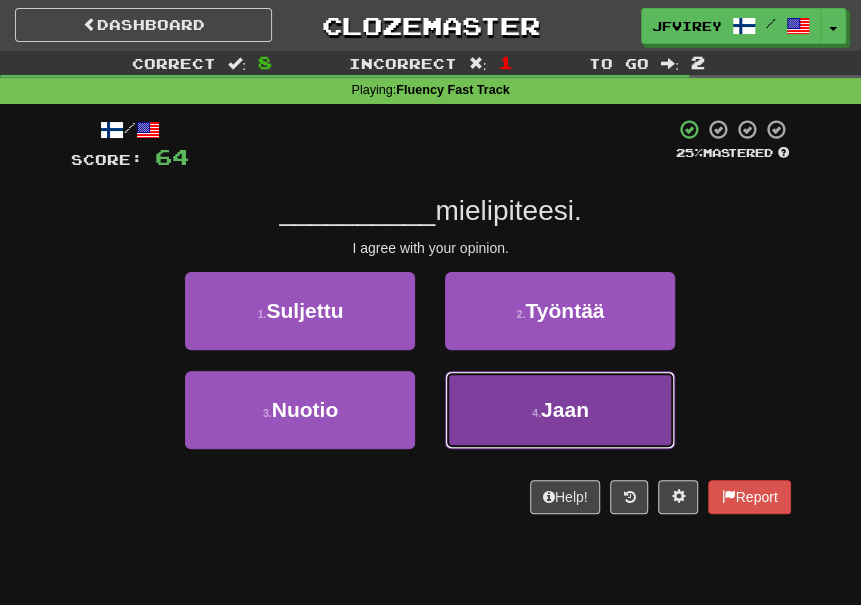 click on "4 .  Jaan" at bounding box center (560, 410) 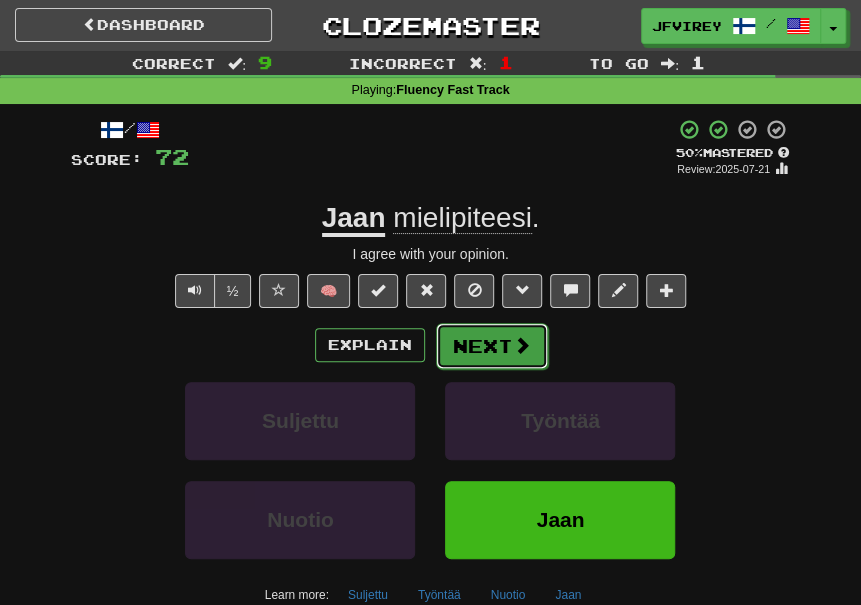 click on "Next" at bounding box center [492, 346] 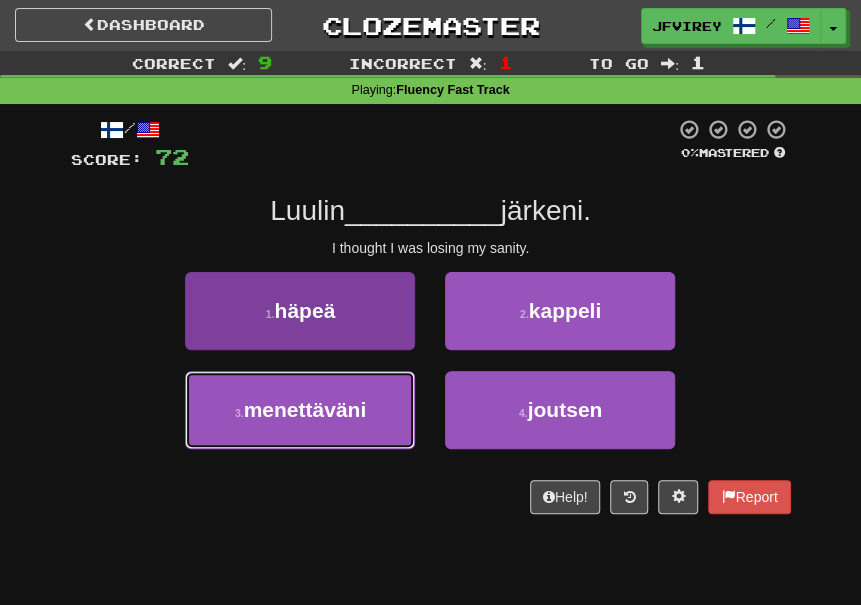 click on "menettäväni" at bounding box center [305, 409] 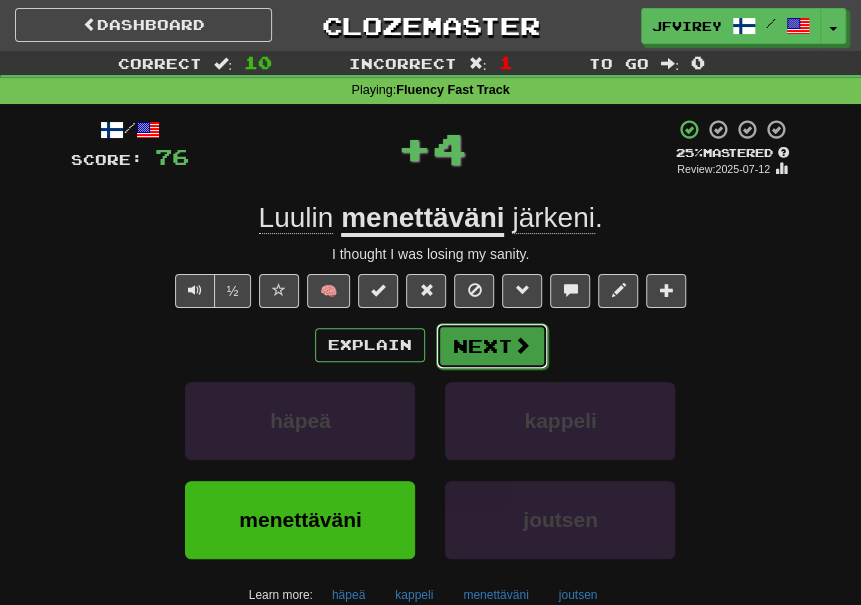 click on "Next" at bounding box center [492, 346] 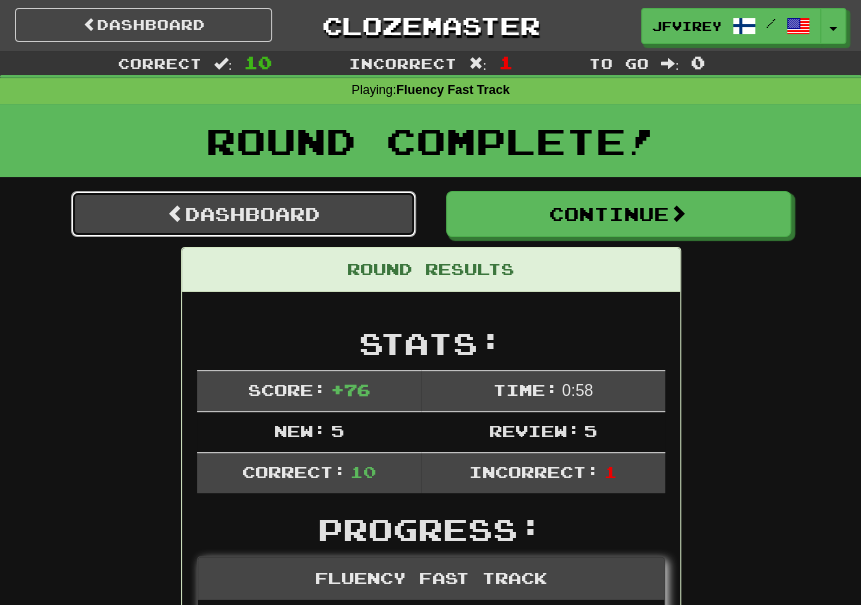 click on "Dashboard" at bounding box center [243, 214] 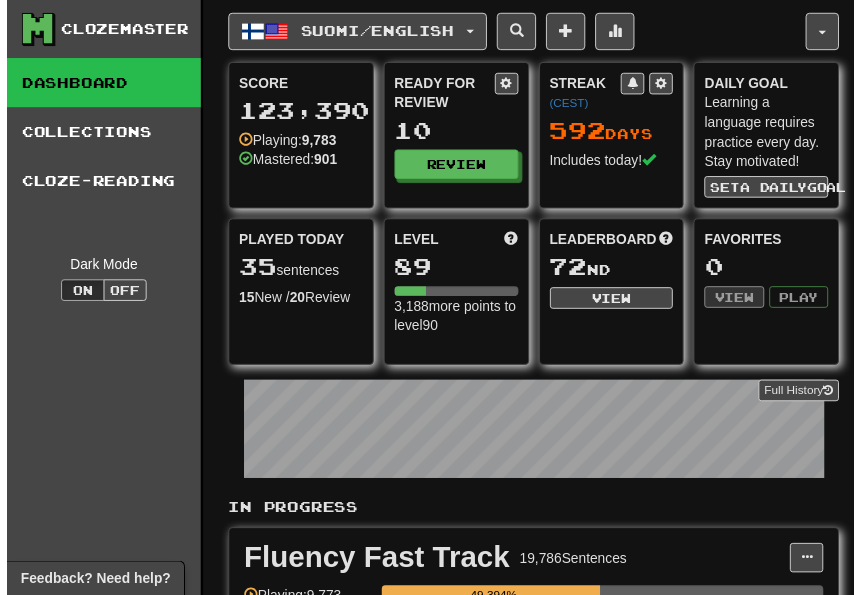 scroll, scrollTop: 0, scrollLeft: 0, axis: both 